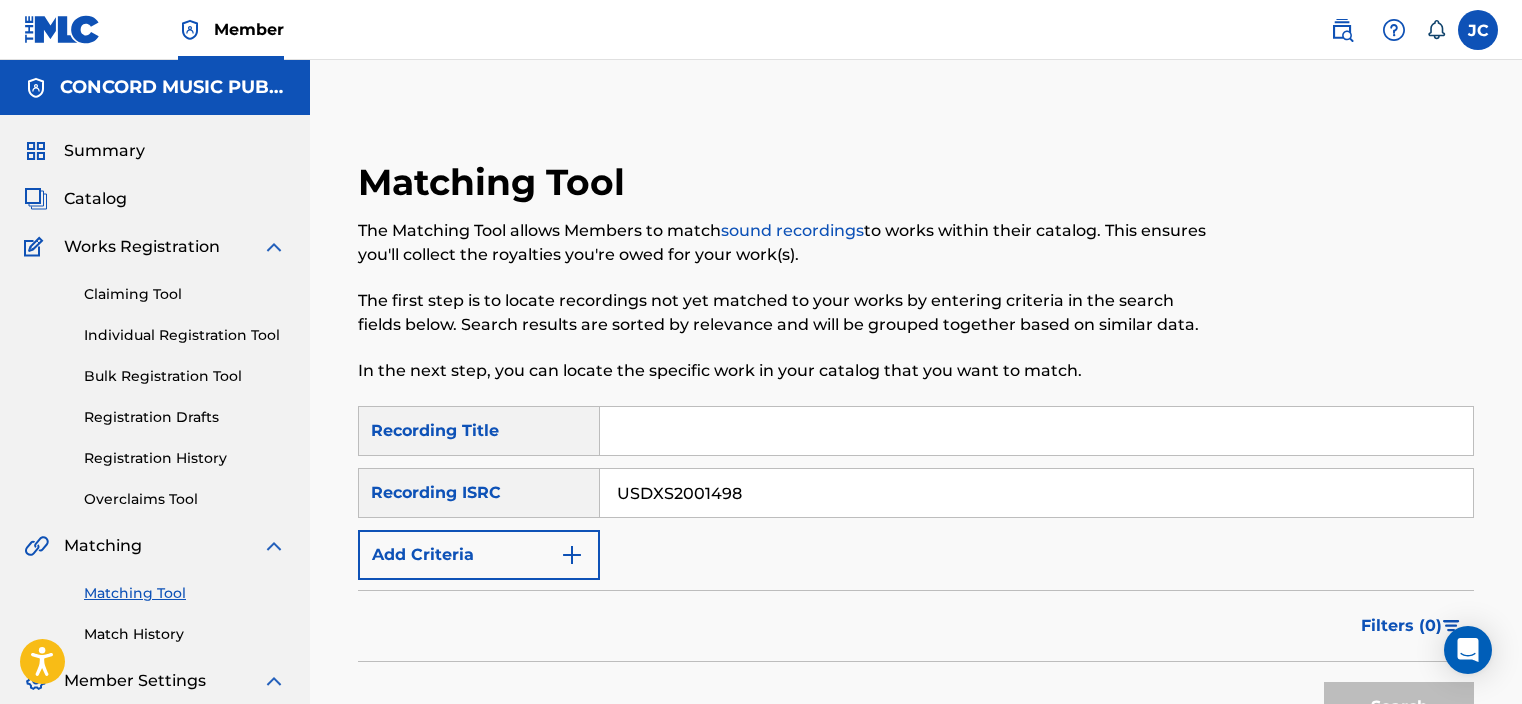 scroll, scrollTop: 216, scrollLeft: 0, axis: vertical 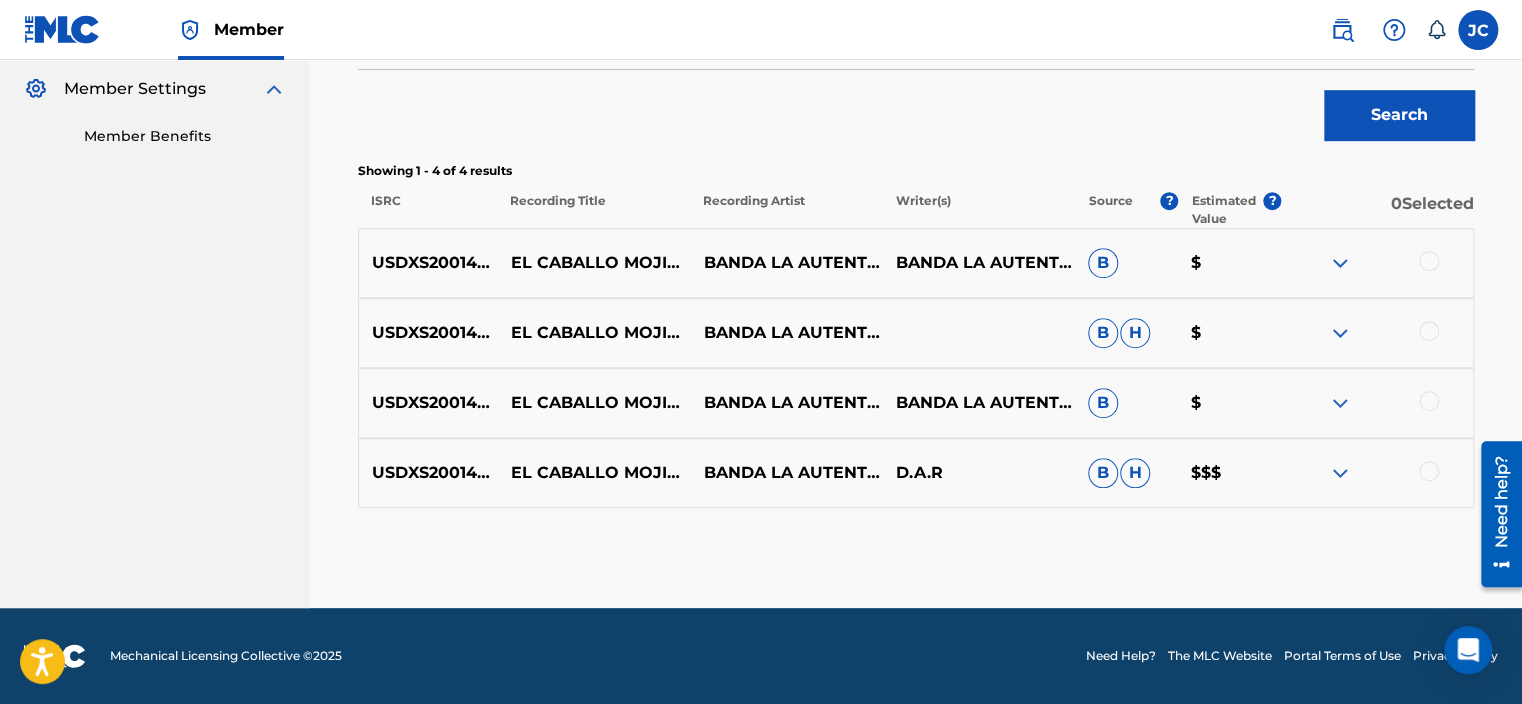 click at bounding box center [1429, 471] 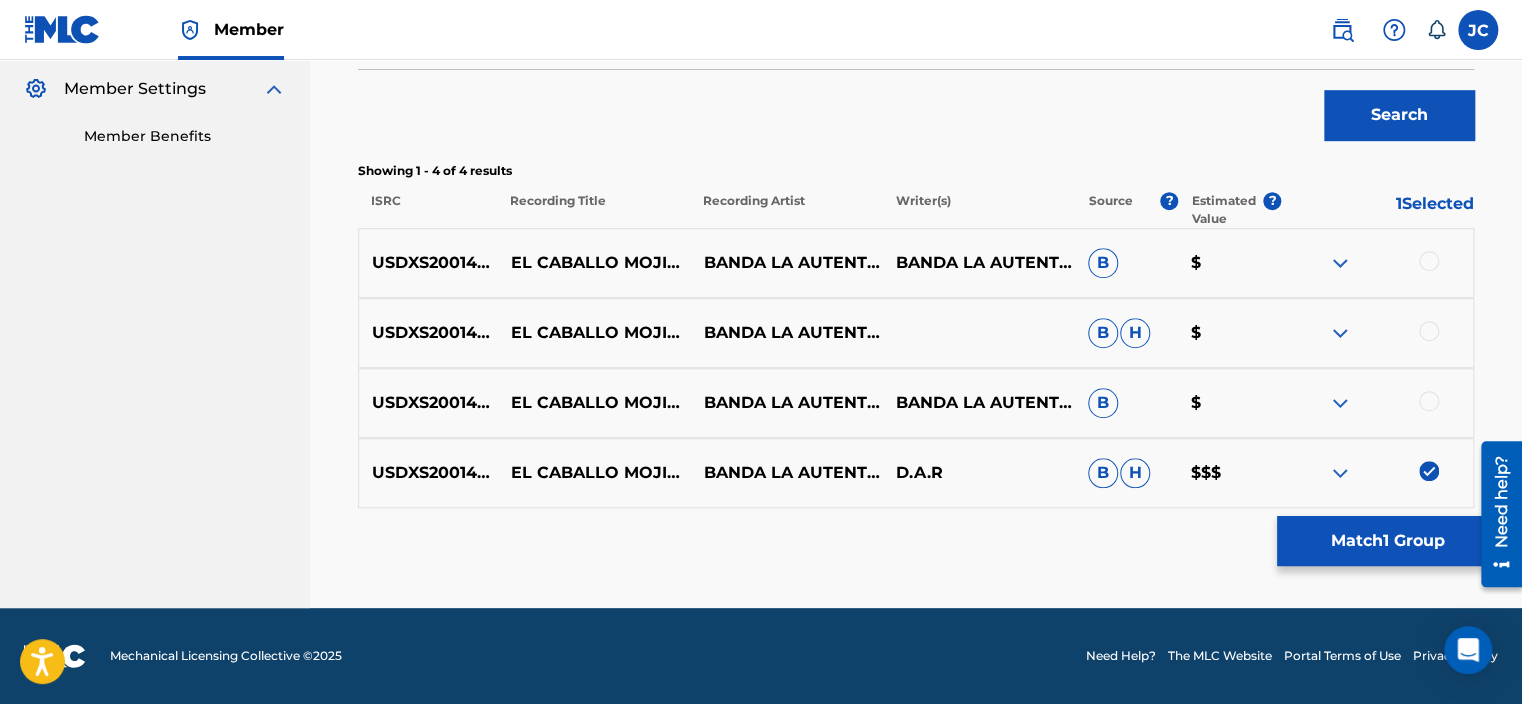 click at bounding box center (1429, 401) 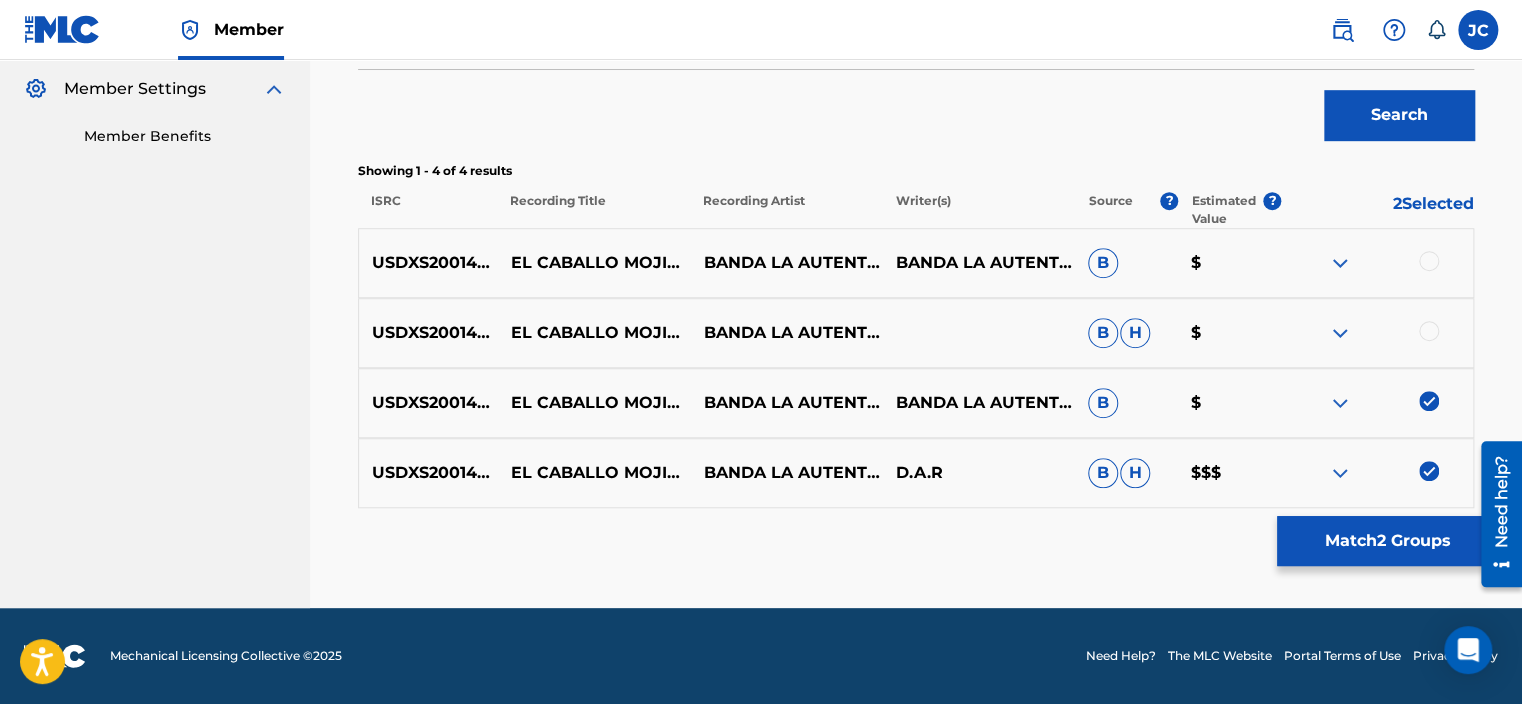 click at bounding box center (1429, 331) 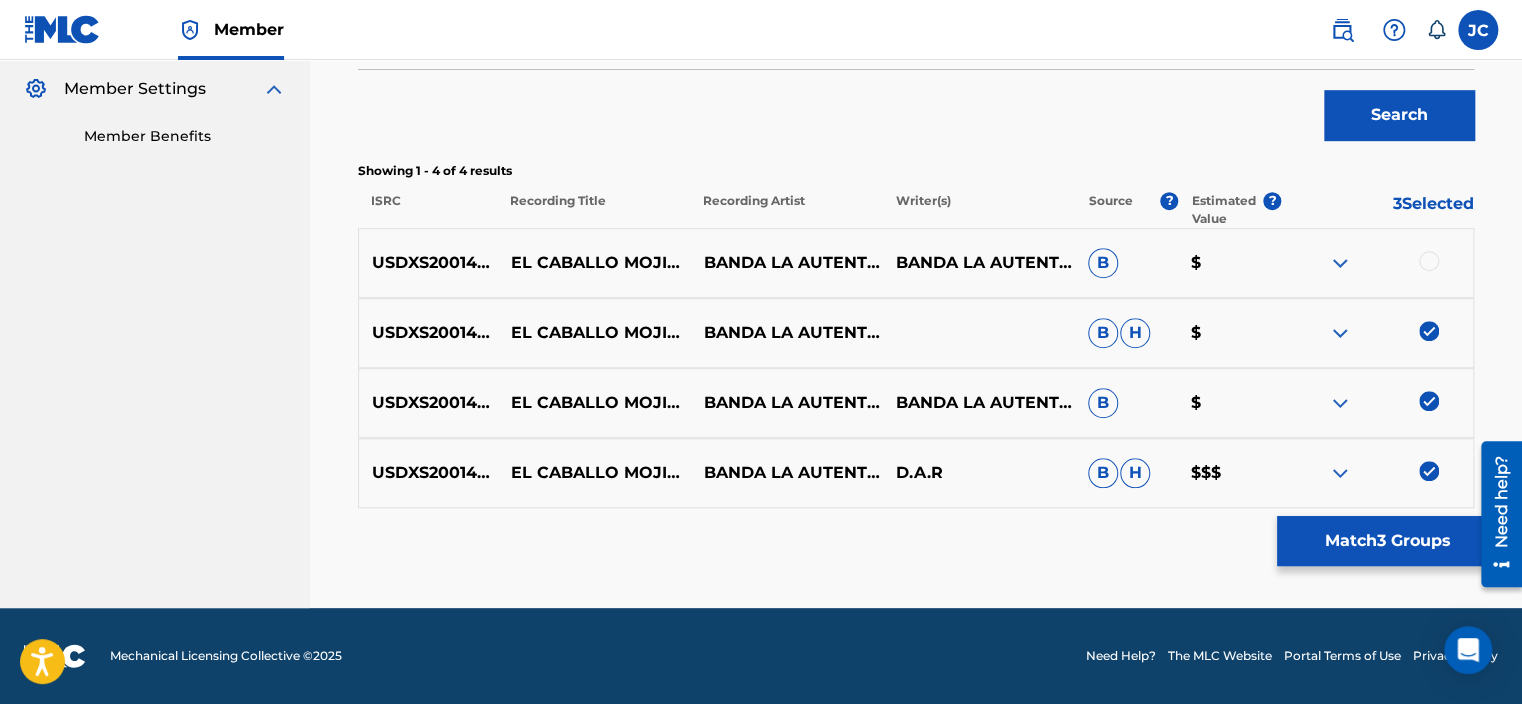 click at bounding box center (1429, 261) 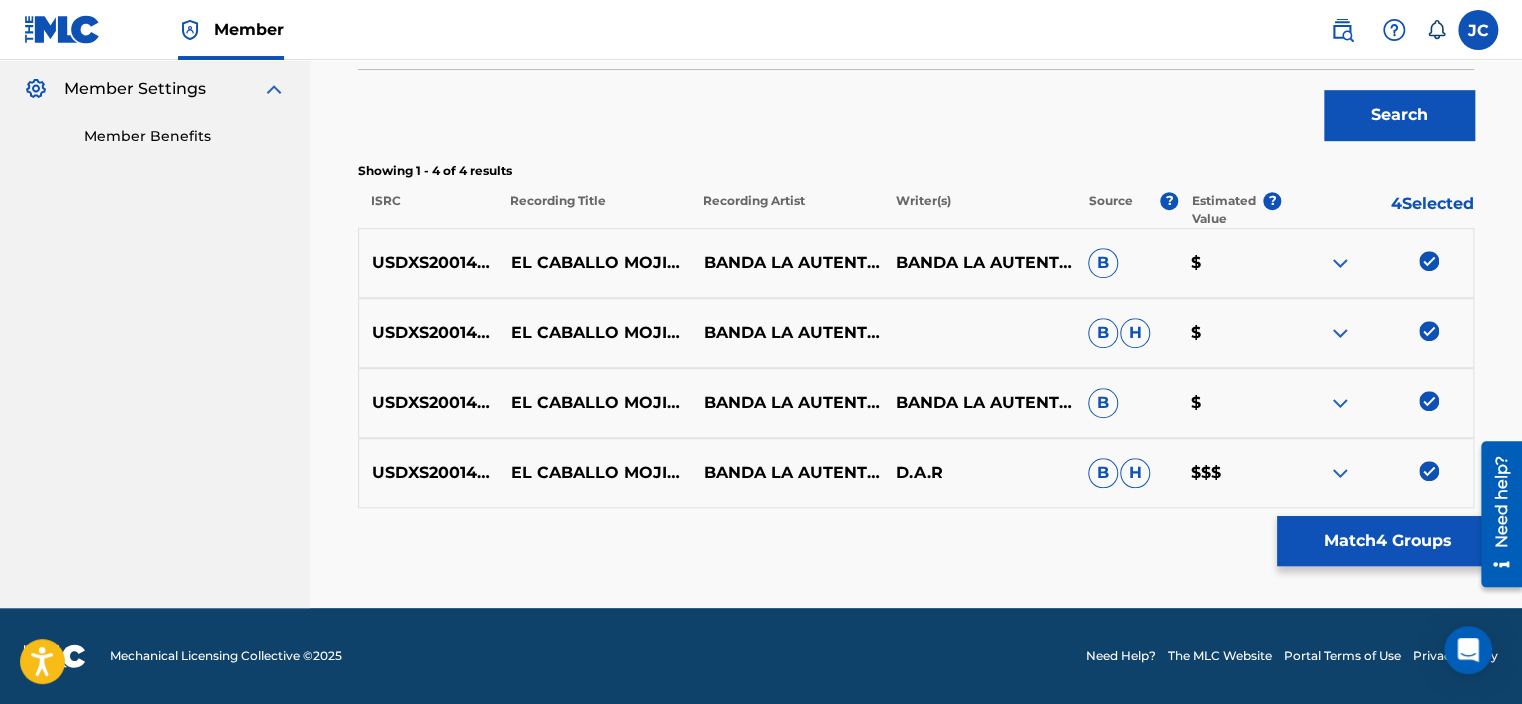 click on "Match  4 Groups" at bounding box center [1387, 541] 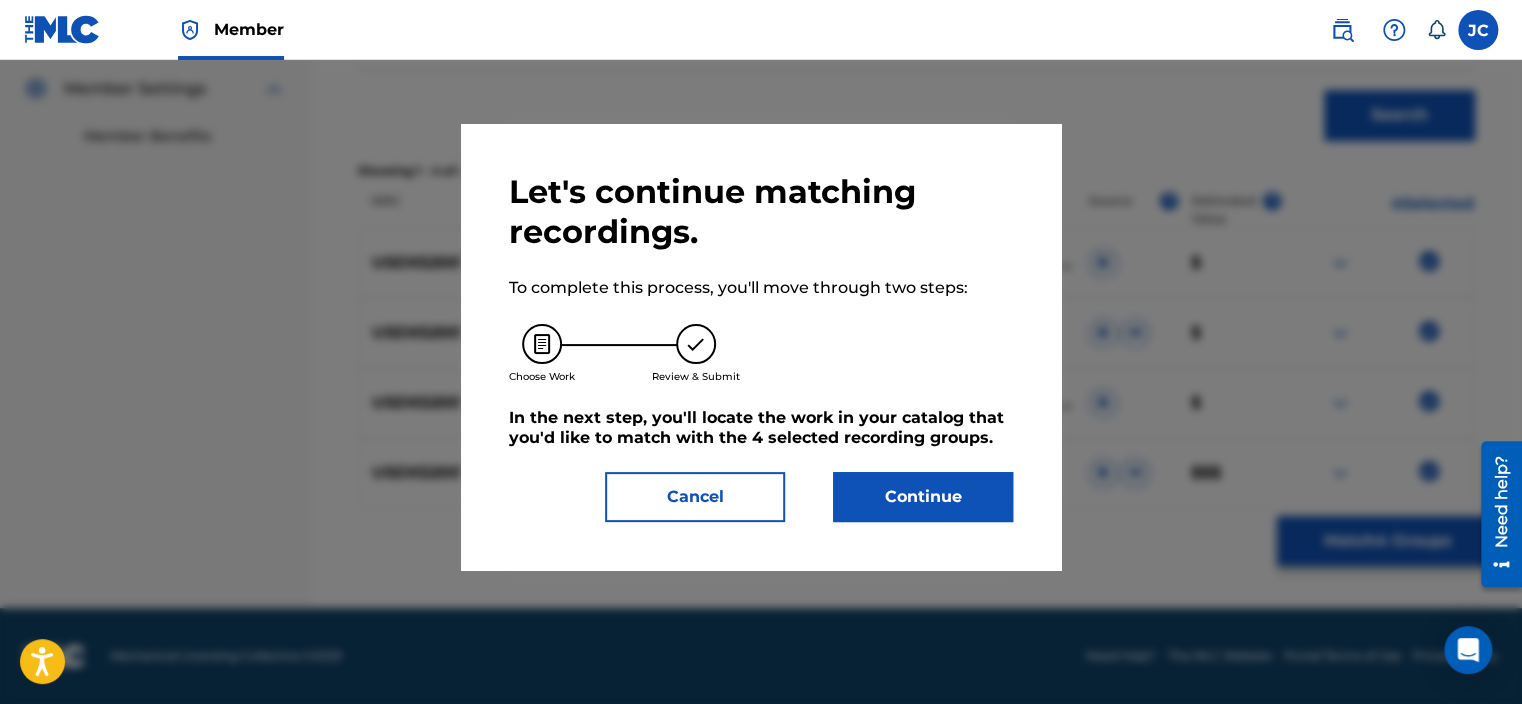 click on "Continue" at bounding box center [923, 497] 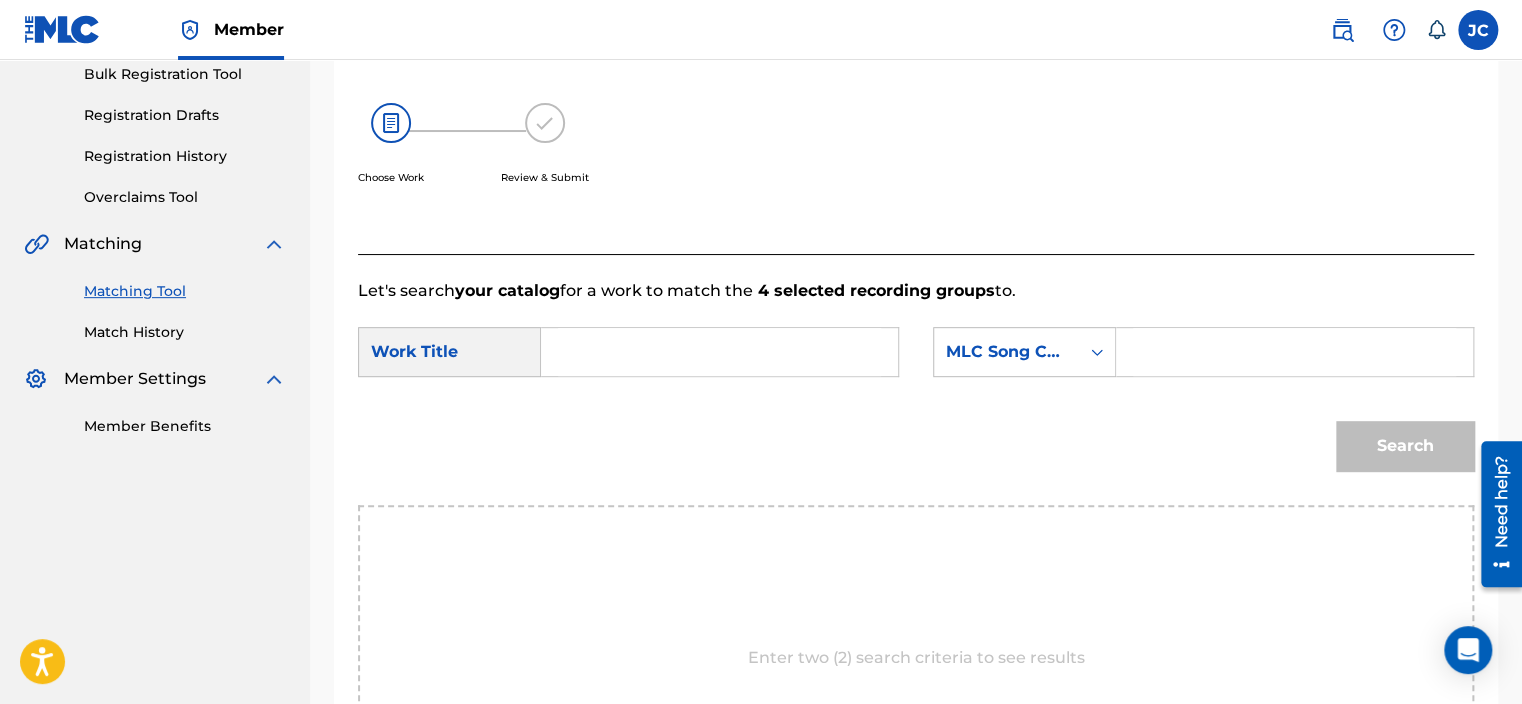 scroll, scrollTop: 307, scrollLeft: 0, axis: vertical 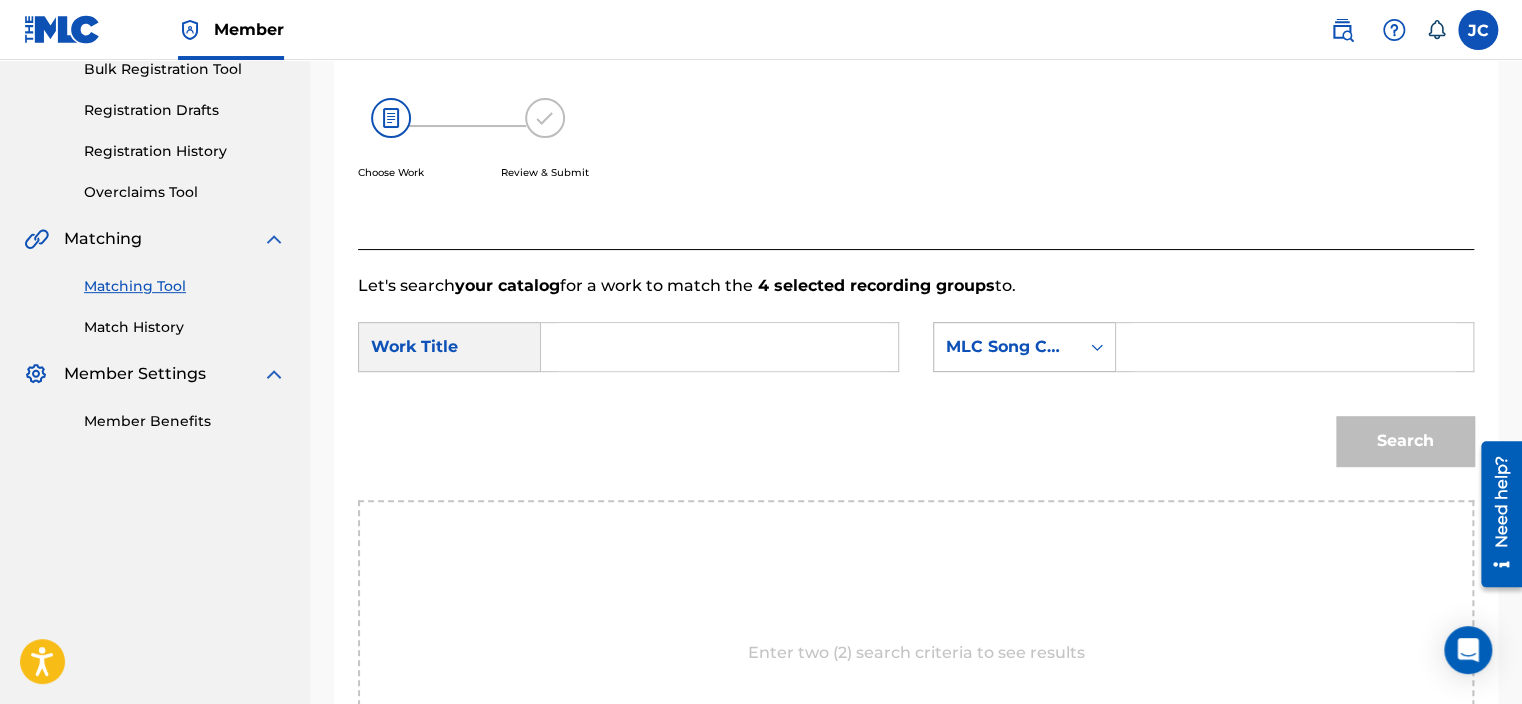 click on "MLC Song Code" at bounding box center [1006, 347] 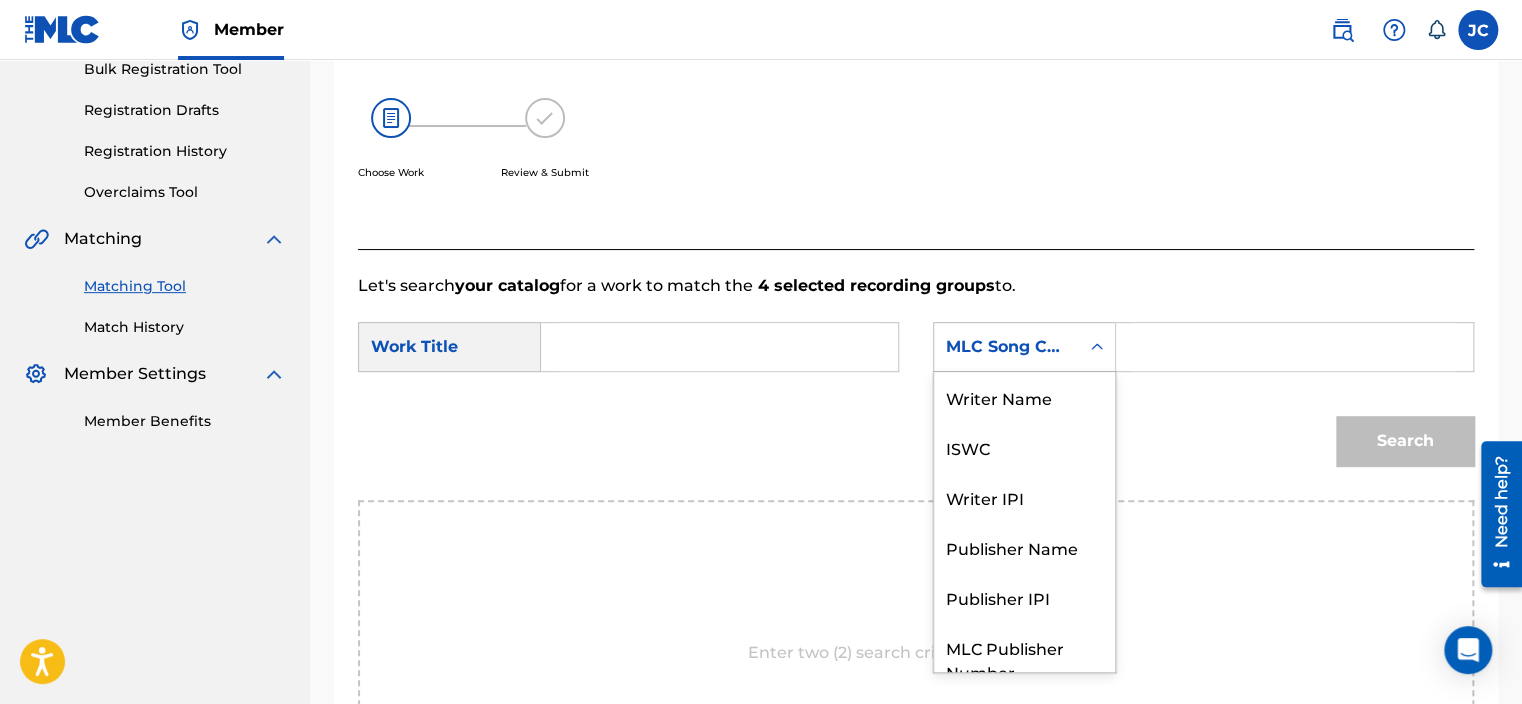 scroll, scrollTop: 74, scrollLeft: 0, axis: vertical 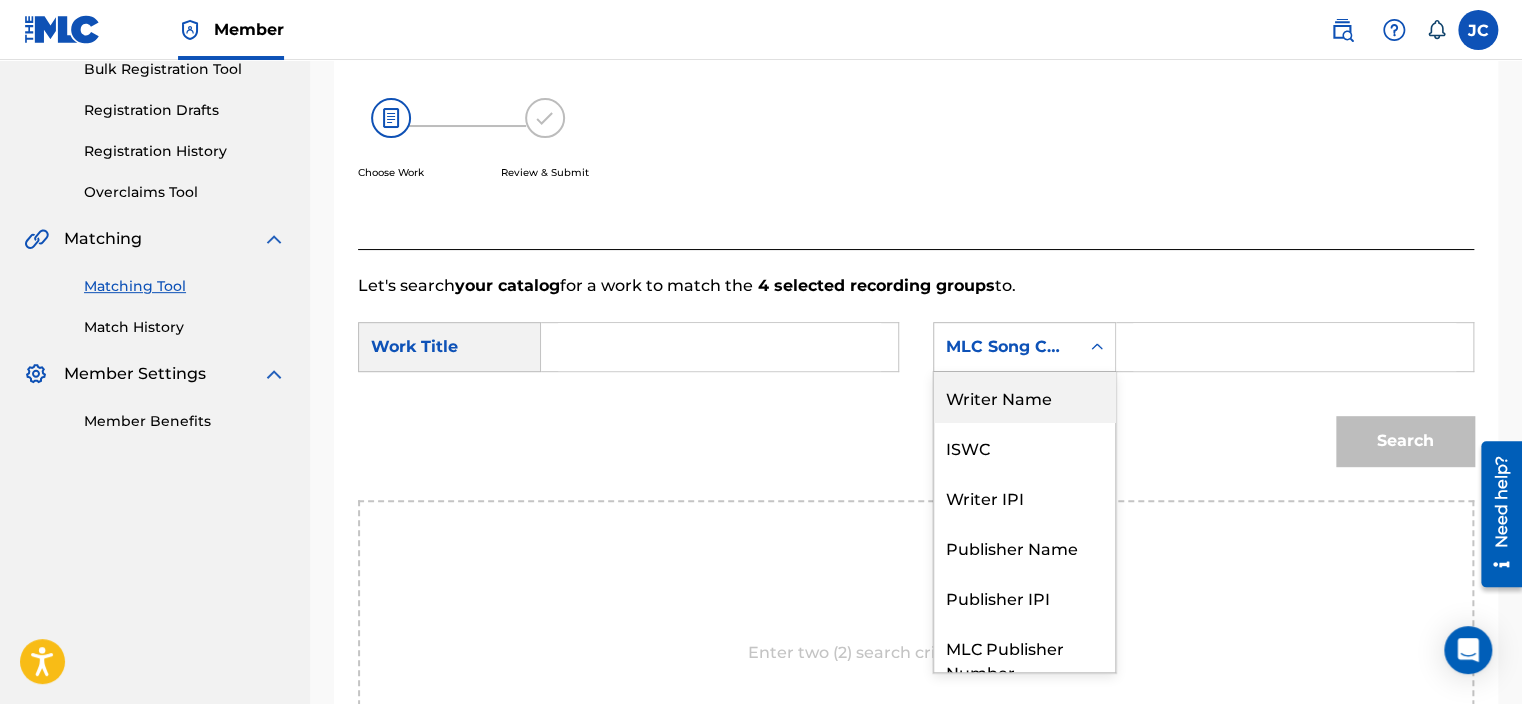 click on "Writer Name" at bounding box center (1024, 397) 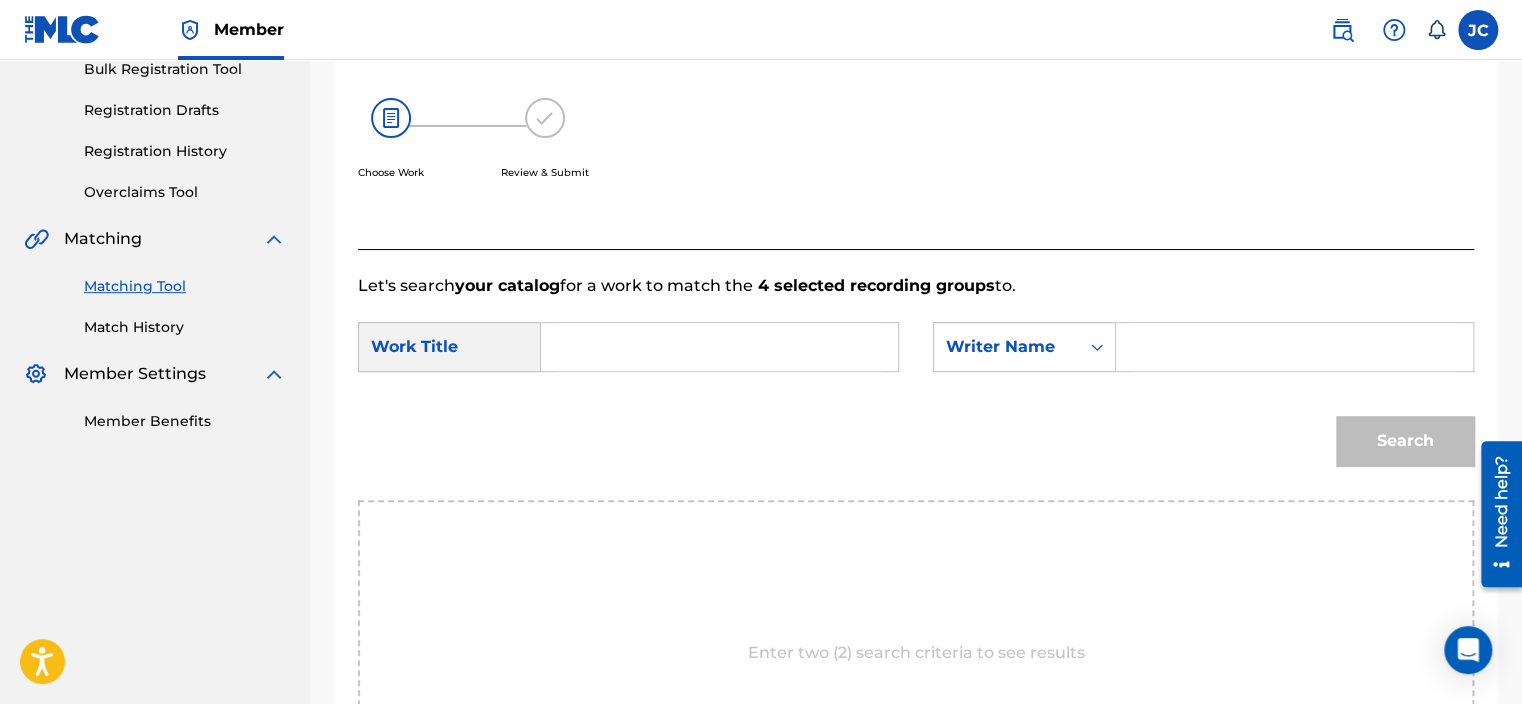 click at bounding box center (719, 347) 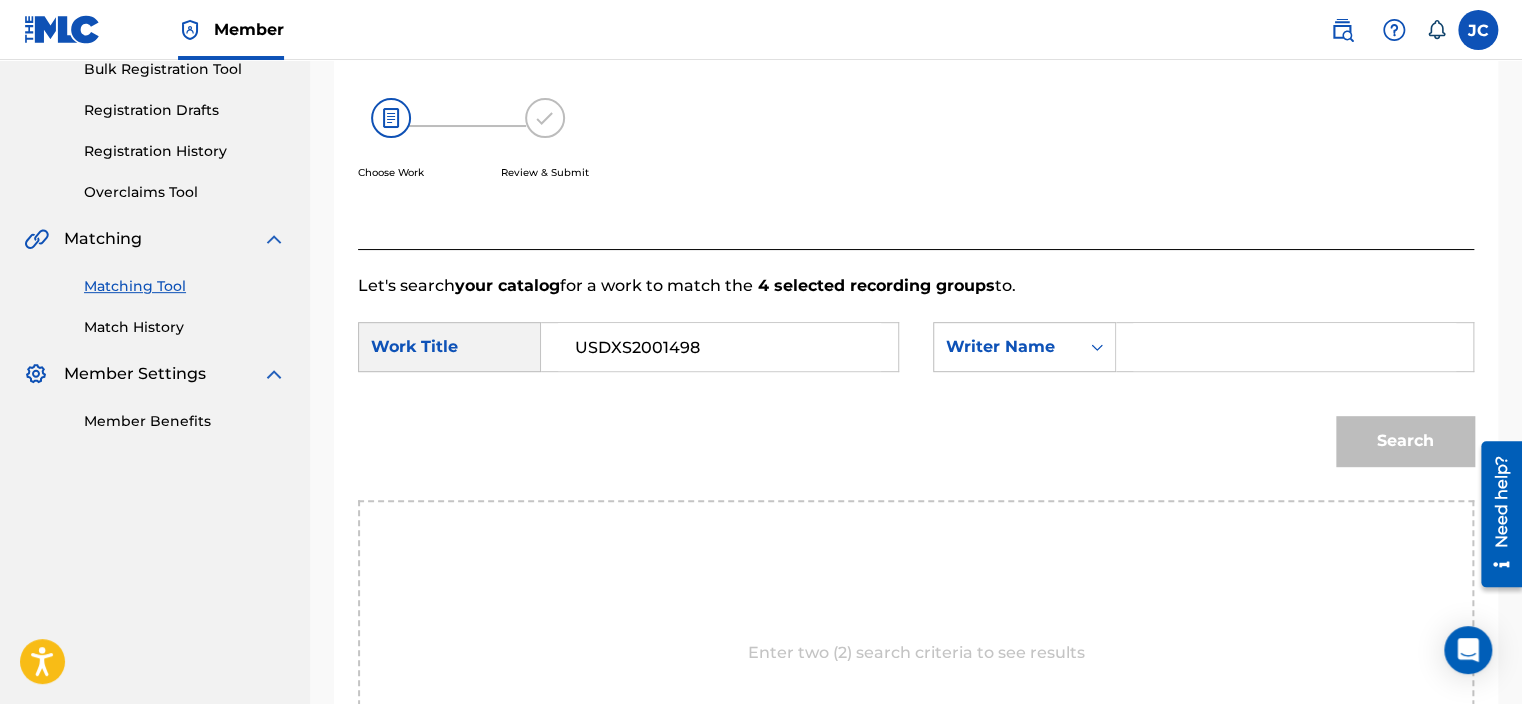 click on "USDXS2001498" at bounding box center [719, 347] 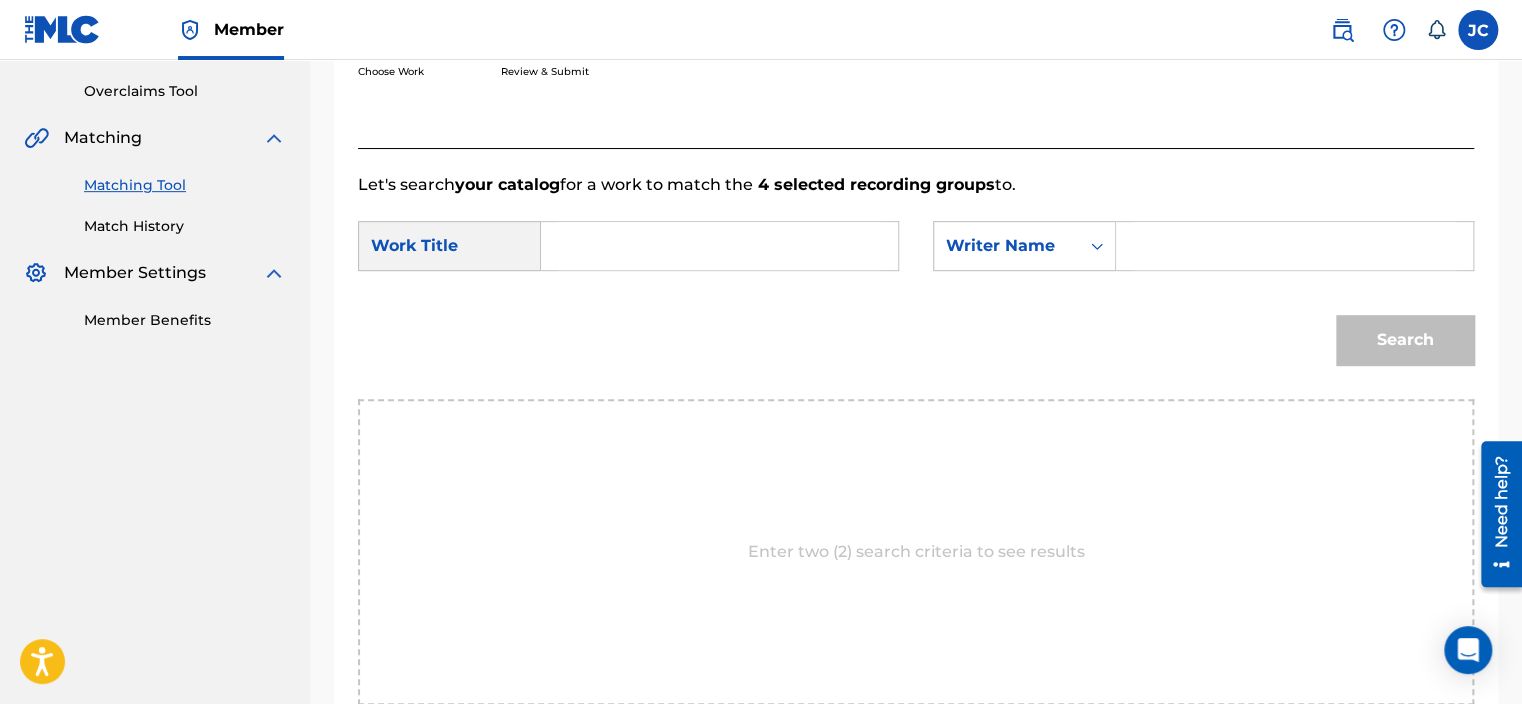 scroll, scrollTop: 628, scrollLeft: 0, axis: vertical 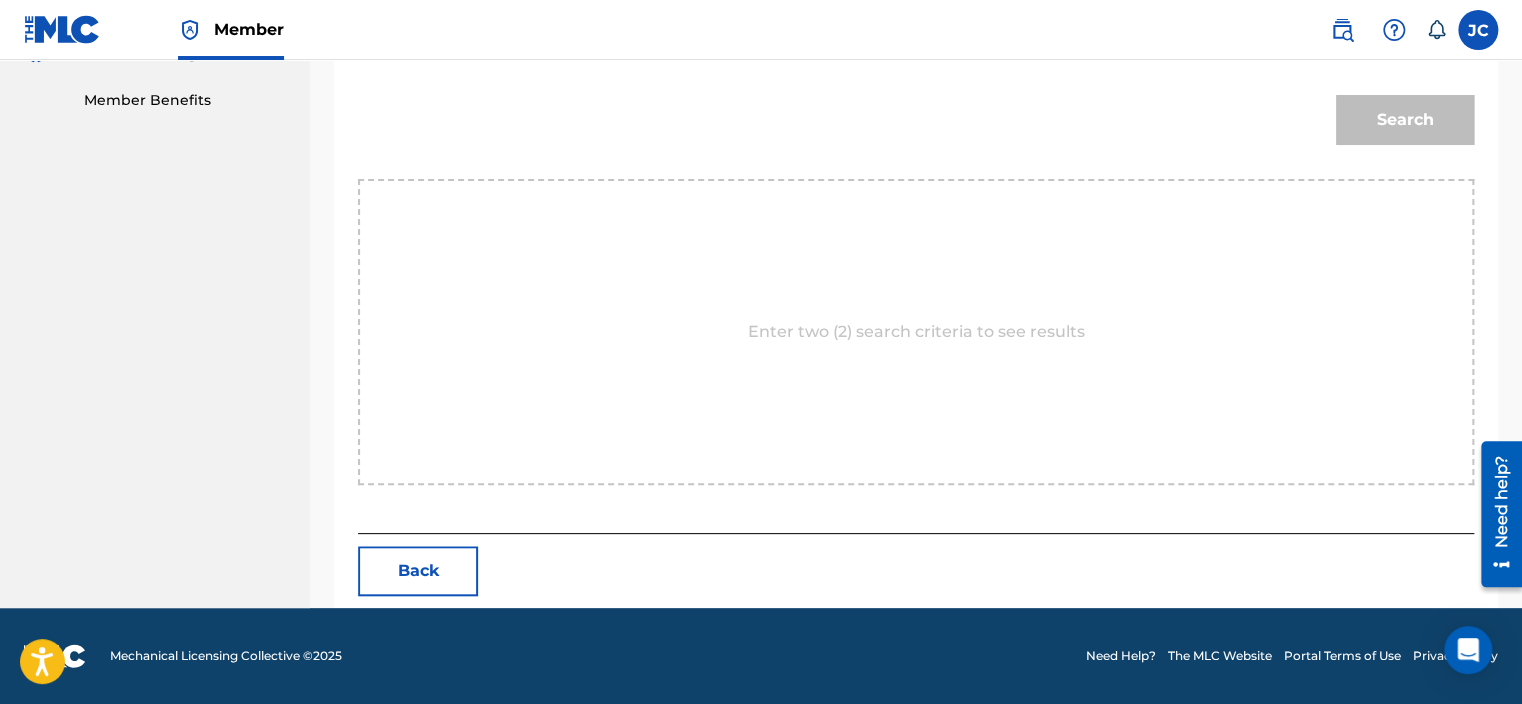 click on "Back" at bounding box center (418, 571) 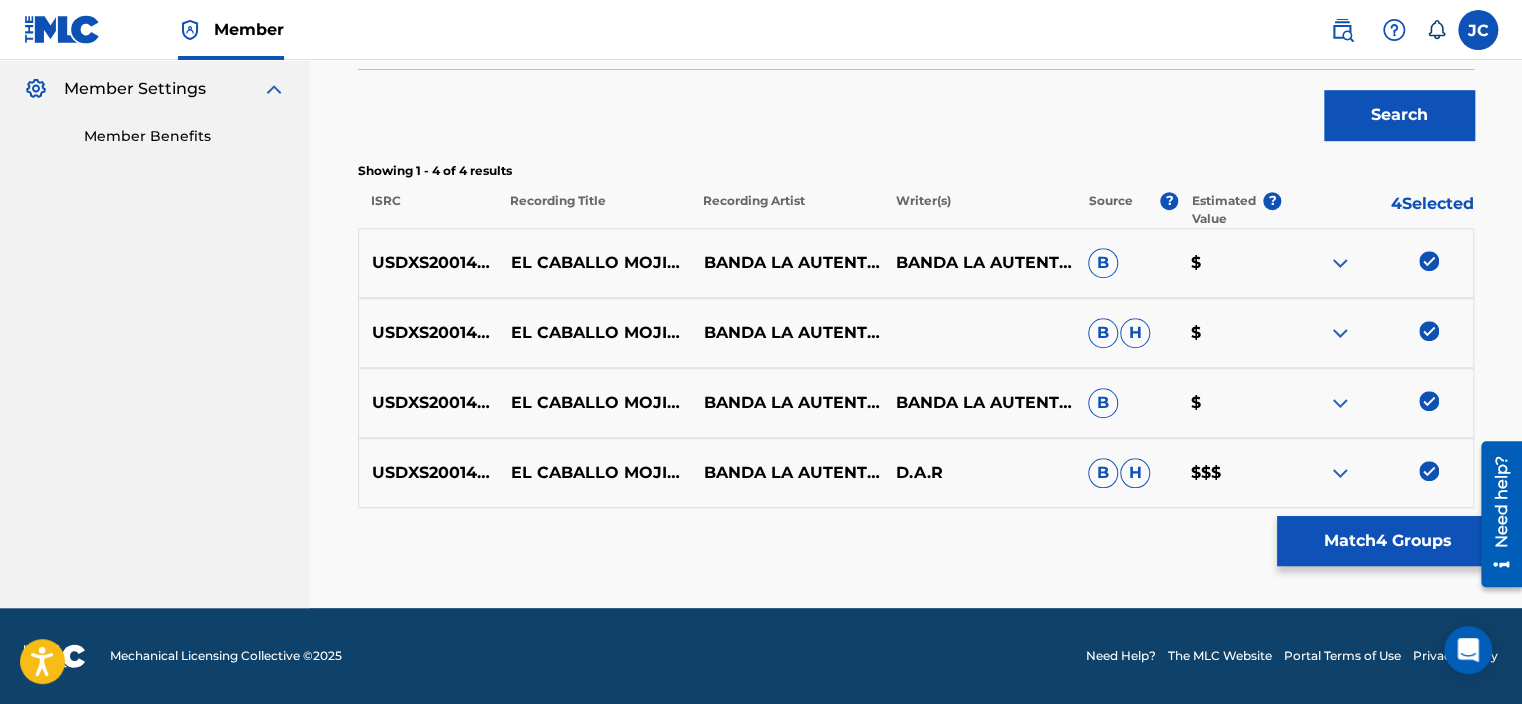 click at bounding box center (1429, 471) 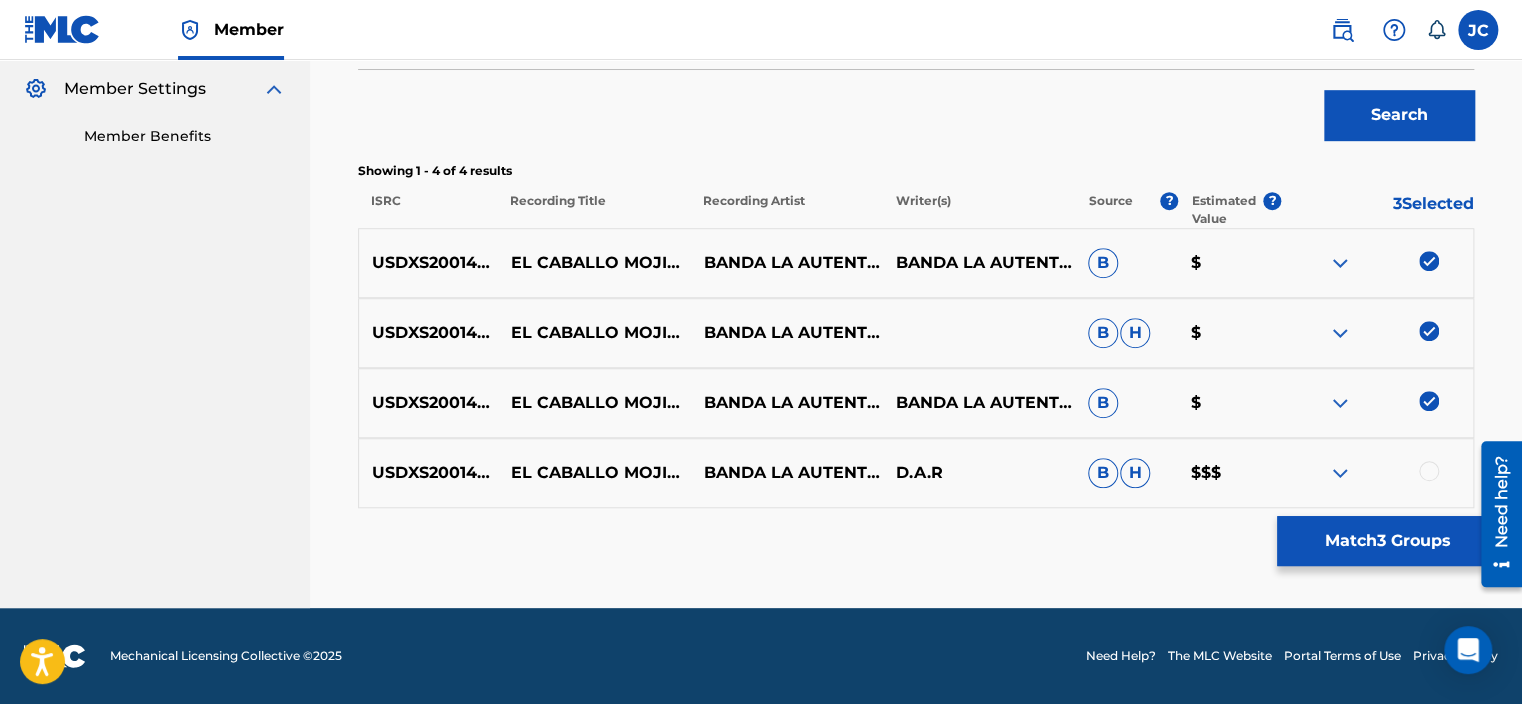 click on "USDXS2001498 EL CABALLO MOJINO BANDA LA AUTENTICA BANDA LA AUTENTICA,CARILLO RECORDS,TRADITIONAL B $" at bounding box center [916, 403] 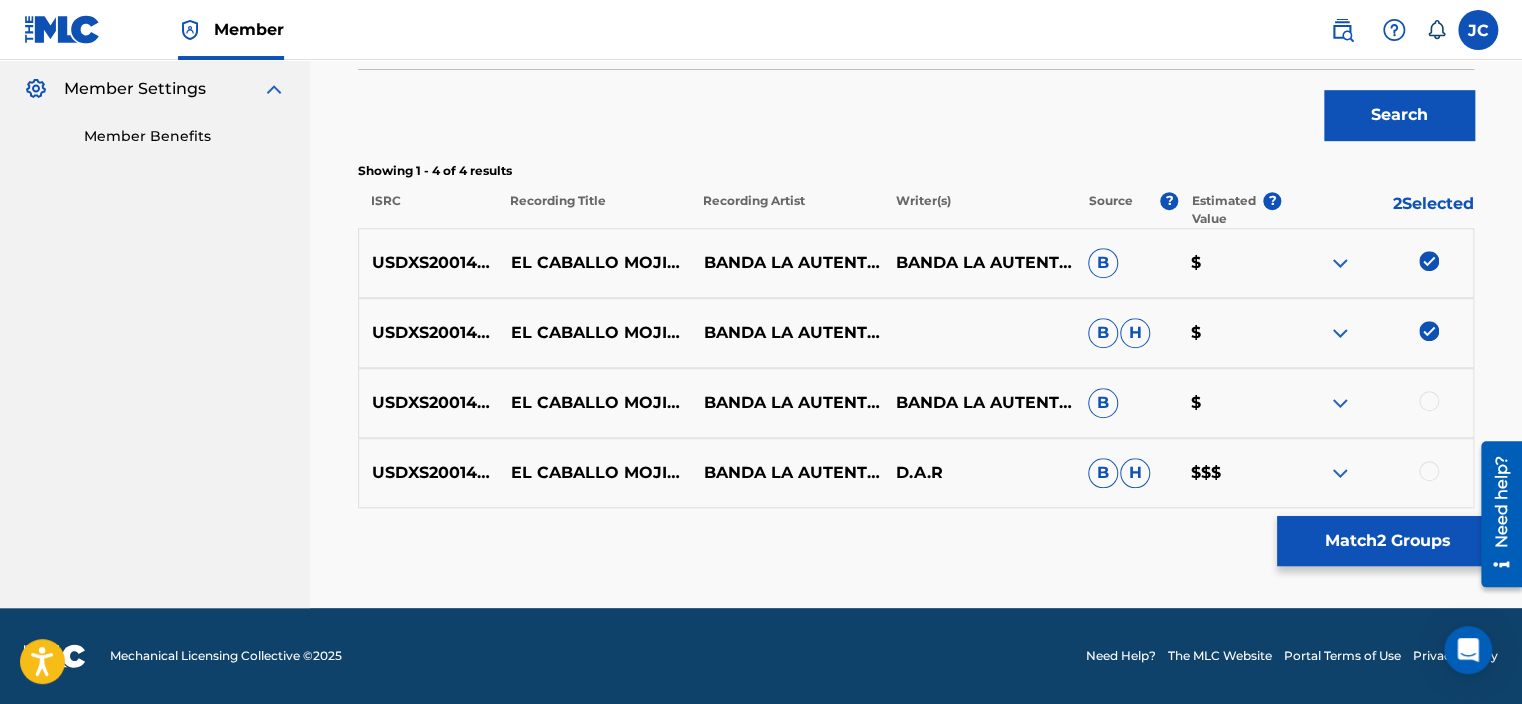 click at bounding box center (1429, 331) 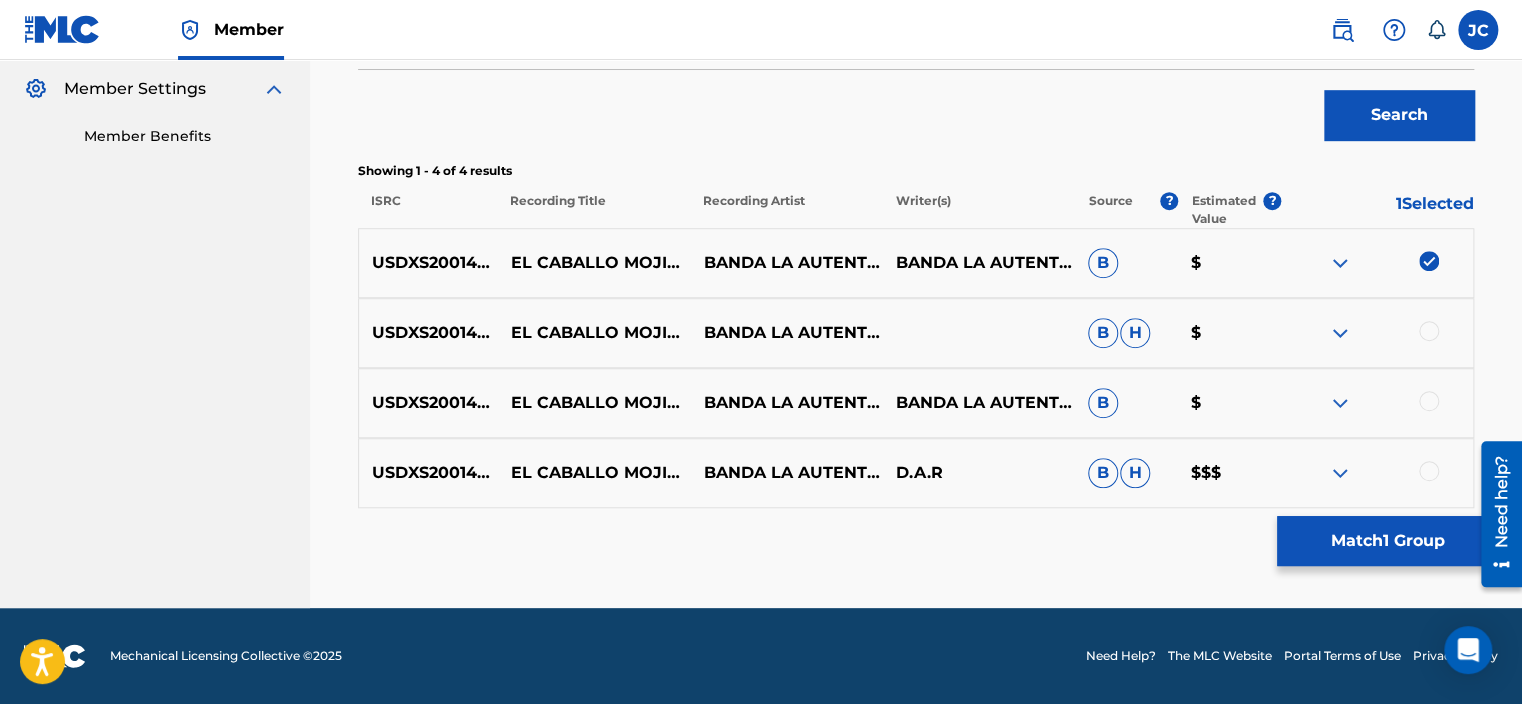 click at bounding box center (1429, 261) 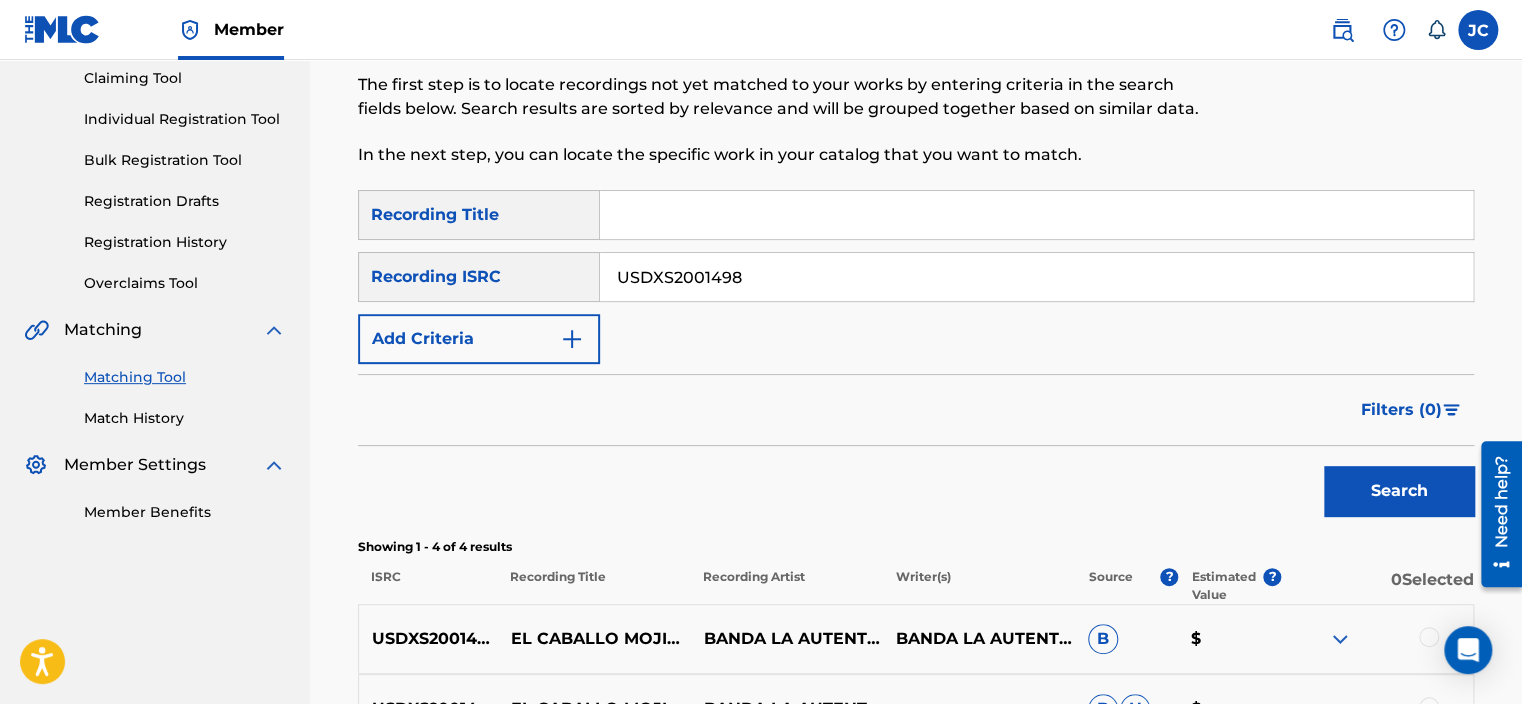 scroll, scrollTop: 219, scrollLeft: 0, axis: vertical 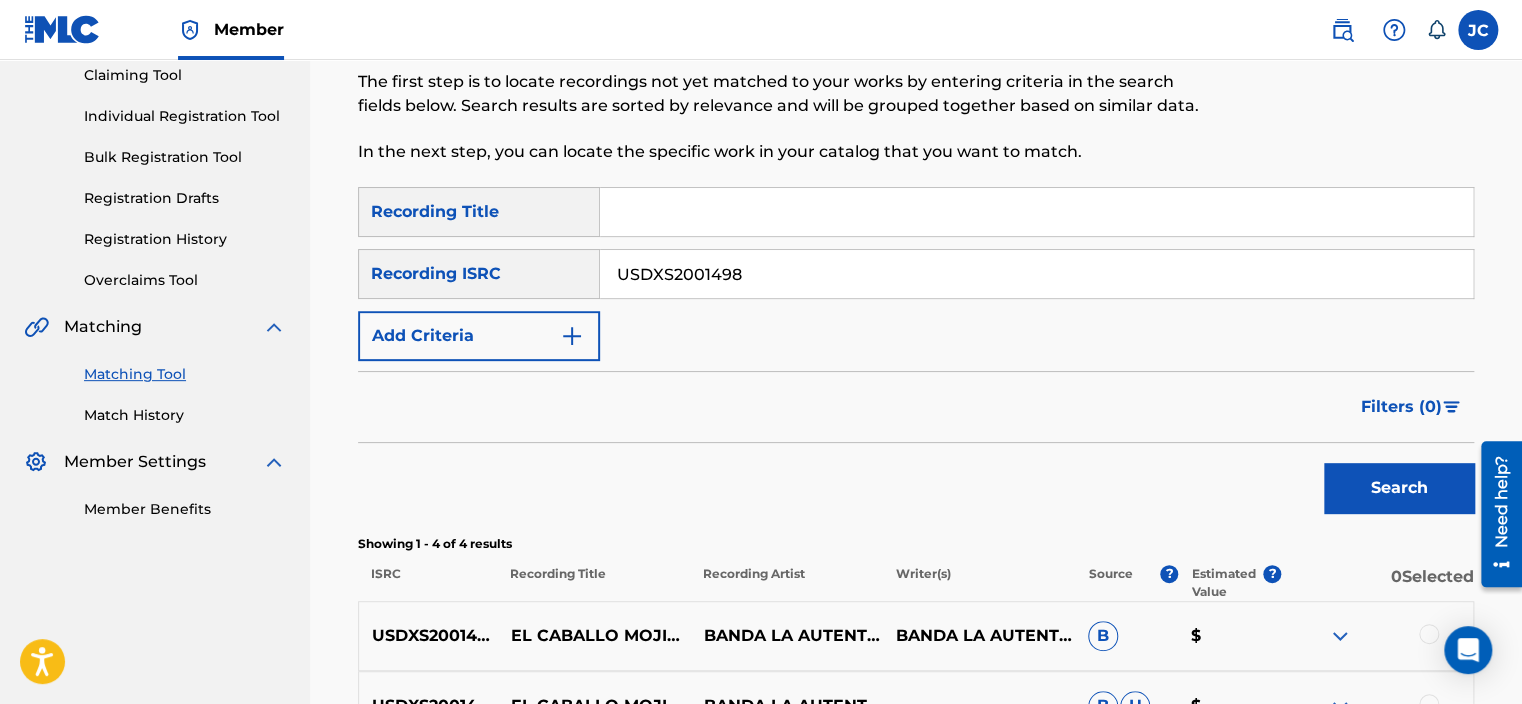 click on "USDXS2001498" at bounding box center [1036, 274] 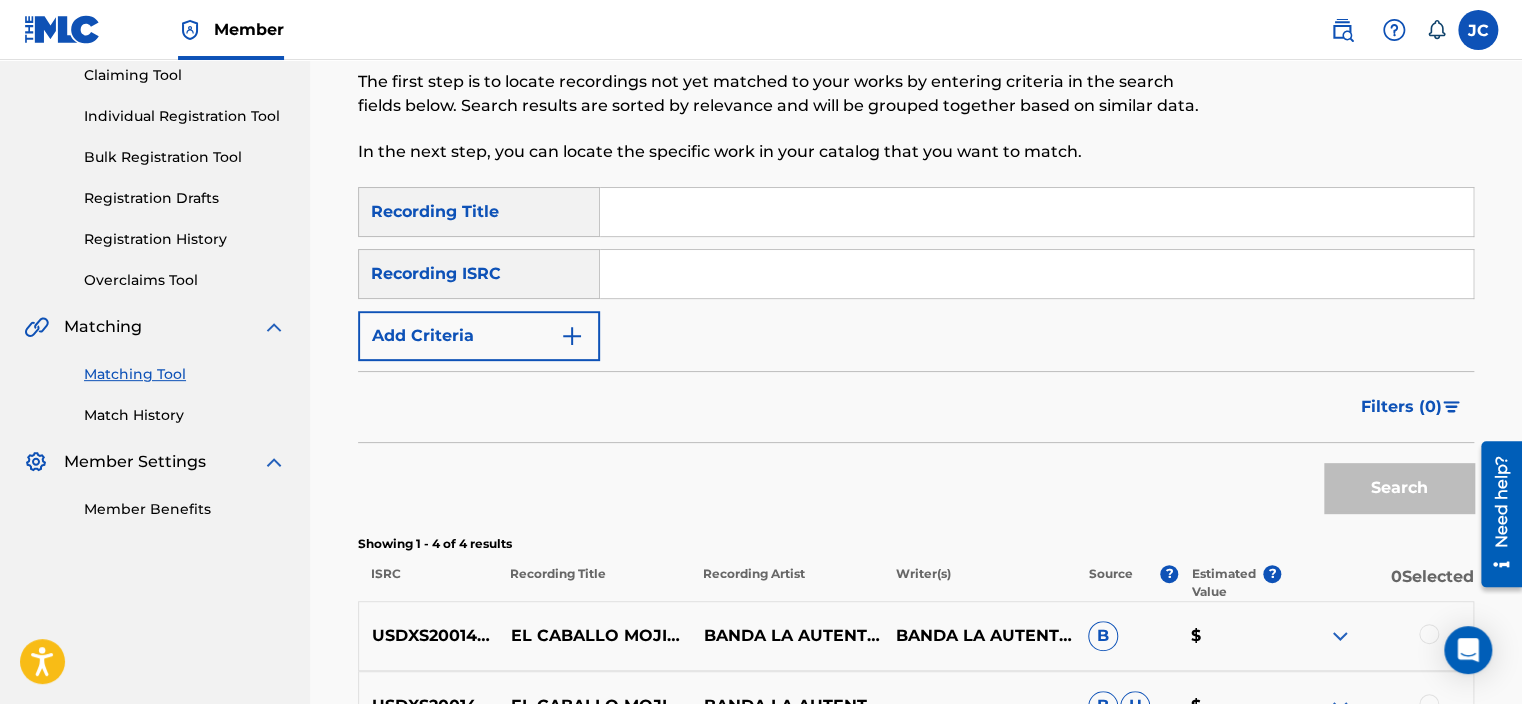 paste on "GBF071440302" 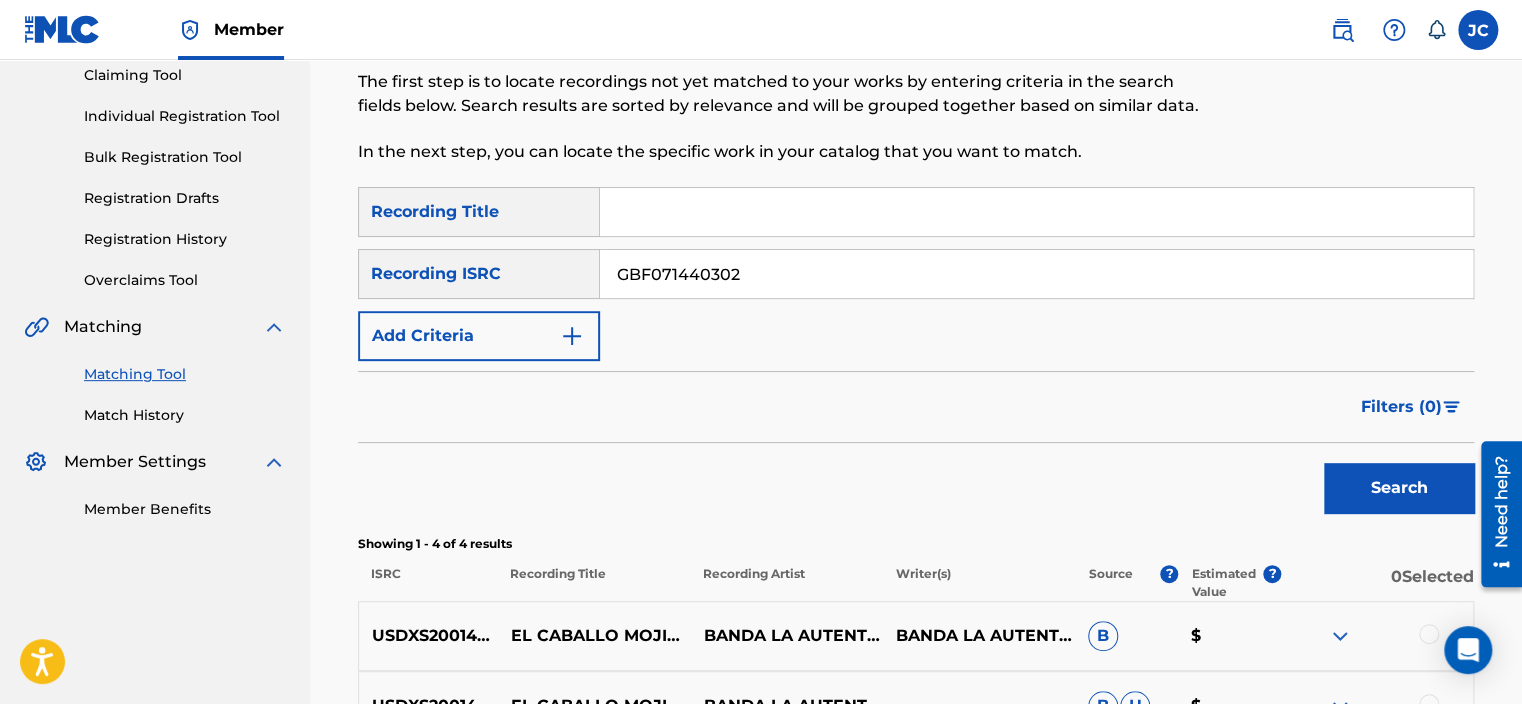 type on "GBF071440302" 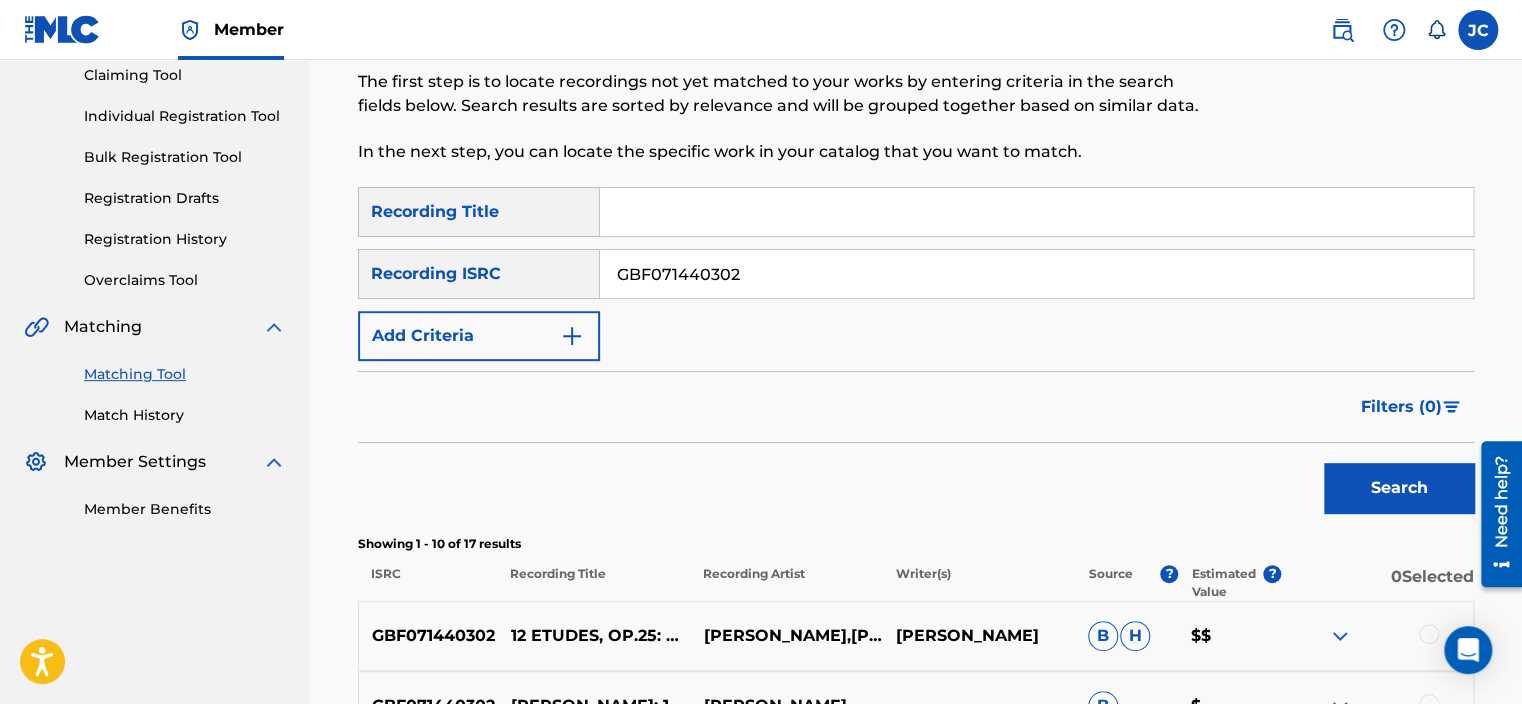 click on "GBF071440302" at bounding box center [1036, 274] 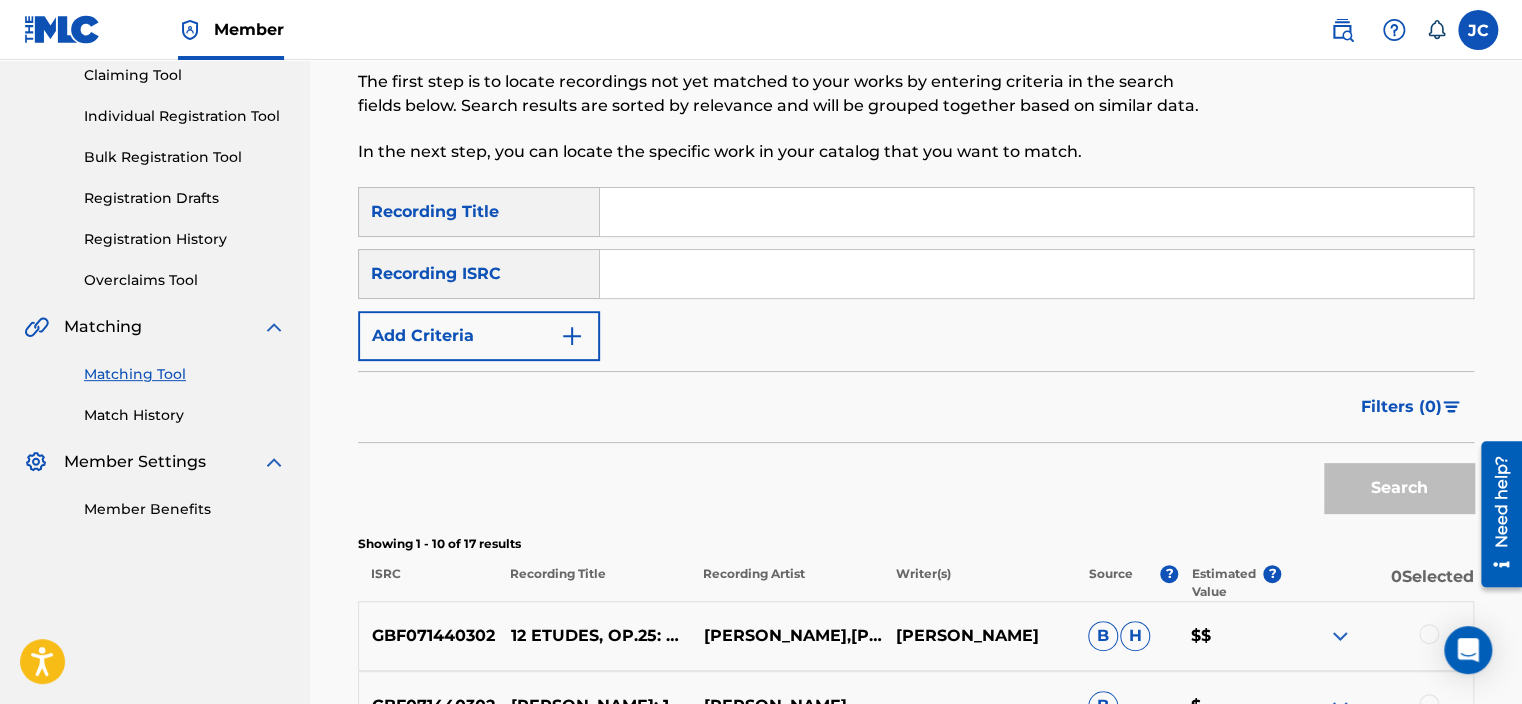 paste on "QZDA42184352" 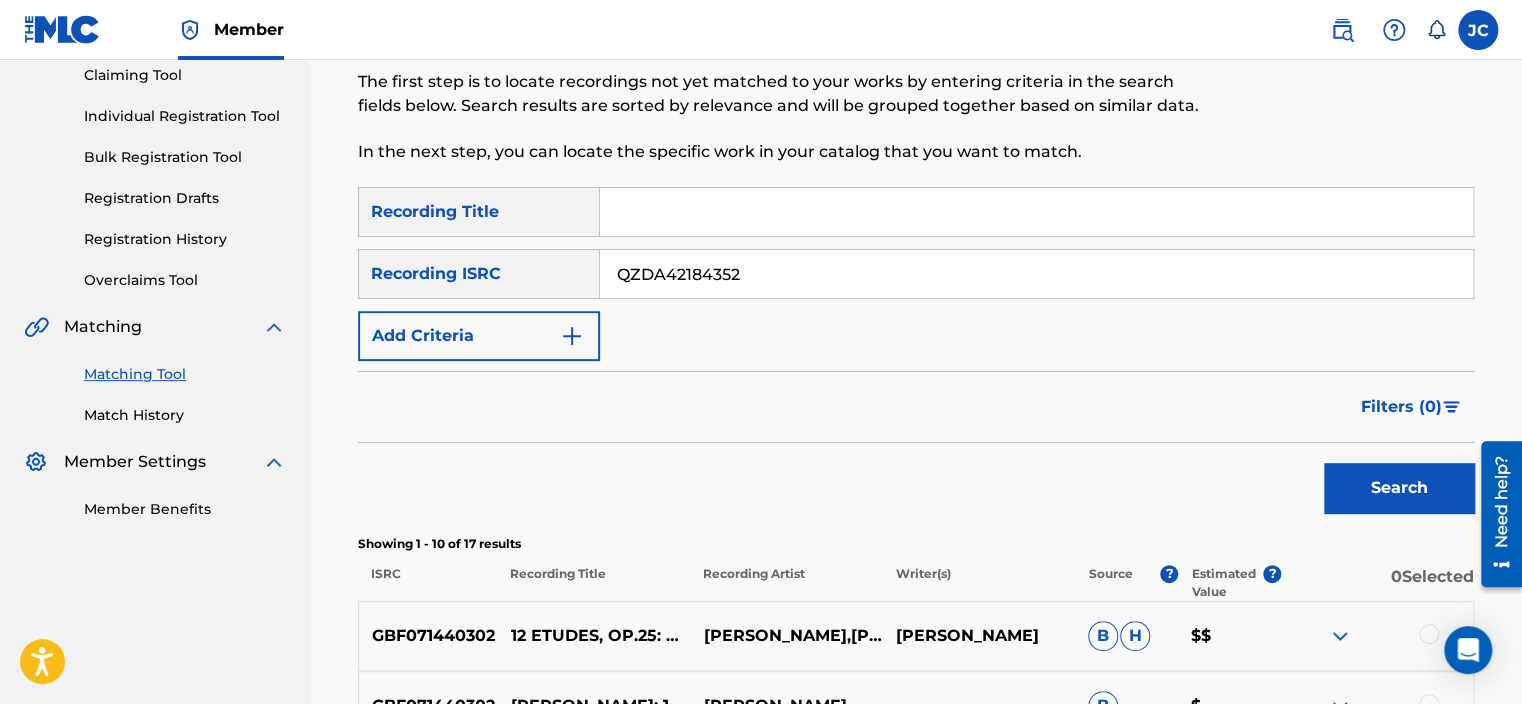 type on "QZDA42184352" 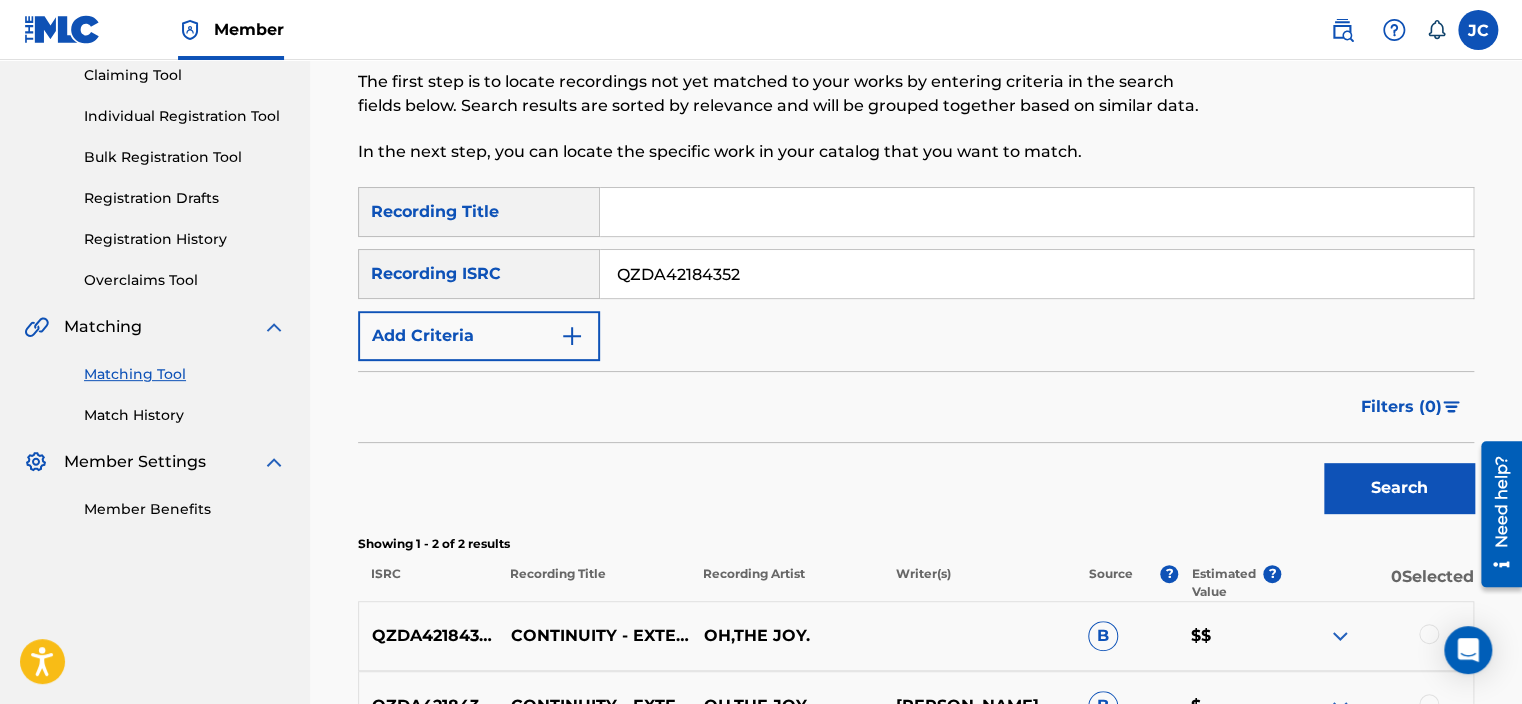 click on "QZDA42184352" at bounding box center (1036, 274) 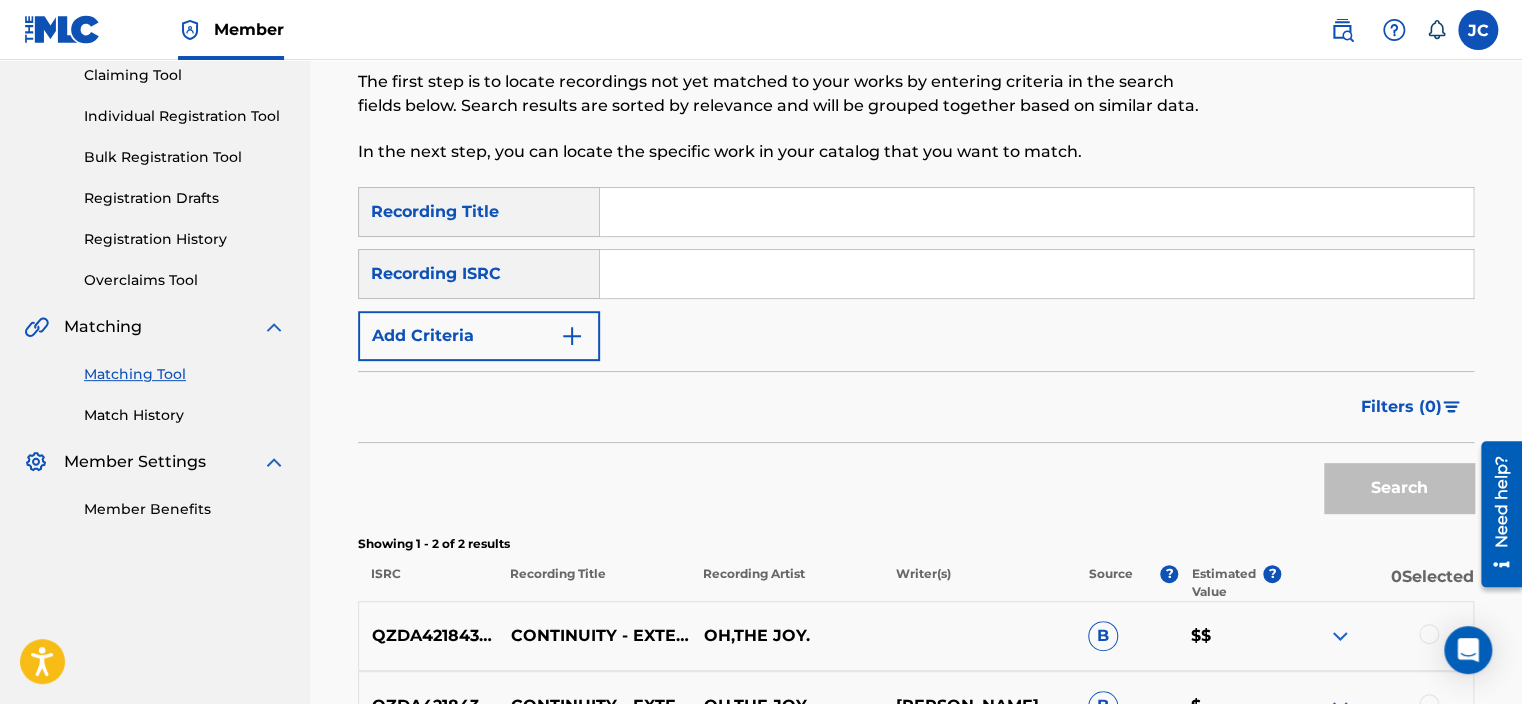 paste on "USPR35612268" 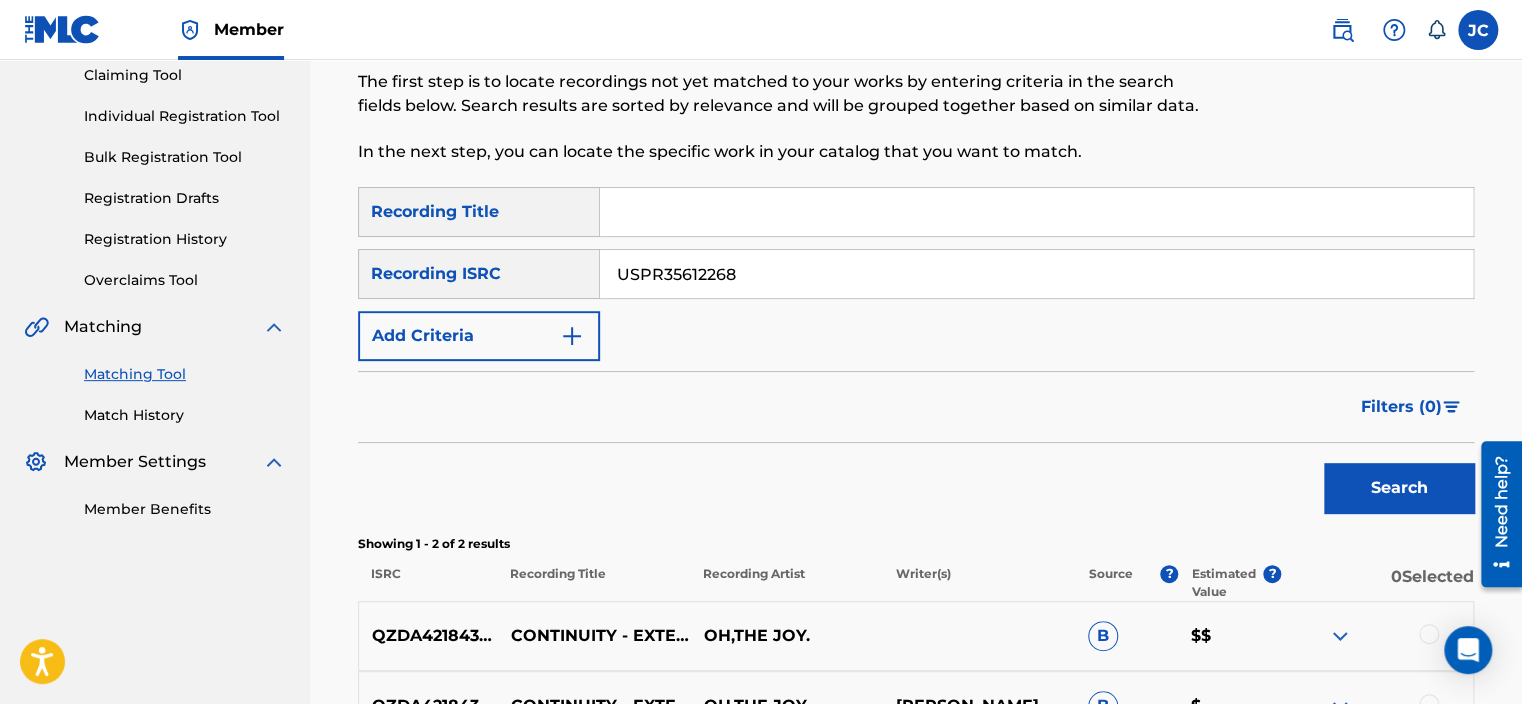 type on "USPR35612268" 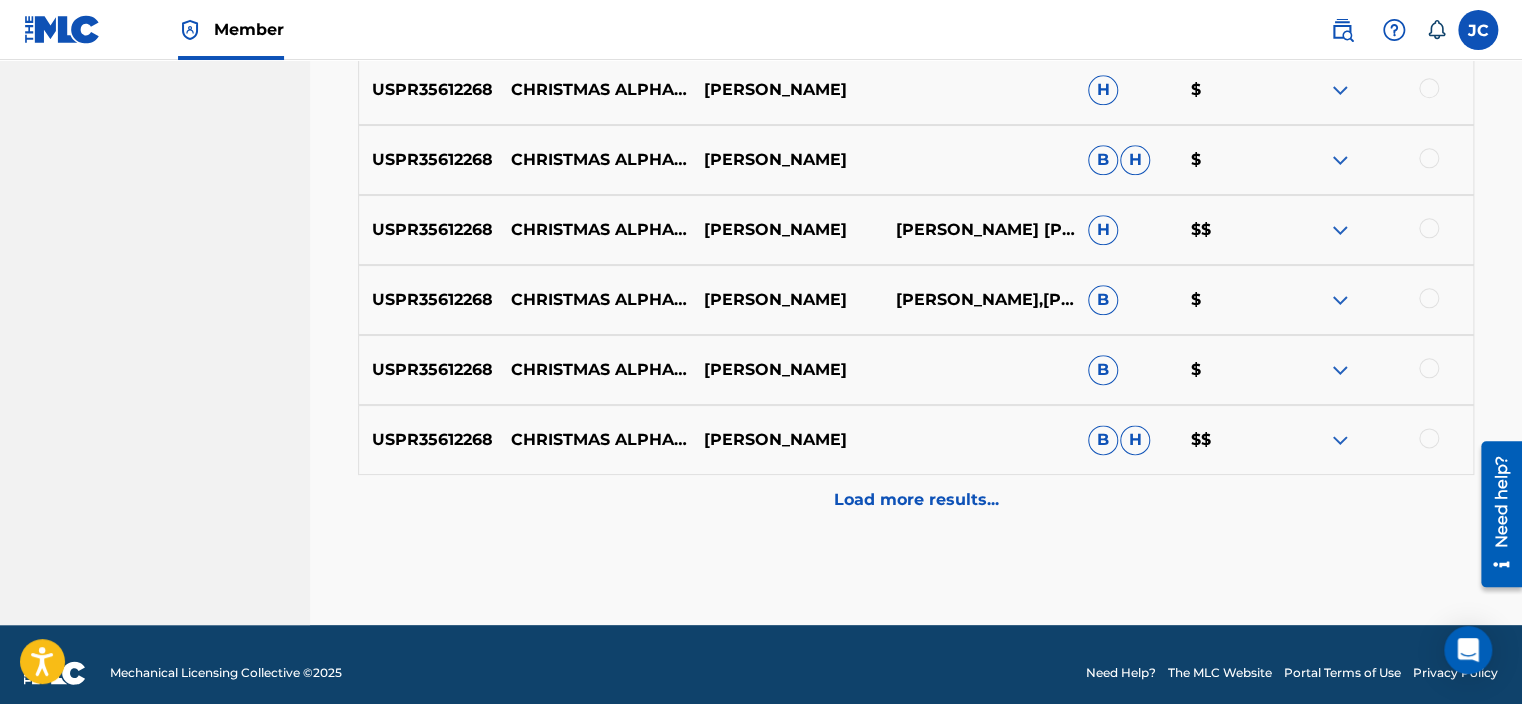 scroll, scrollTop: 1055, scrollLeft: 0, axis: vertical 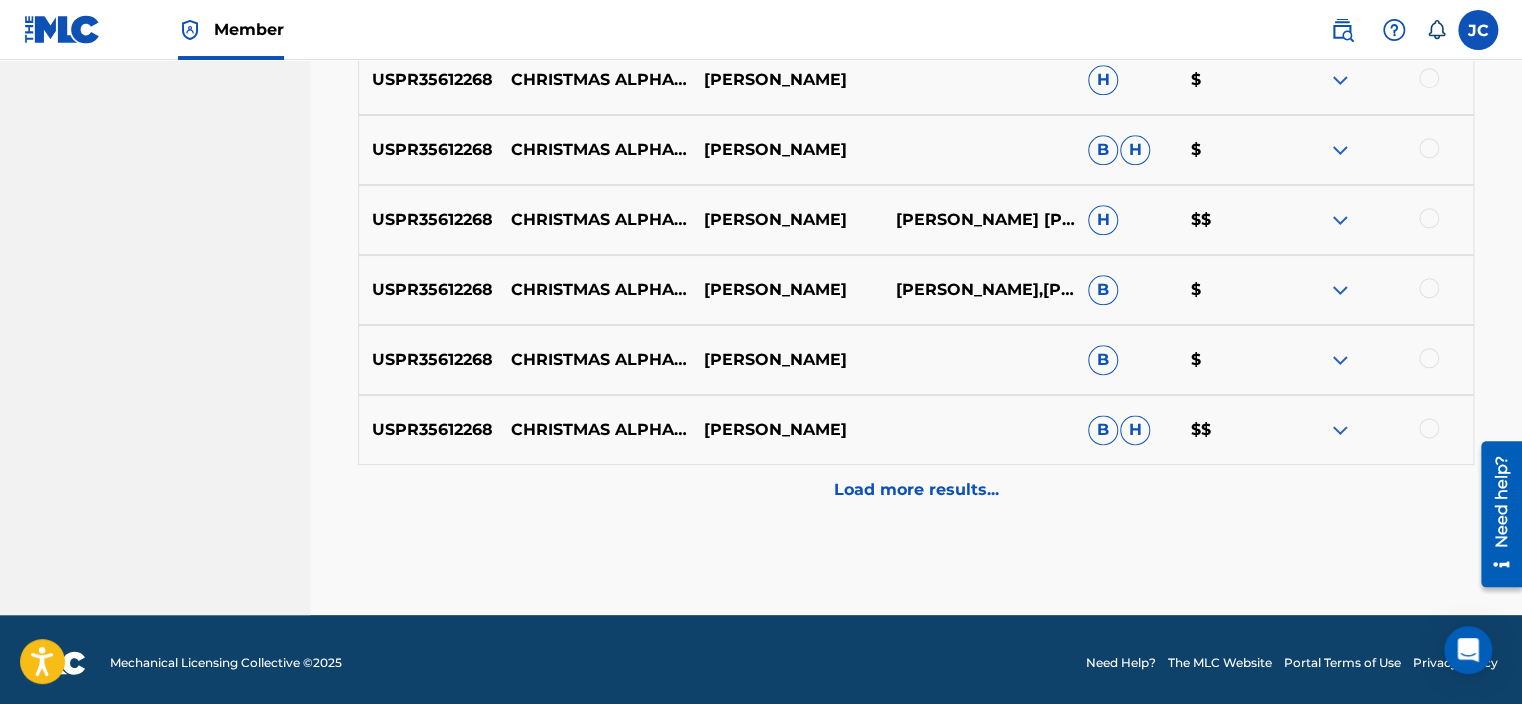 click on "Load more results..." at bounding box center [916, 490] 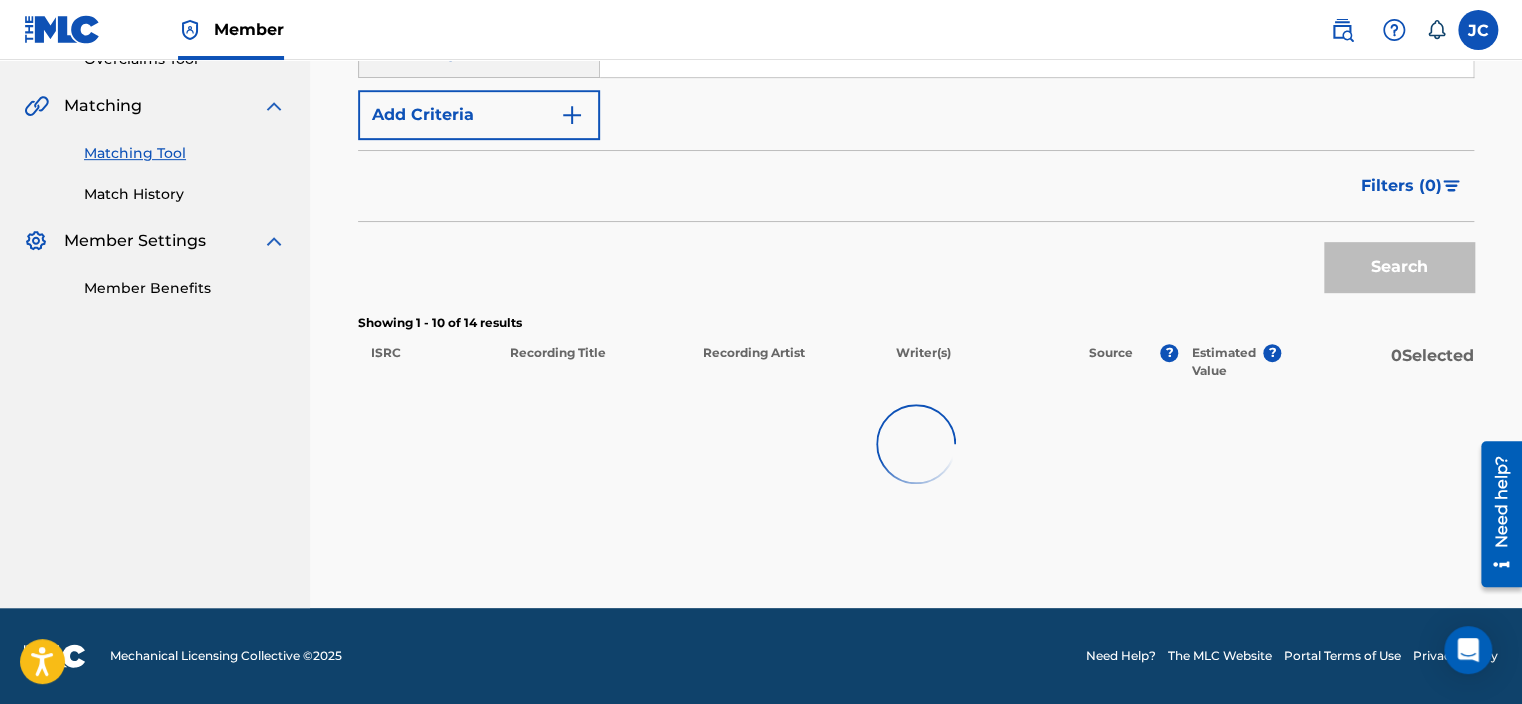 scroll, scrollTop: 1055, scrollLeft: 0, axis: vertical 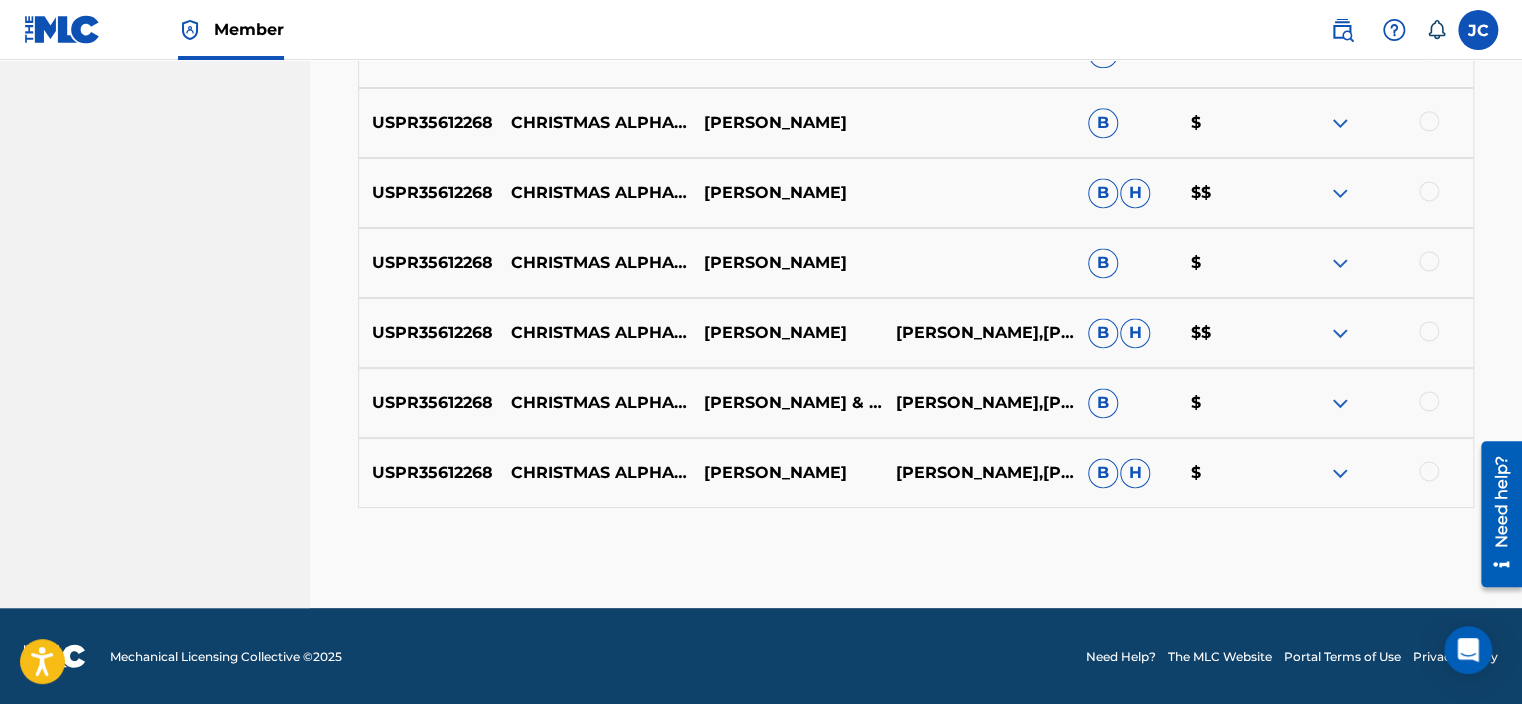 click at bounding box center (1429, 471) 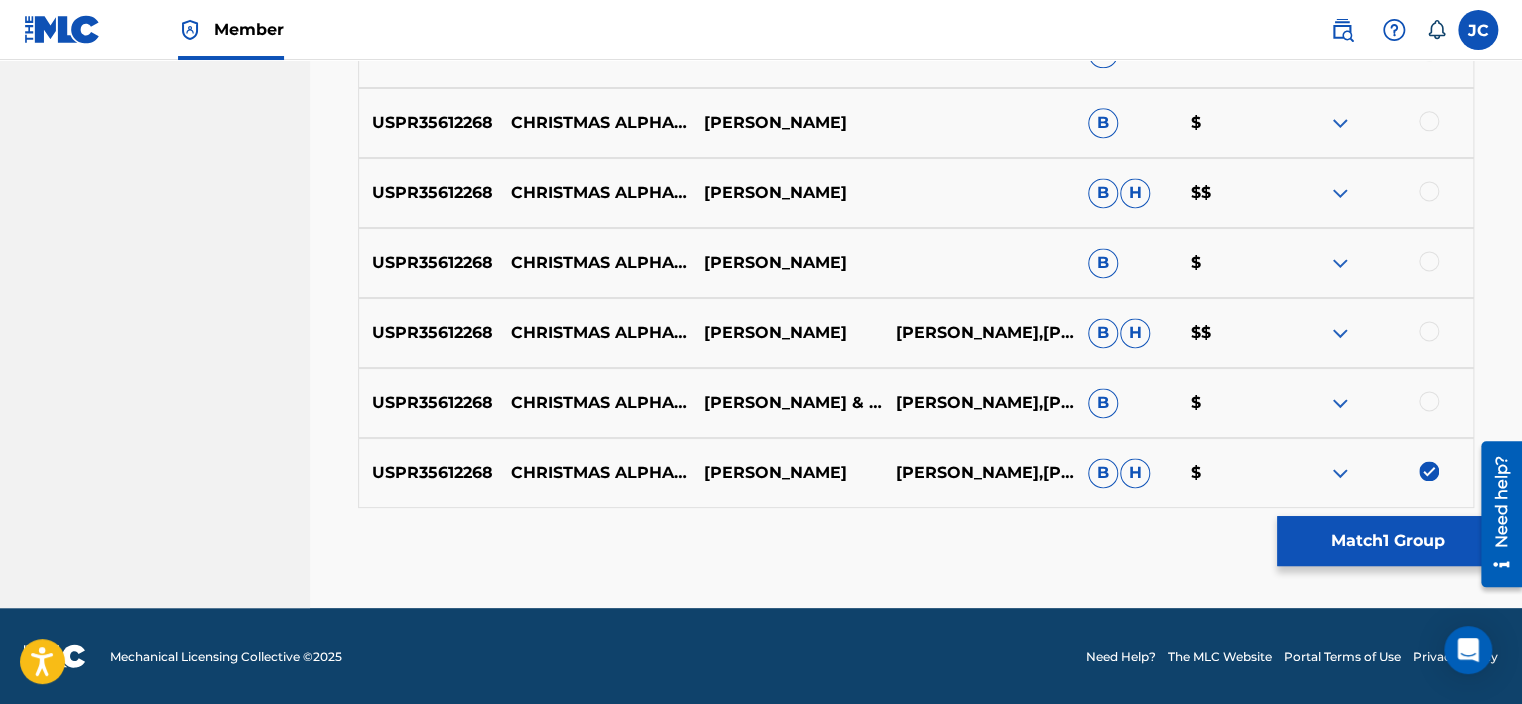 click at bounding box center [1429, 401] 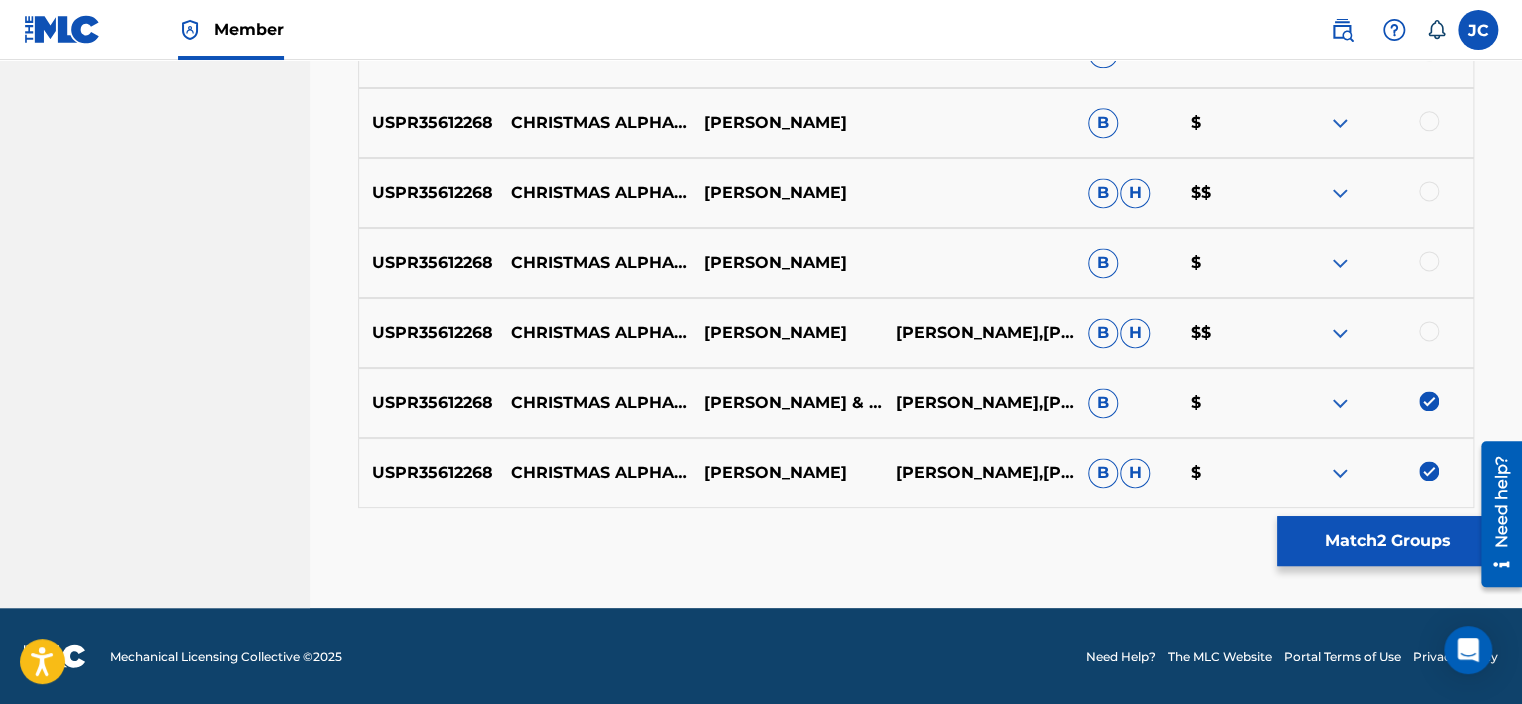 click at bounding box center [1429, 331] 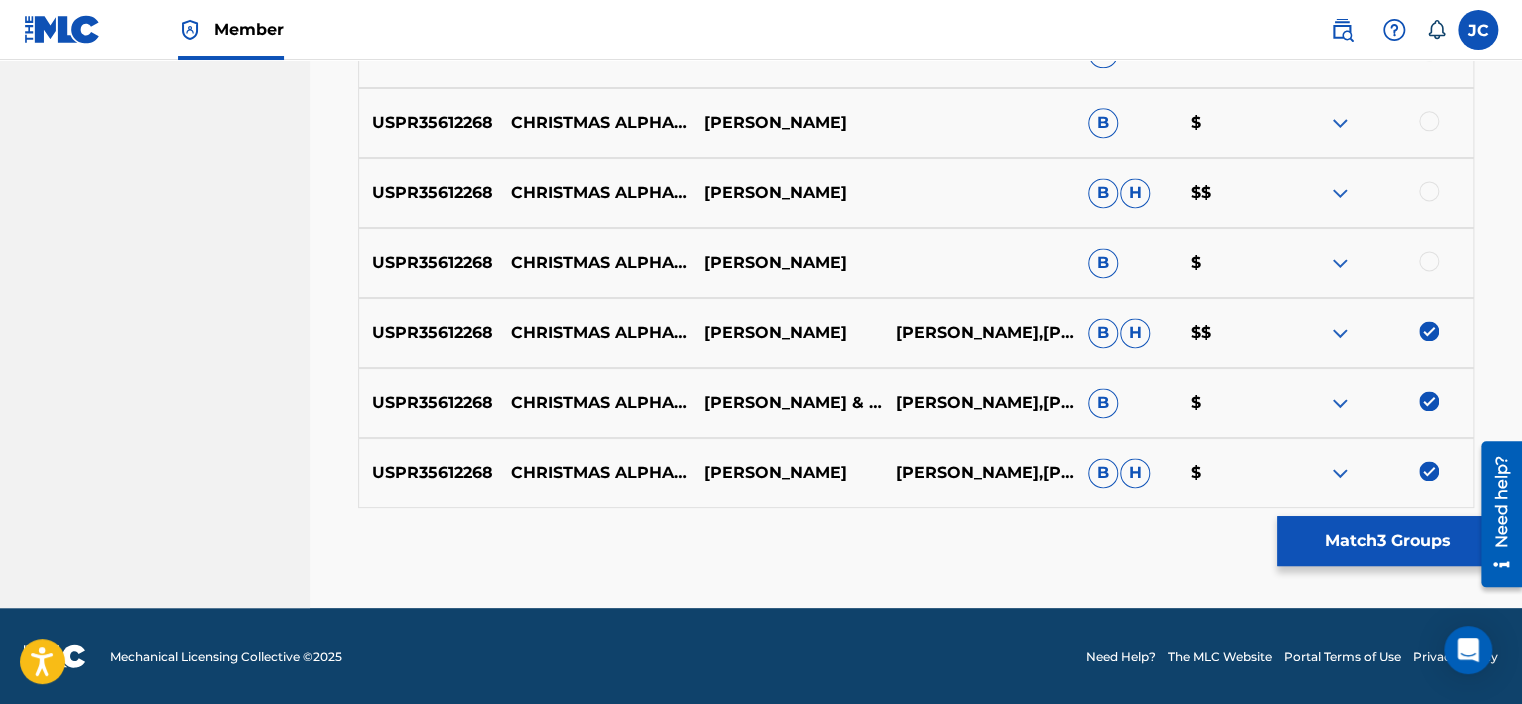 click at bounding box center [1429, 261] 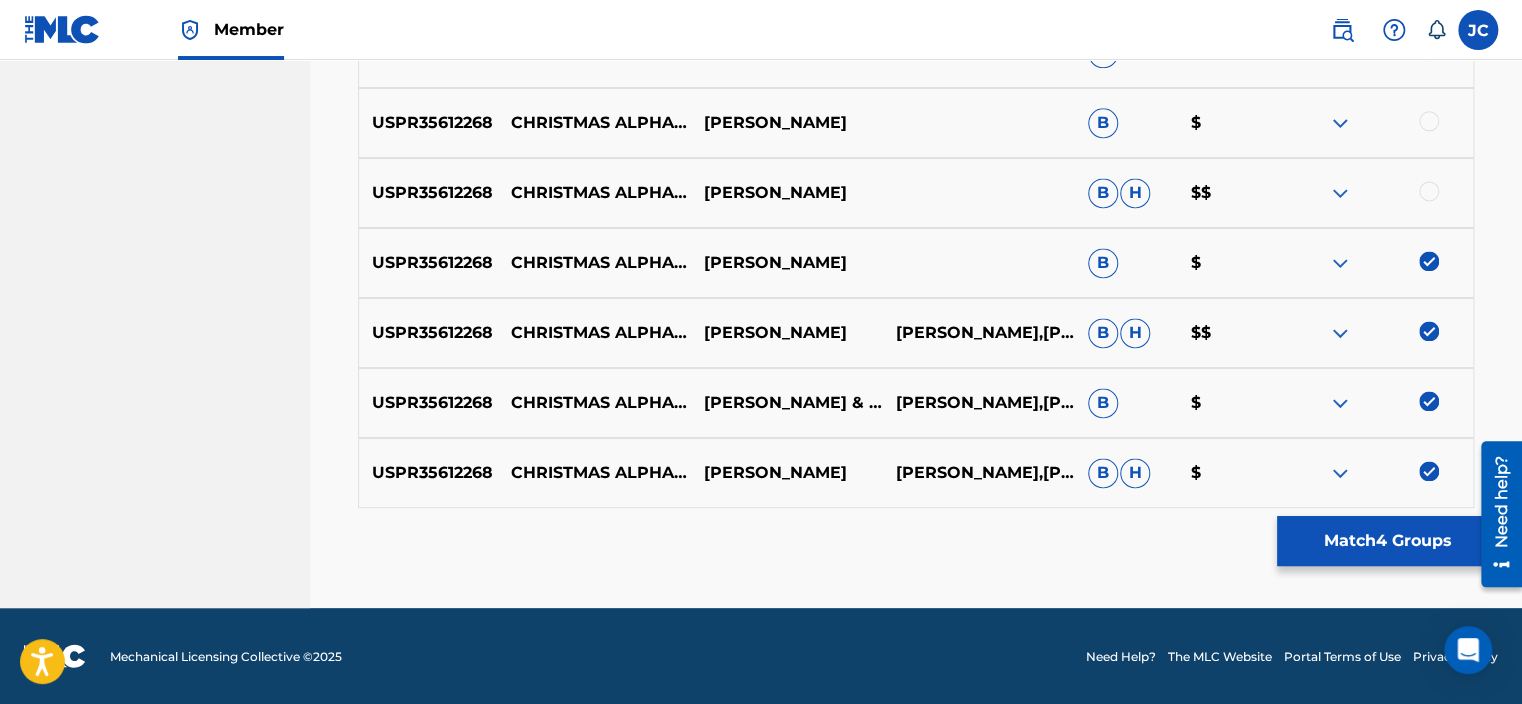 click at bounding box center [1429, 191] 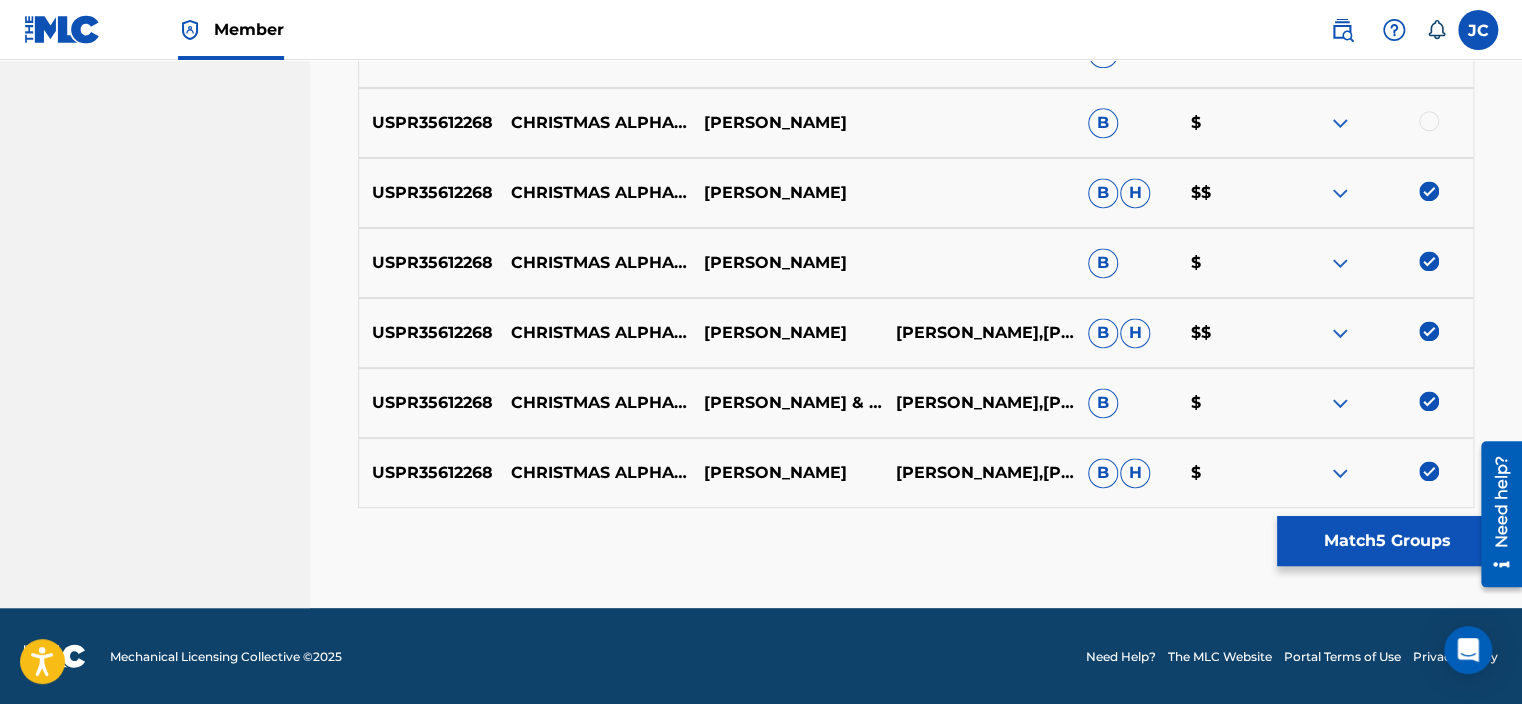 click at bounding box center (1429, 121) 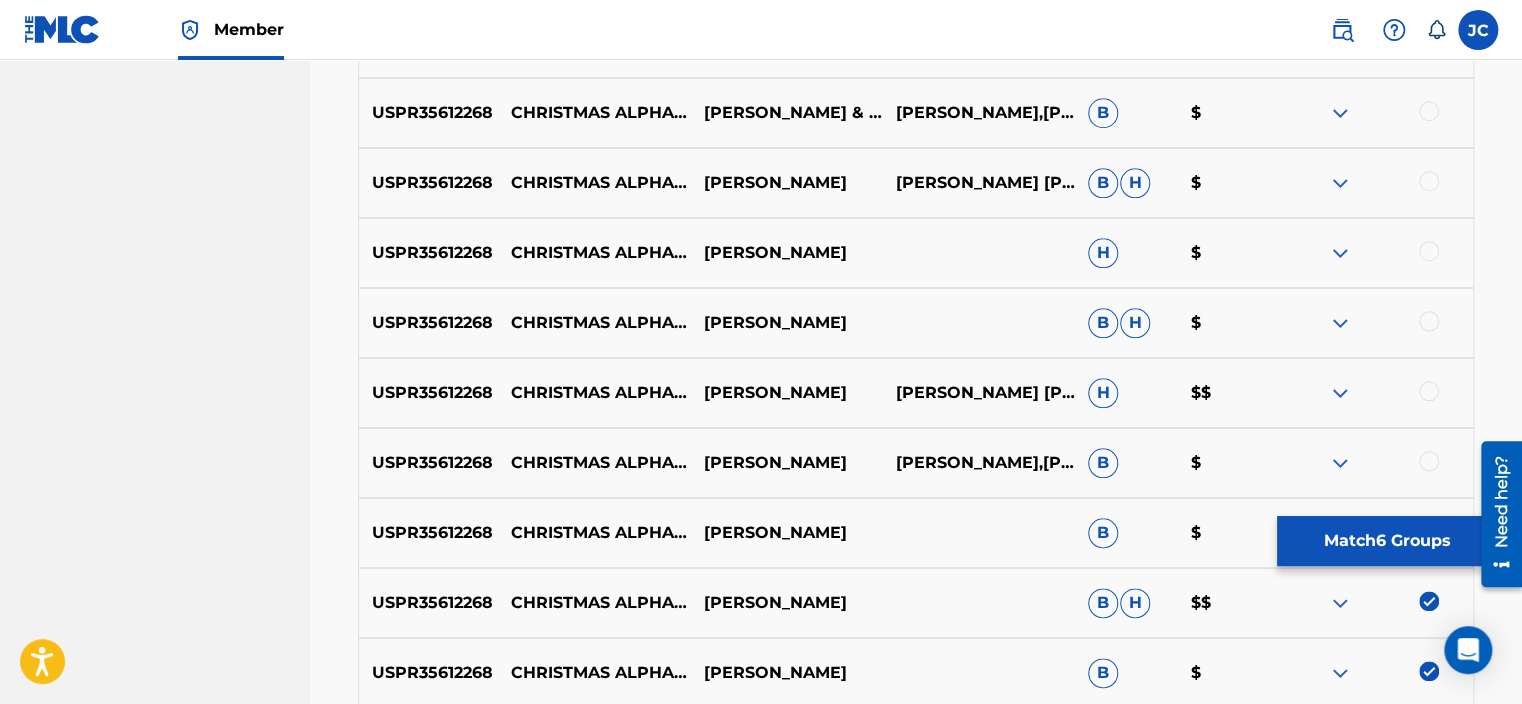 scroll, scrollTop: 879, scrollLeft: 0, axis: vertical 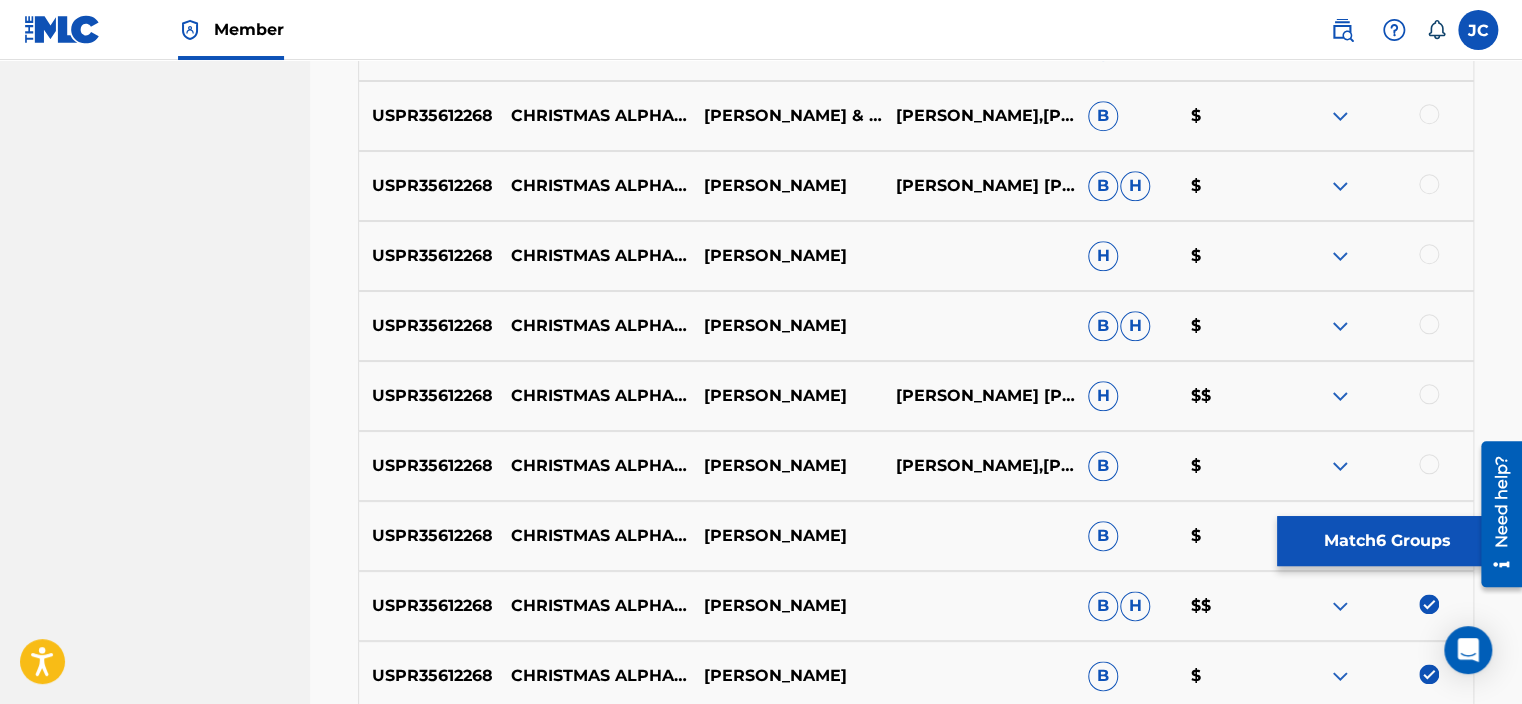 click at bounding box center (1429, 464) 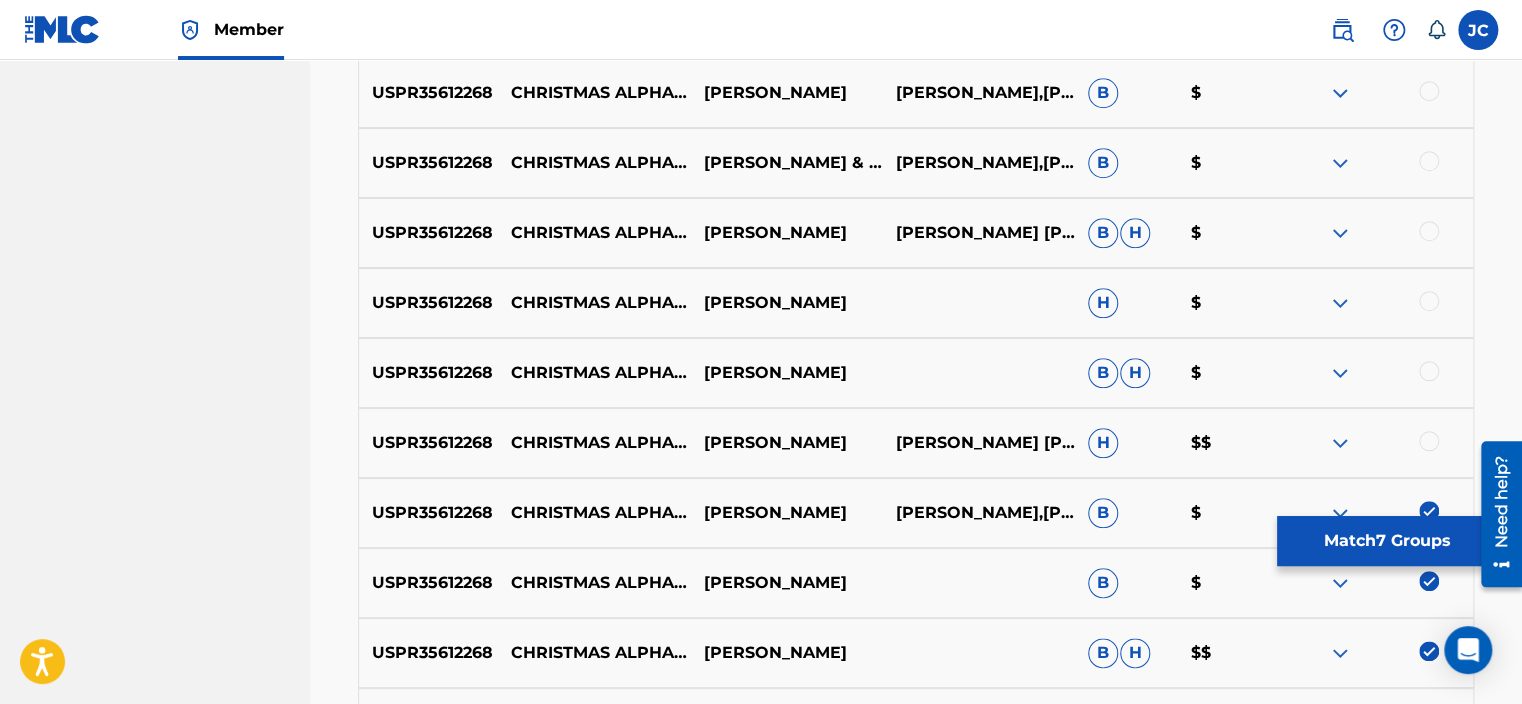 scroll, scrollTop: 811, scrollLeft: 0, axis: vertical 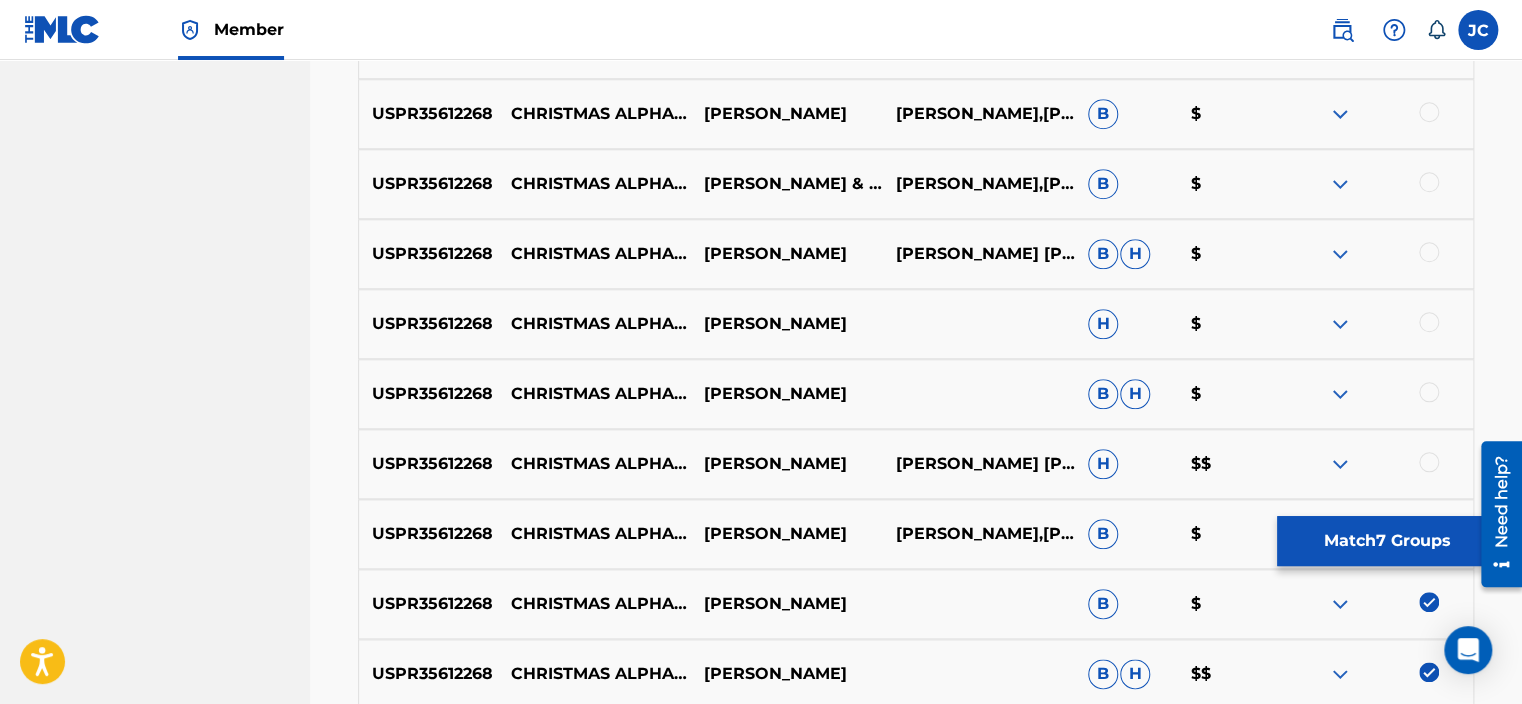 click at bounding box center (1429, 462) 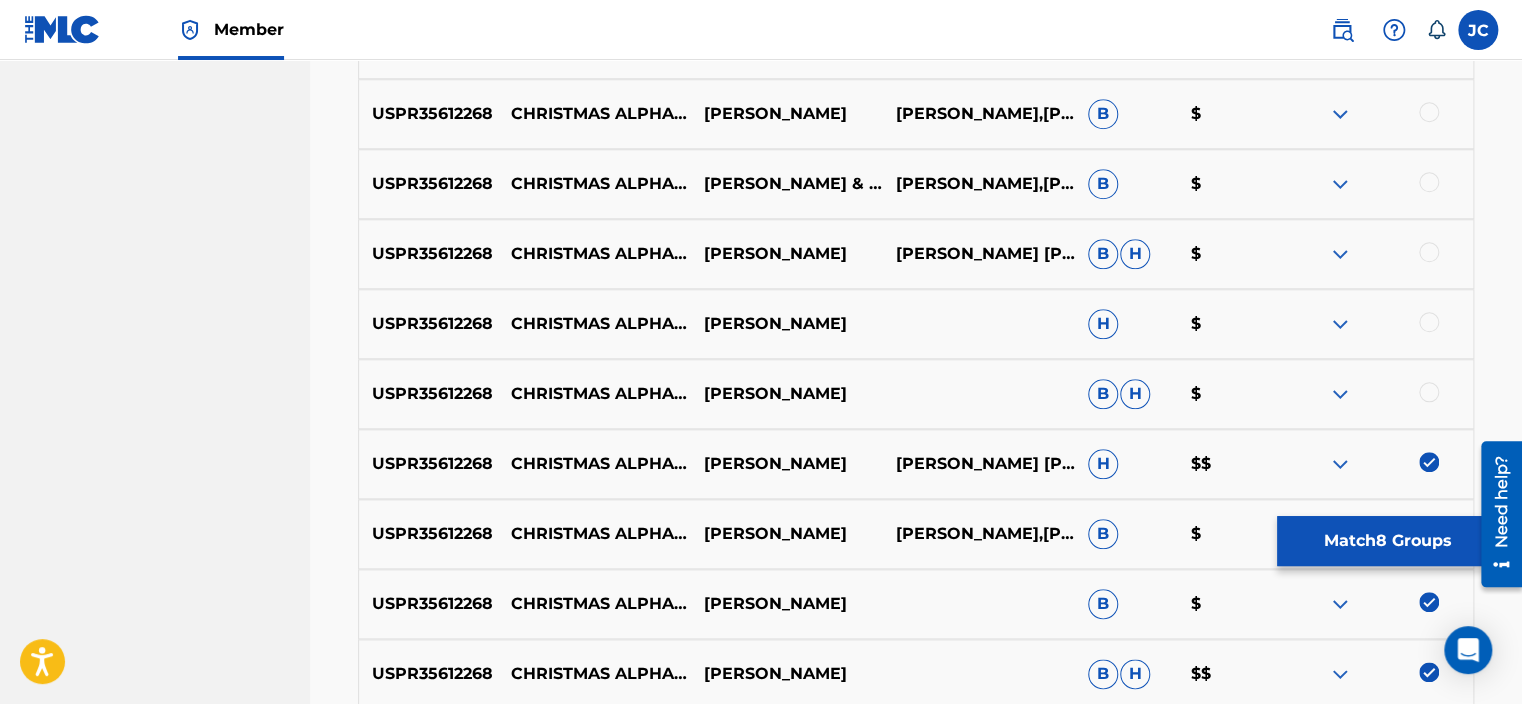 click at bounding box center (1429, 392) 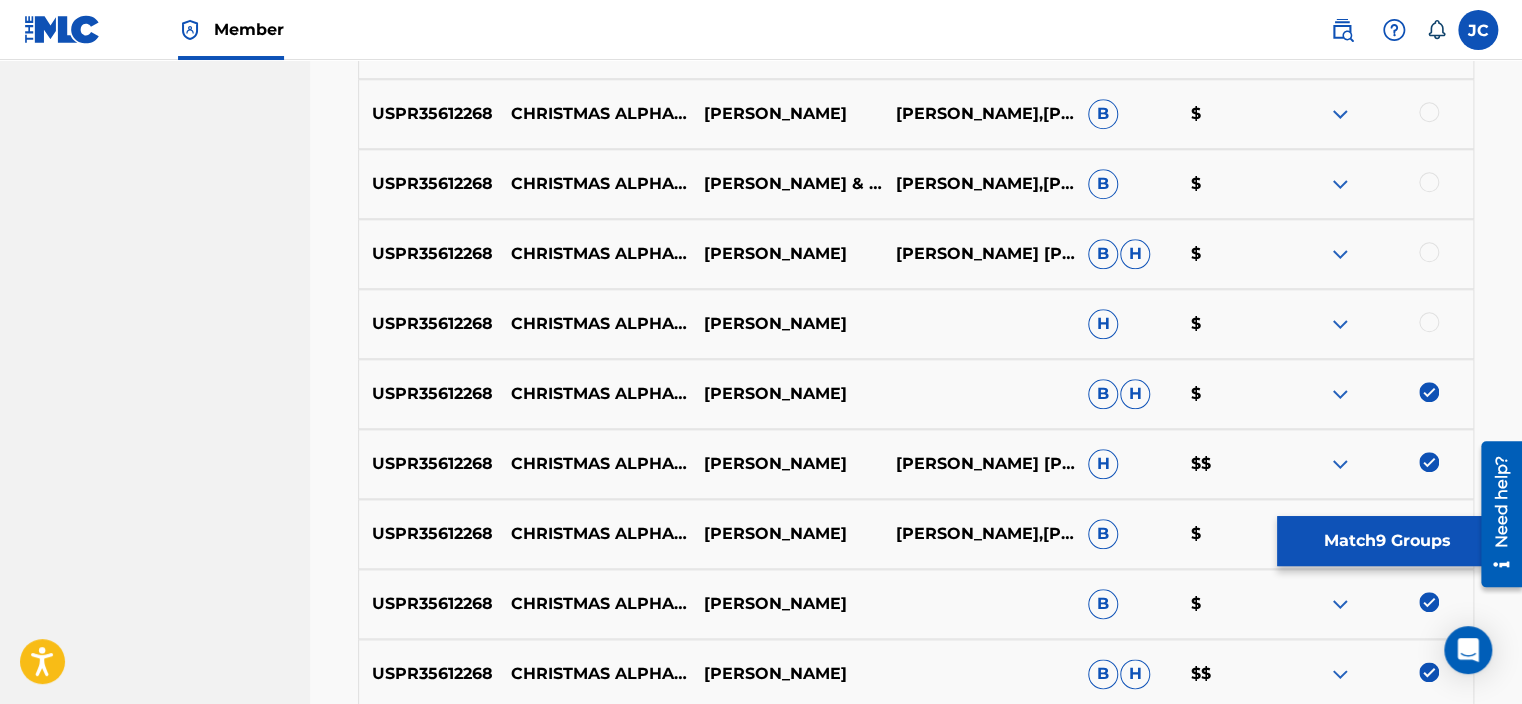 click at bounding box center [1429, 322] 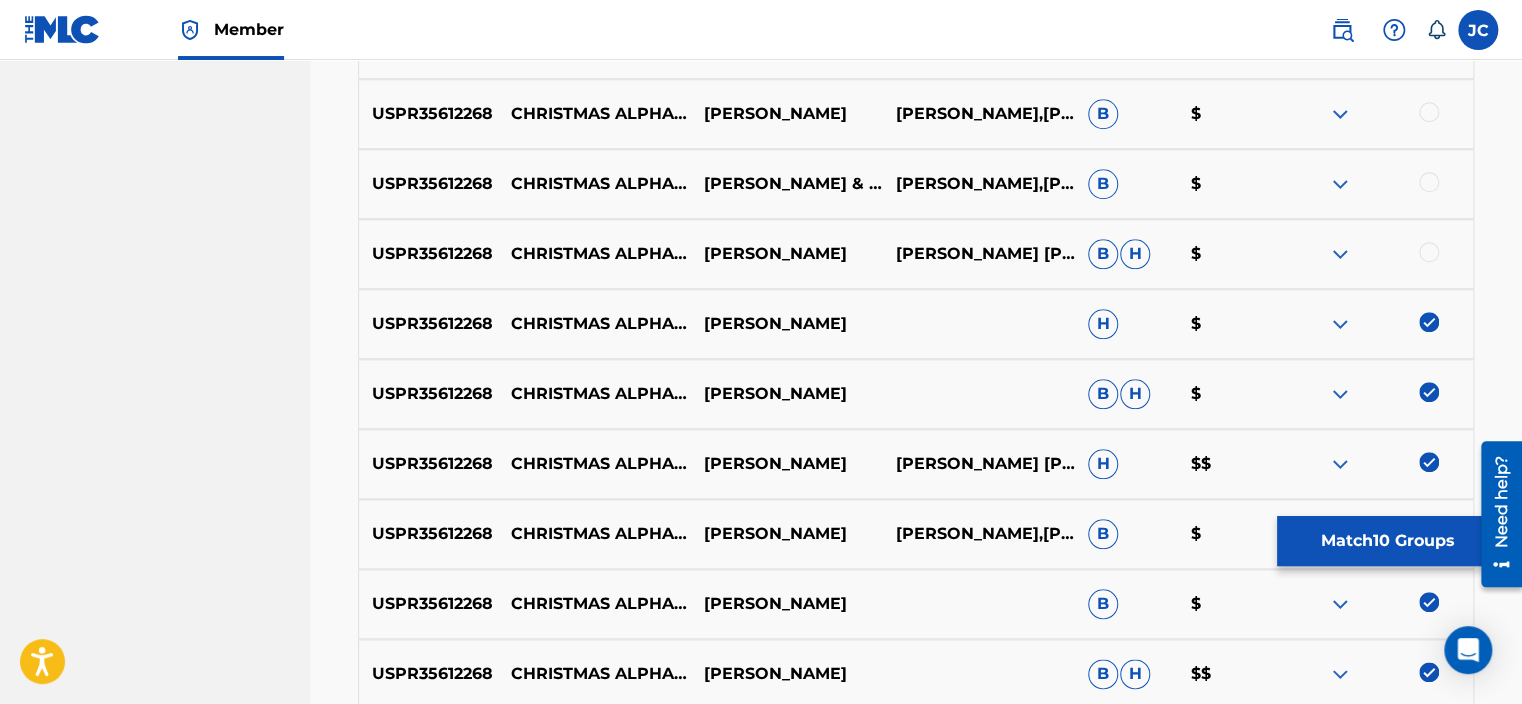 click at bounding box center (1429, 252) 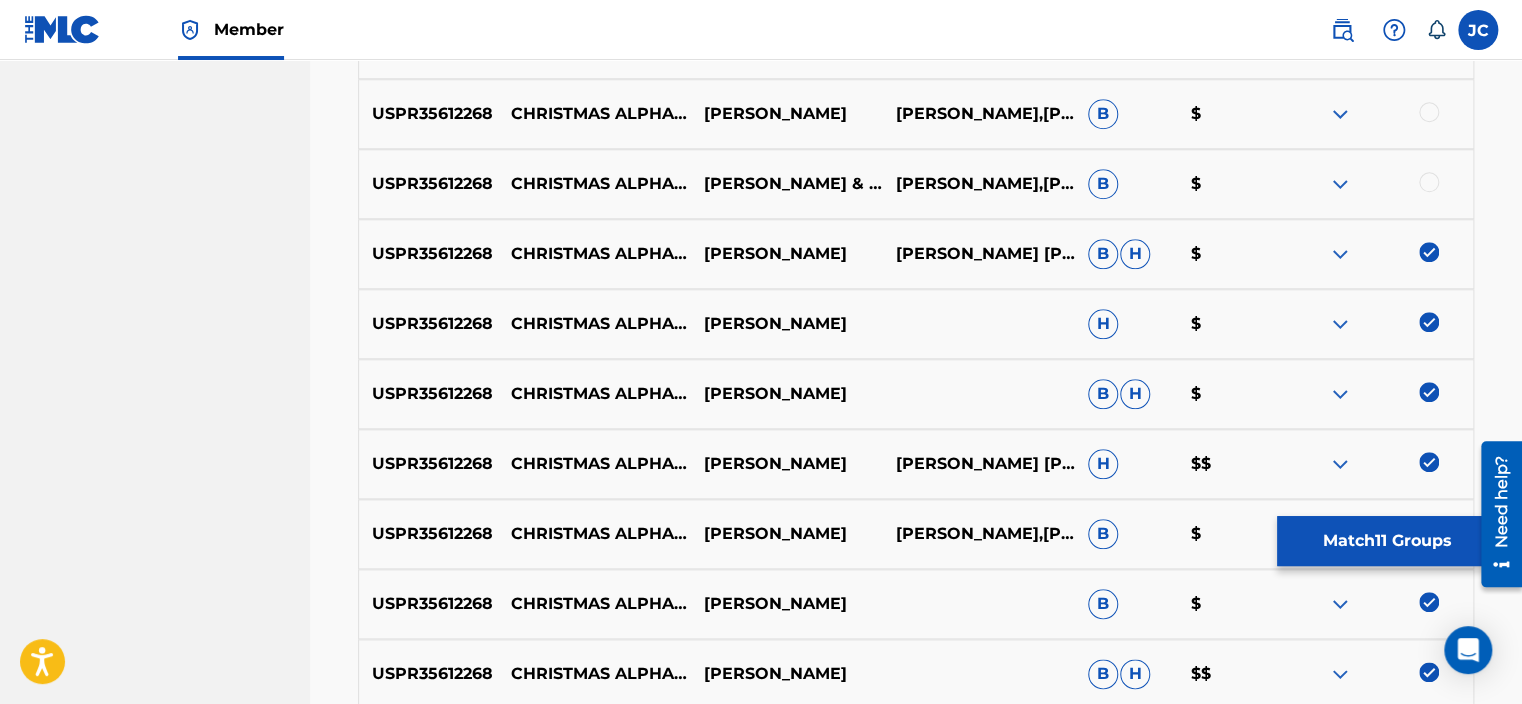 click at bounding box center (1429, 182) 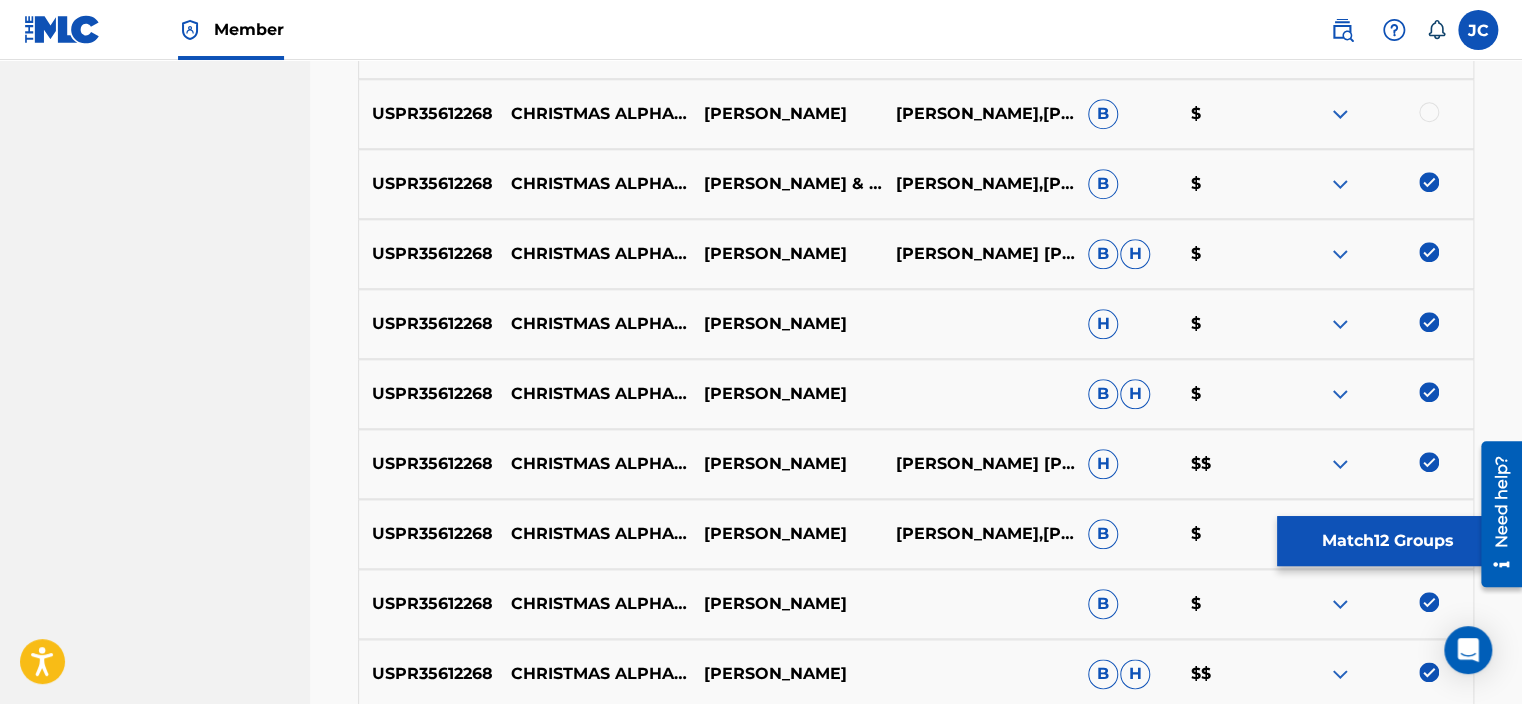 click at bounding box center (1429, 112) 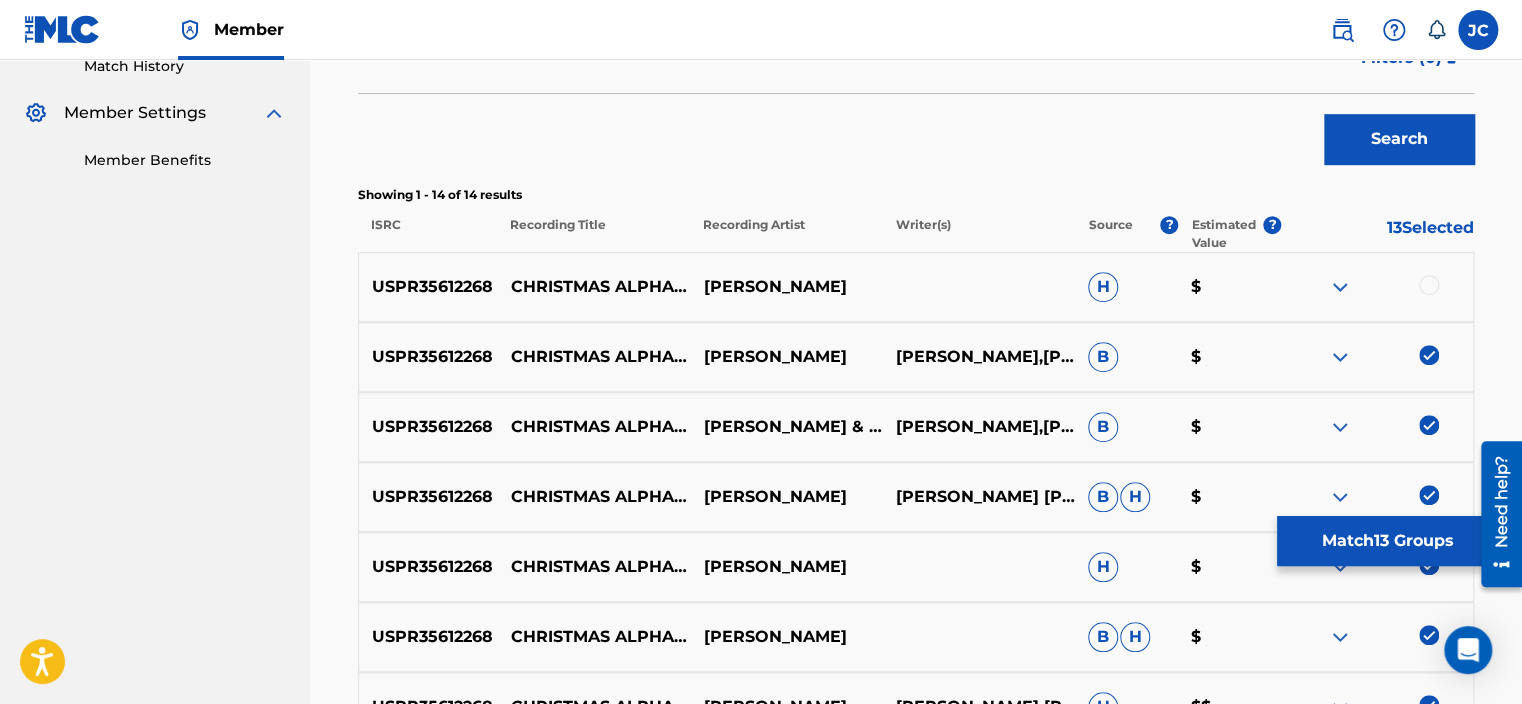 scroll, scrollTop: 564, scrollLeft: 0, axis: vertical 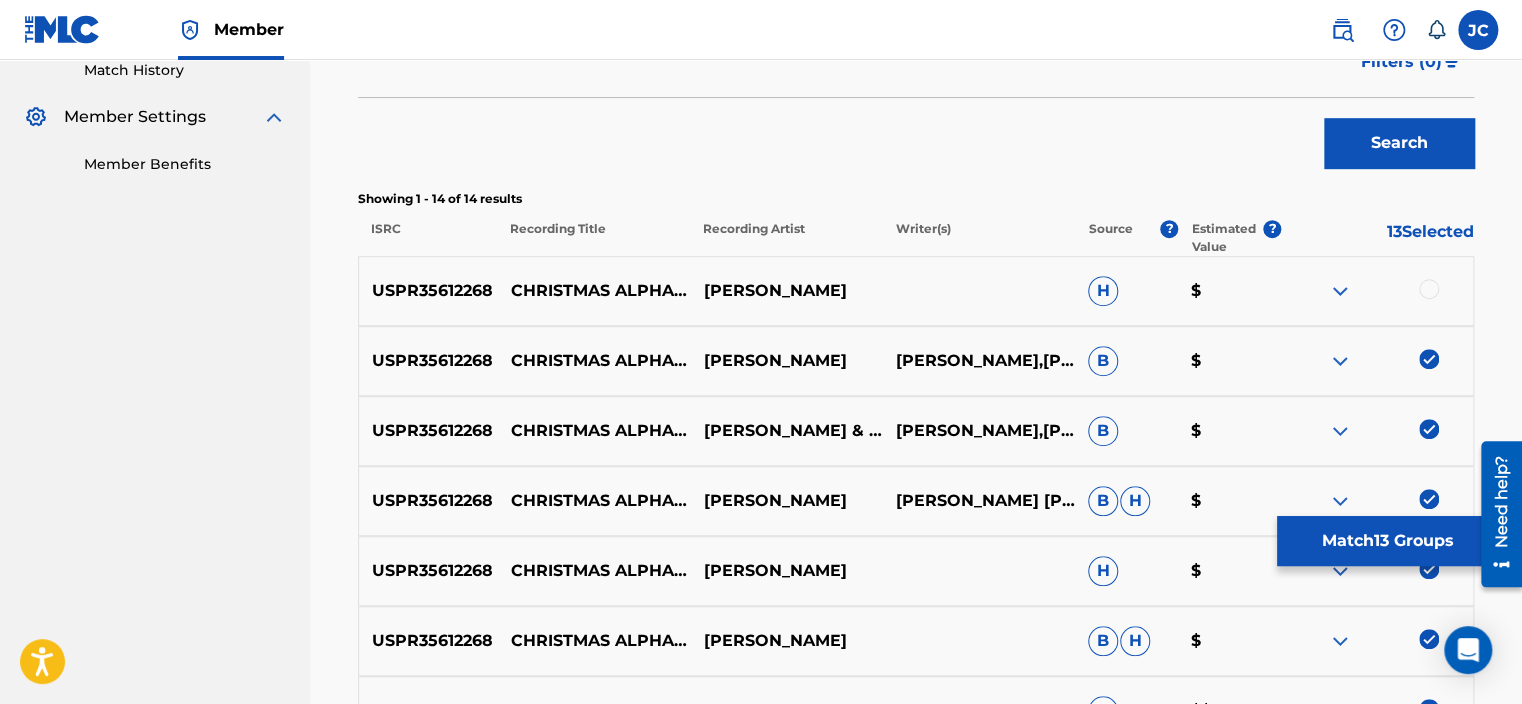 click at bounding box center (1429, 289) 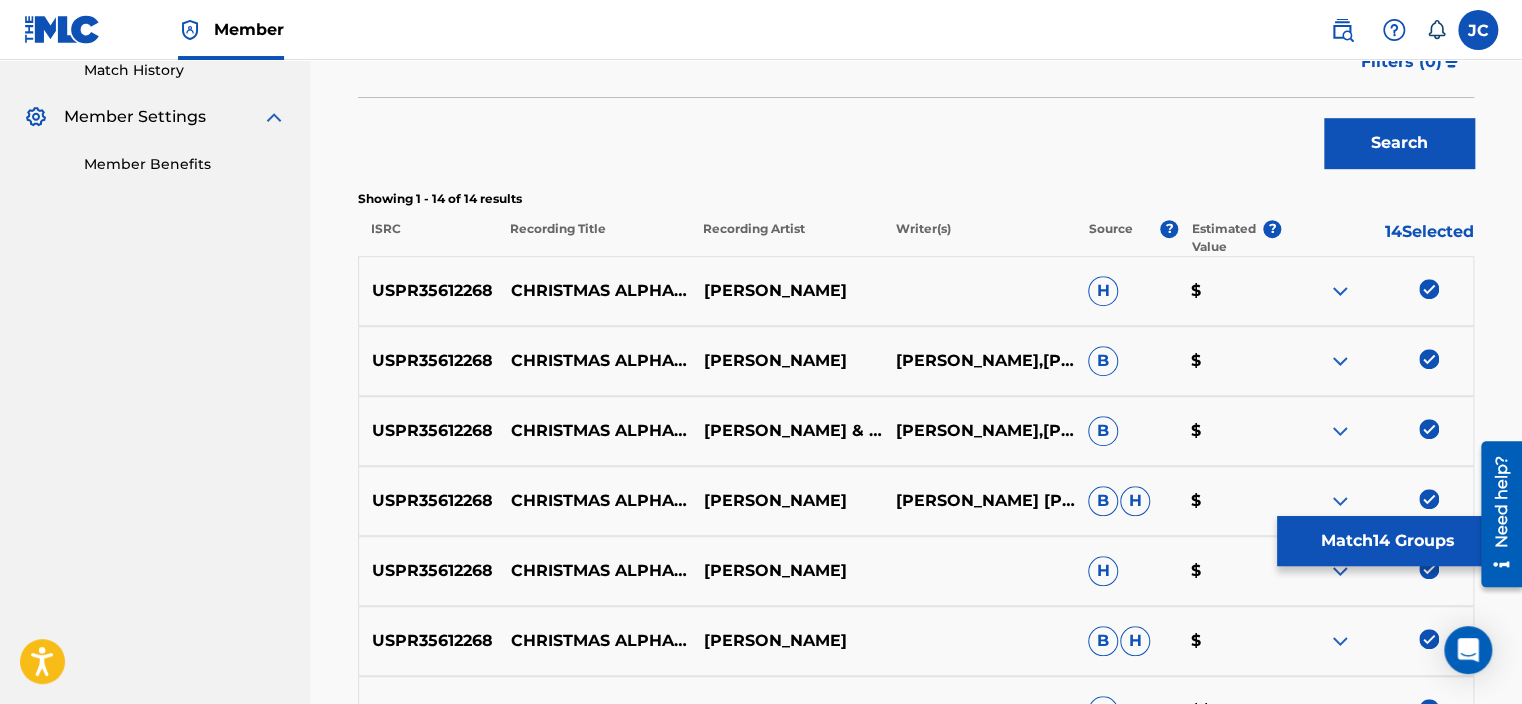 click on "Match  14 Groups" at bounding box center [1387, 541] 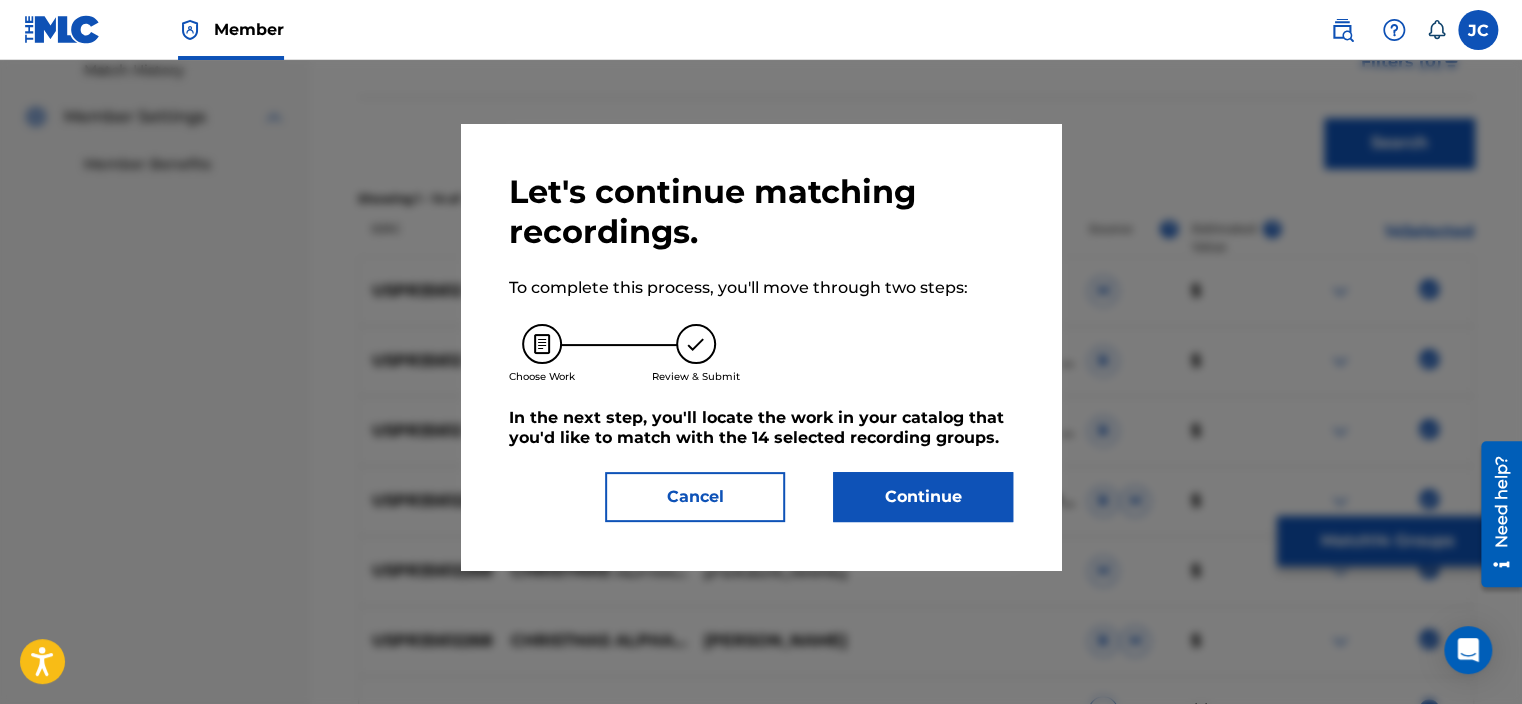 click on "Continue" at bounding box center (923, 497) 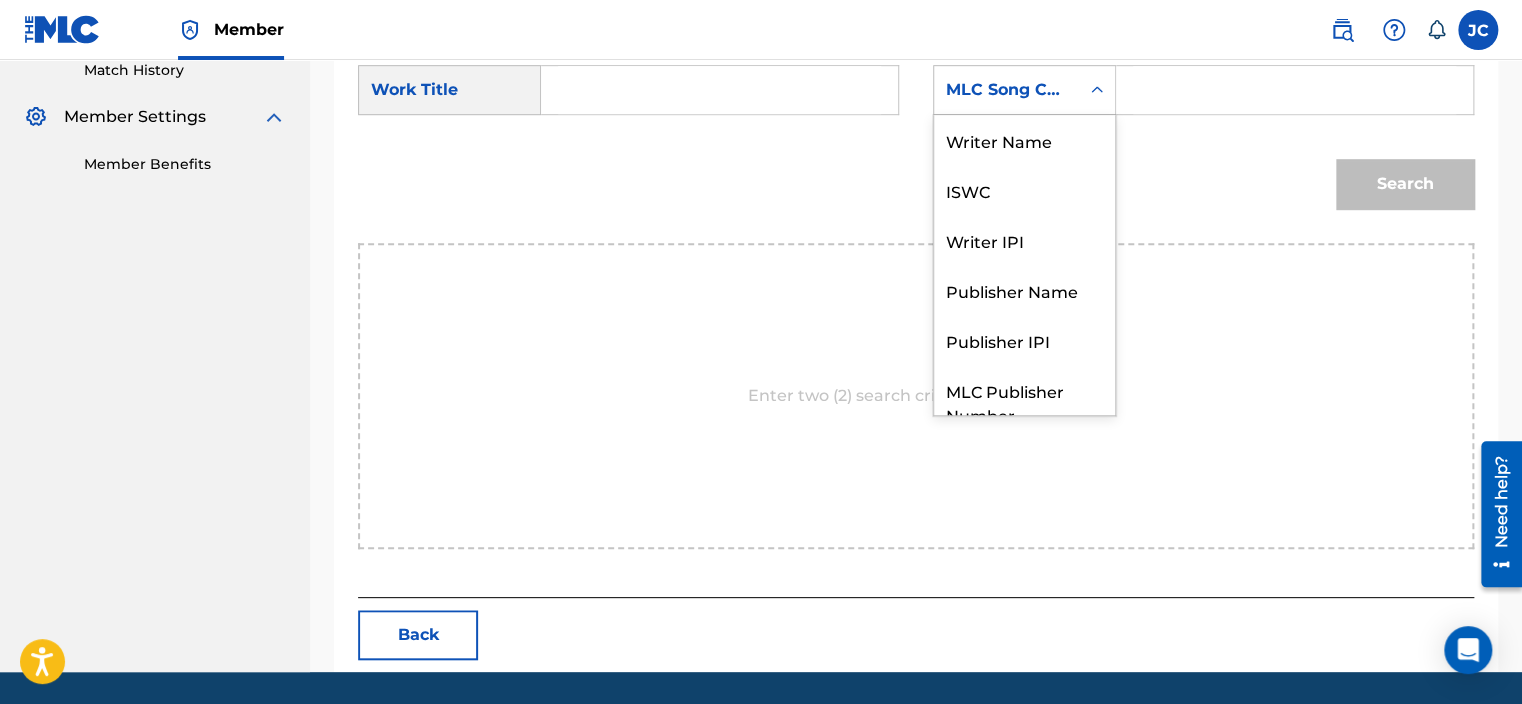 click on "MLC Song Code" at bounding box center (1006, 90) 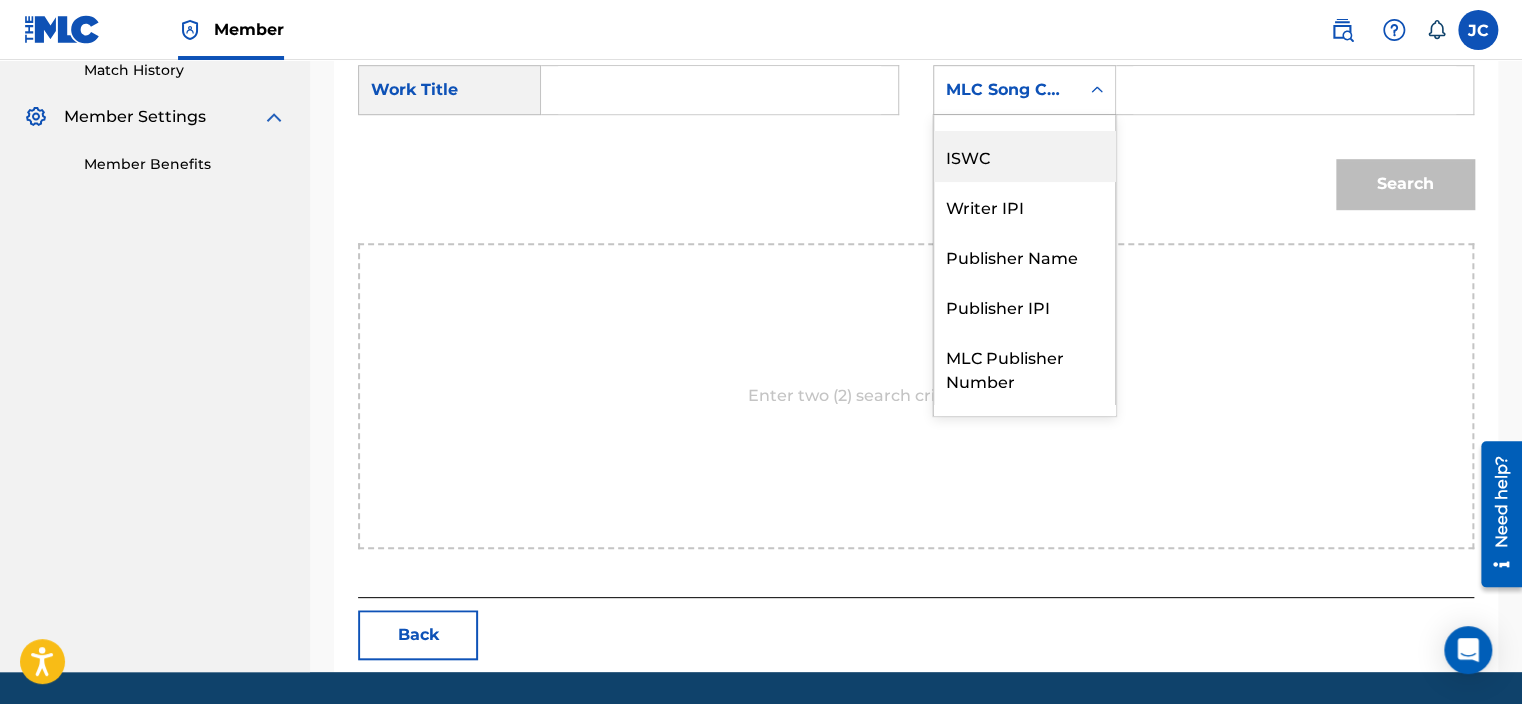 scroll, scrollTop: 0, scrollLeft: 0, axis: both 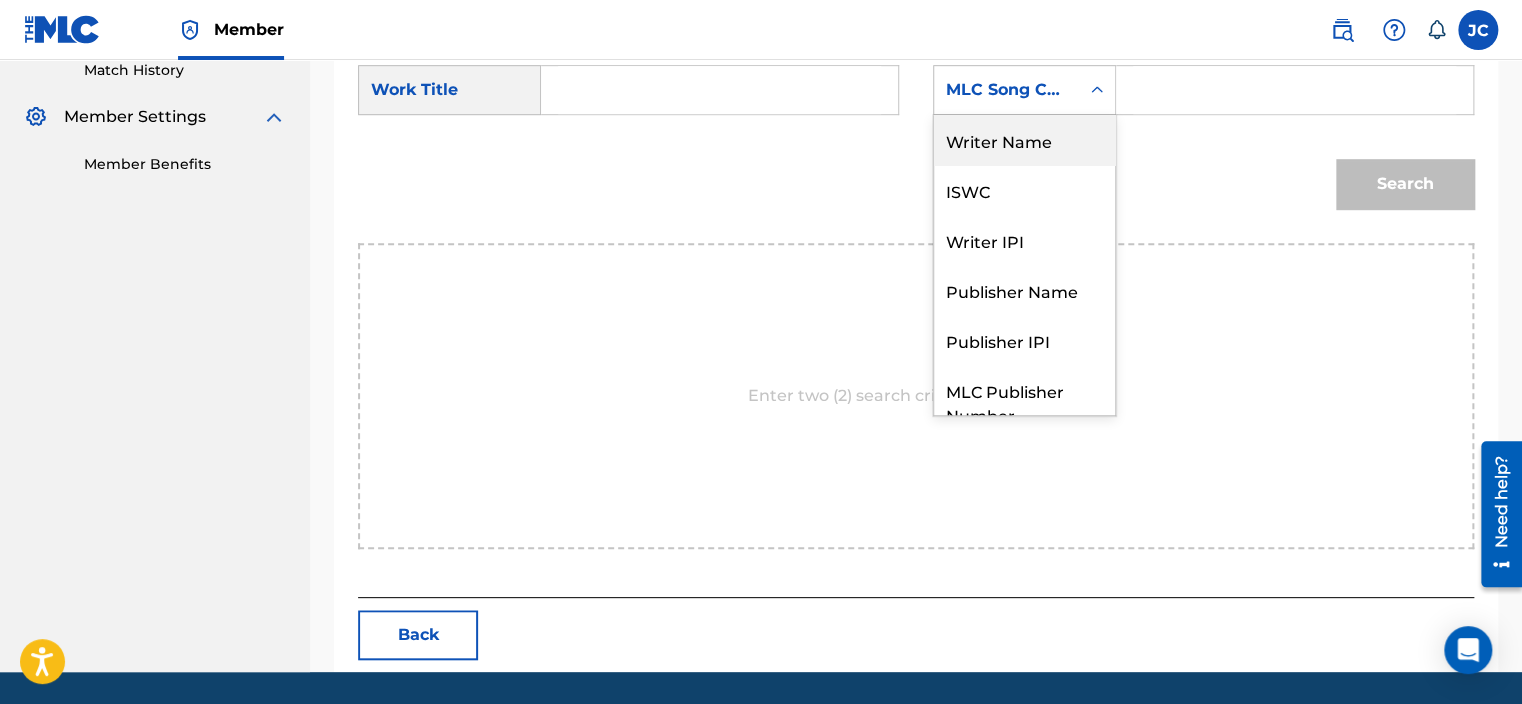 click on "Writer Name" at bounding box center (1024, 140) 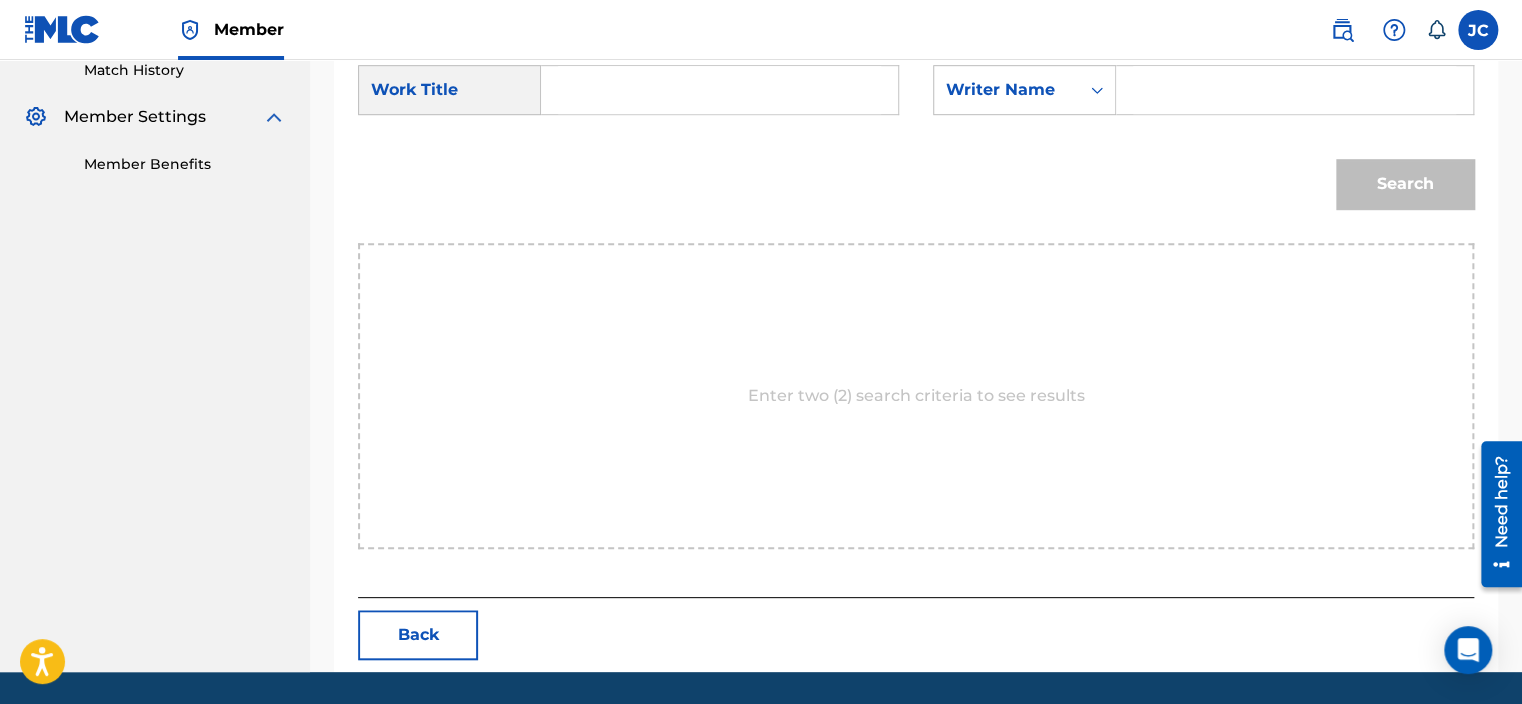 click at bounding box center [719, 90] 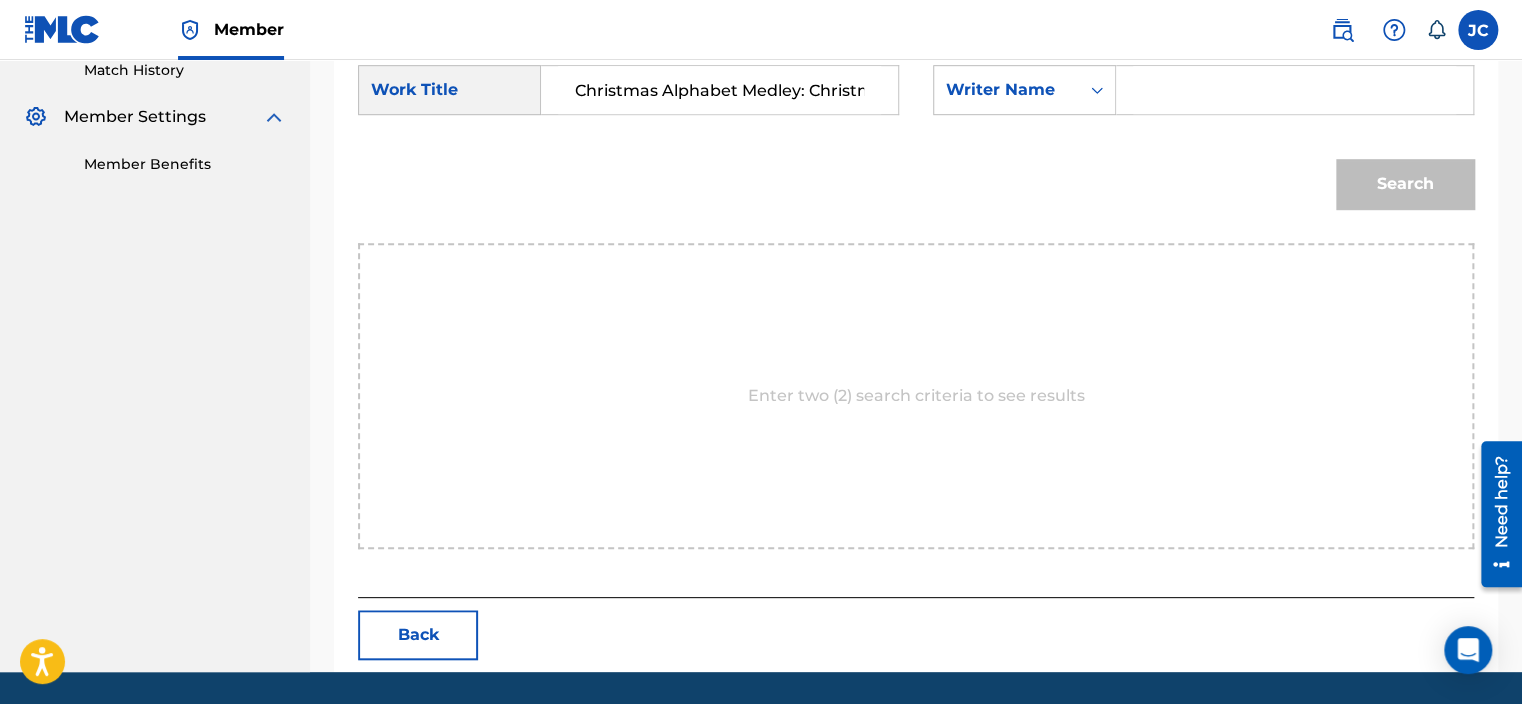 scroll, scrollTop: 0, scrollLeft: 473, axis: horizontal 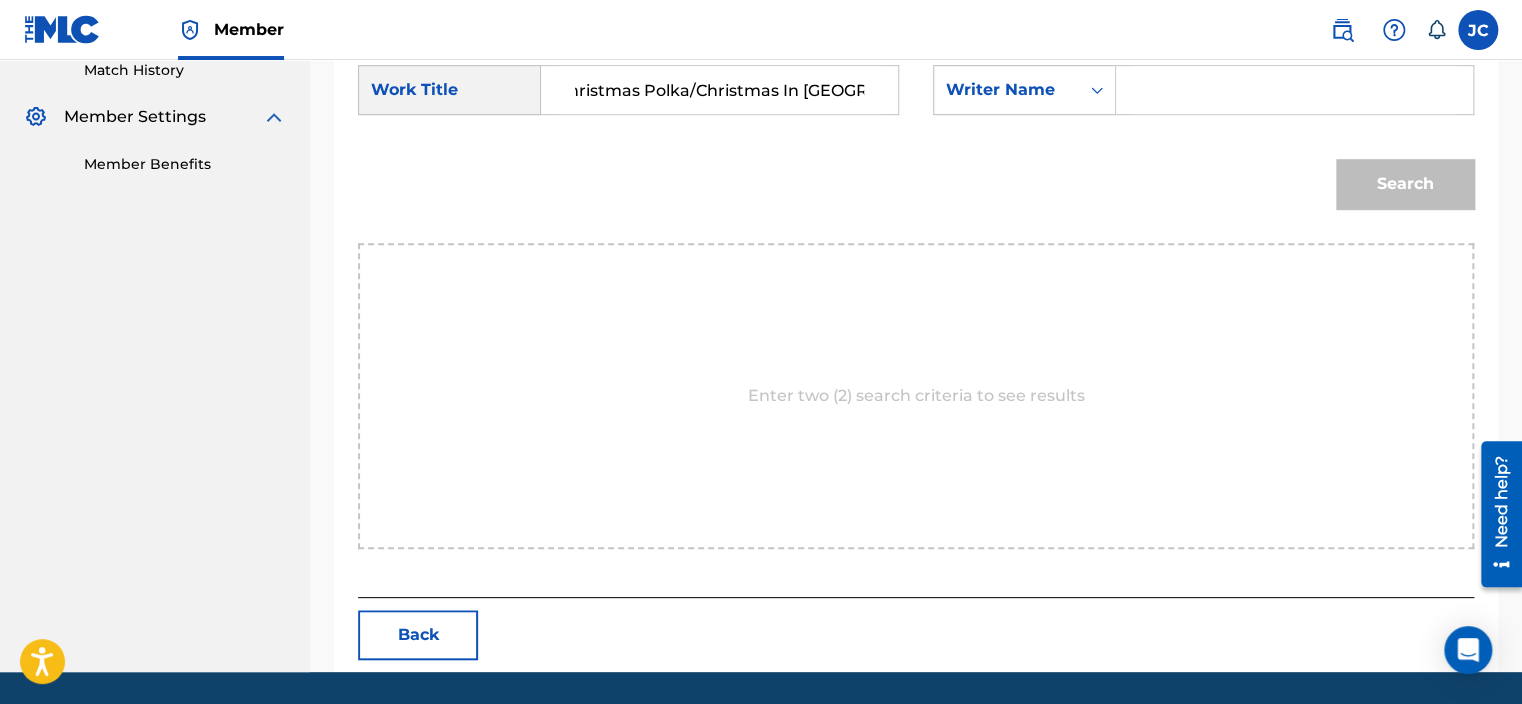 type on "Christmas Alphabet Medley: Christmas Alphabet/Merry Christmas Polka/Christmas In America" 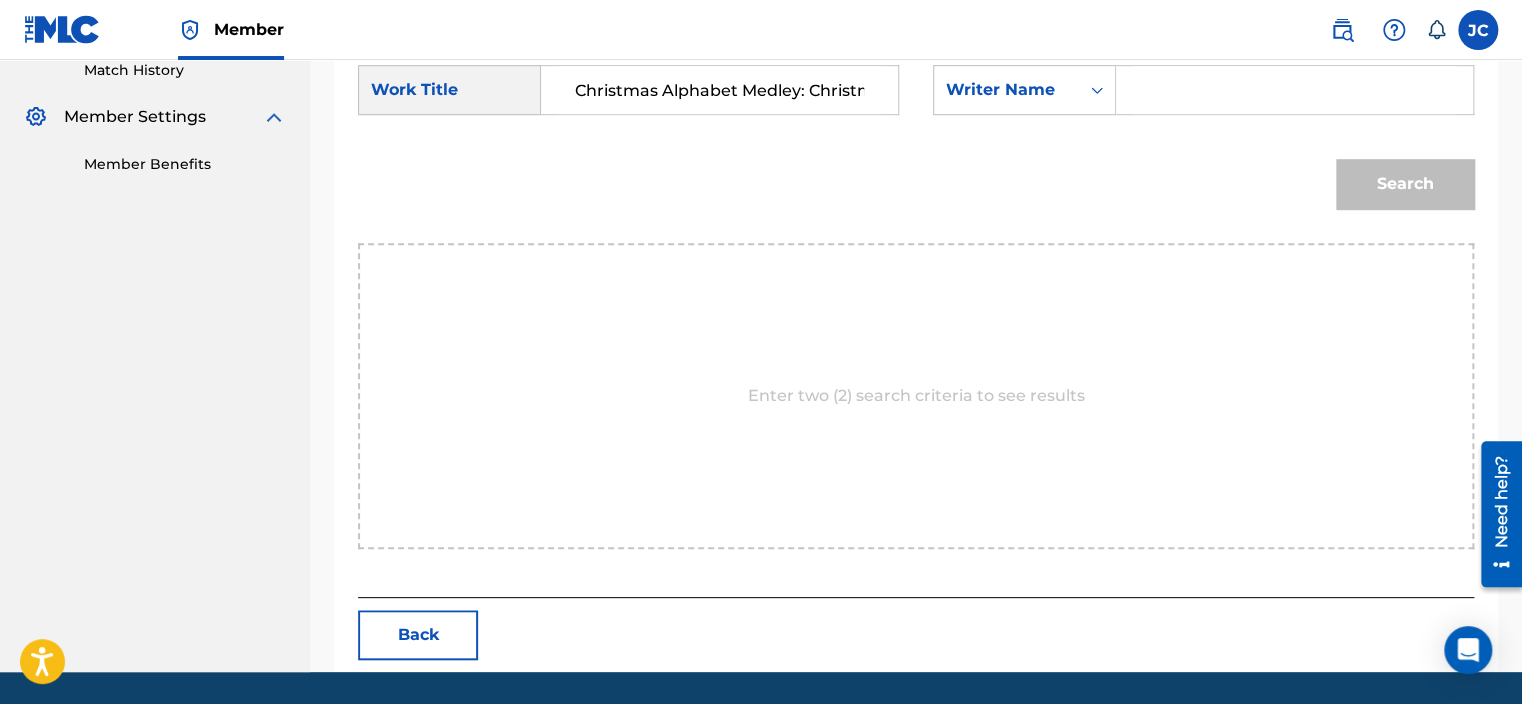 click at bounding box center [1294, 90] 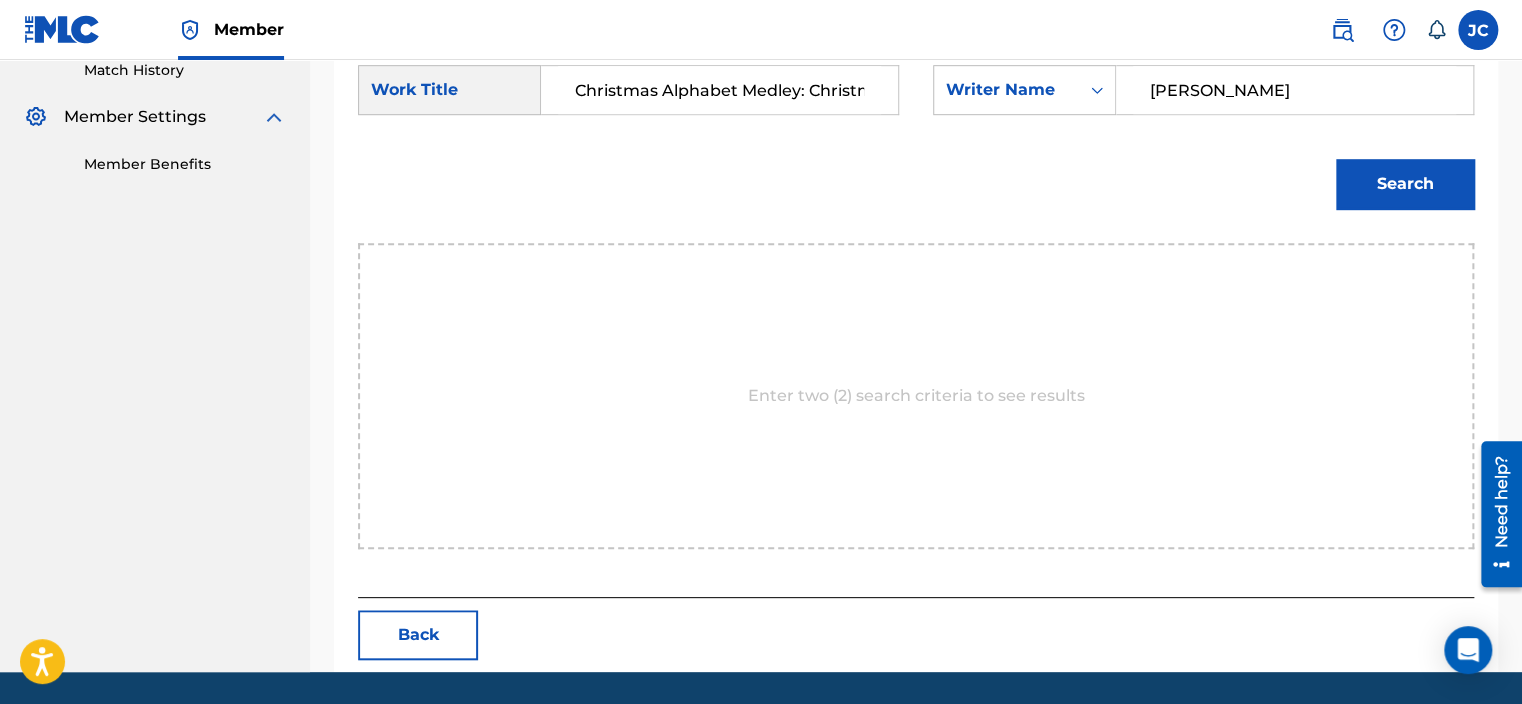 click on "Search" at bounding box center (1405, 184) 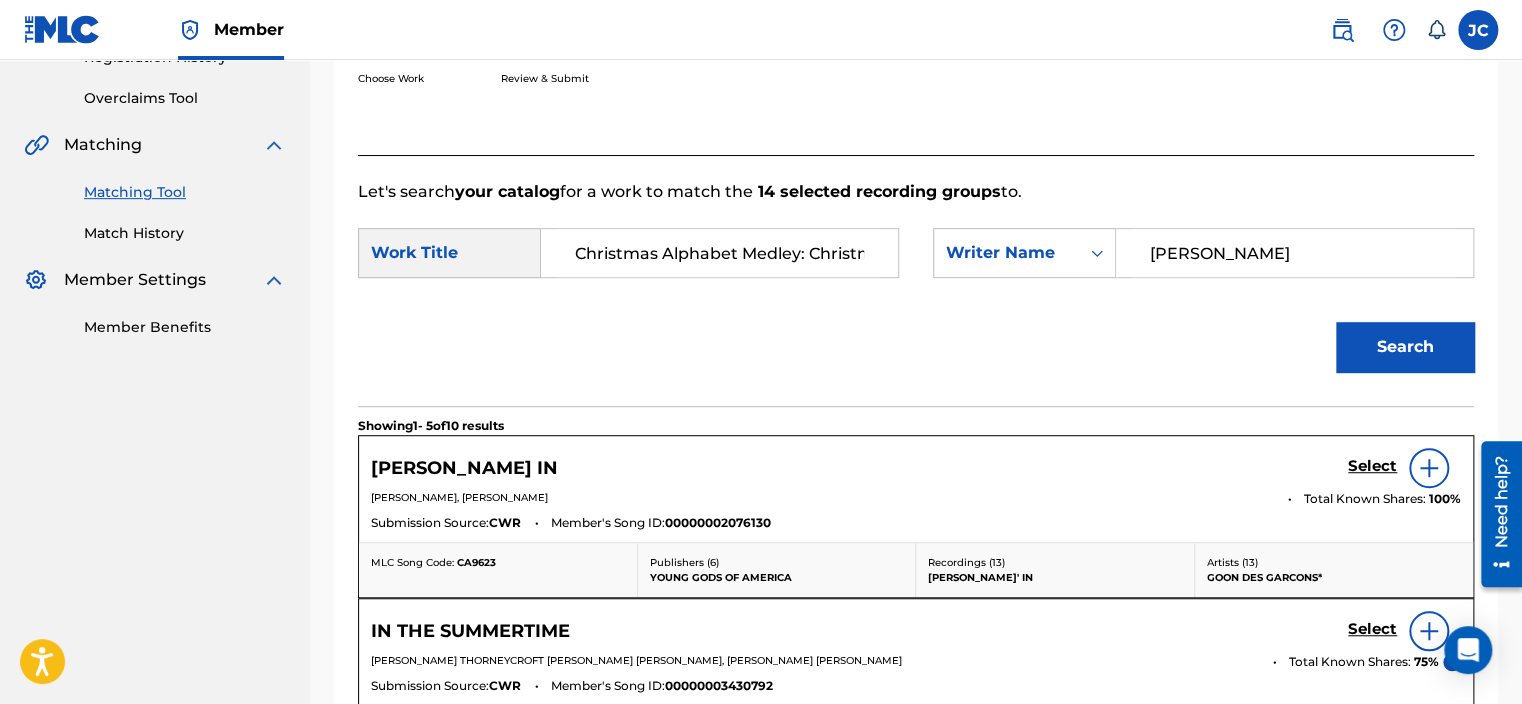 scroll, scrollTop: 564, scrollLeft: 0, axis: vertical 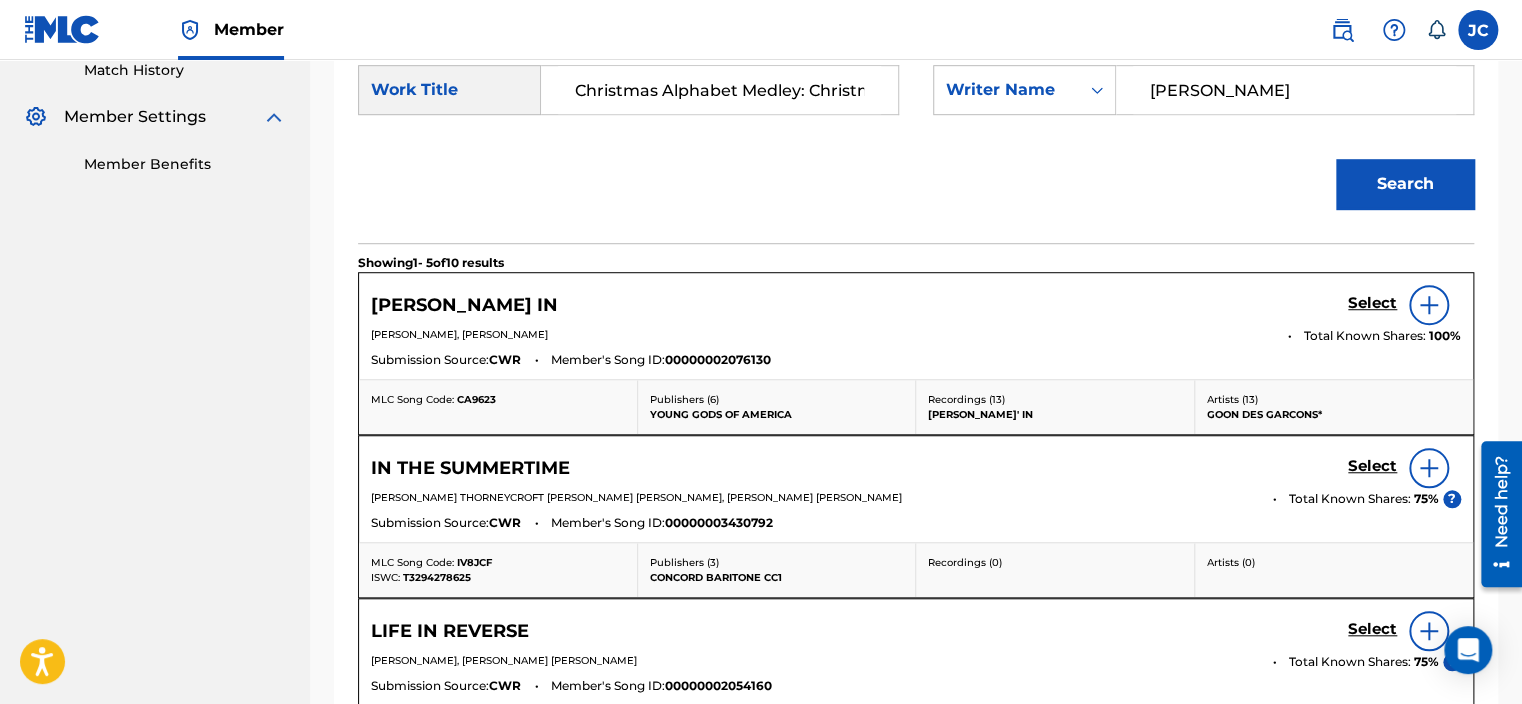 click on "Kaye" at bounding box center [1294, 90] 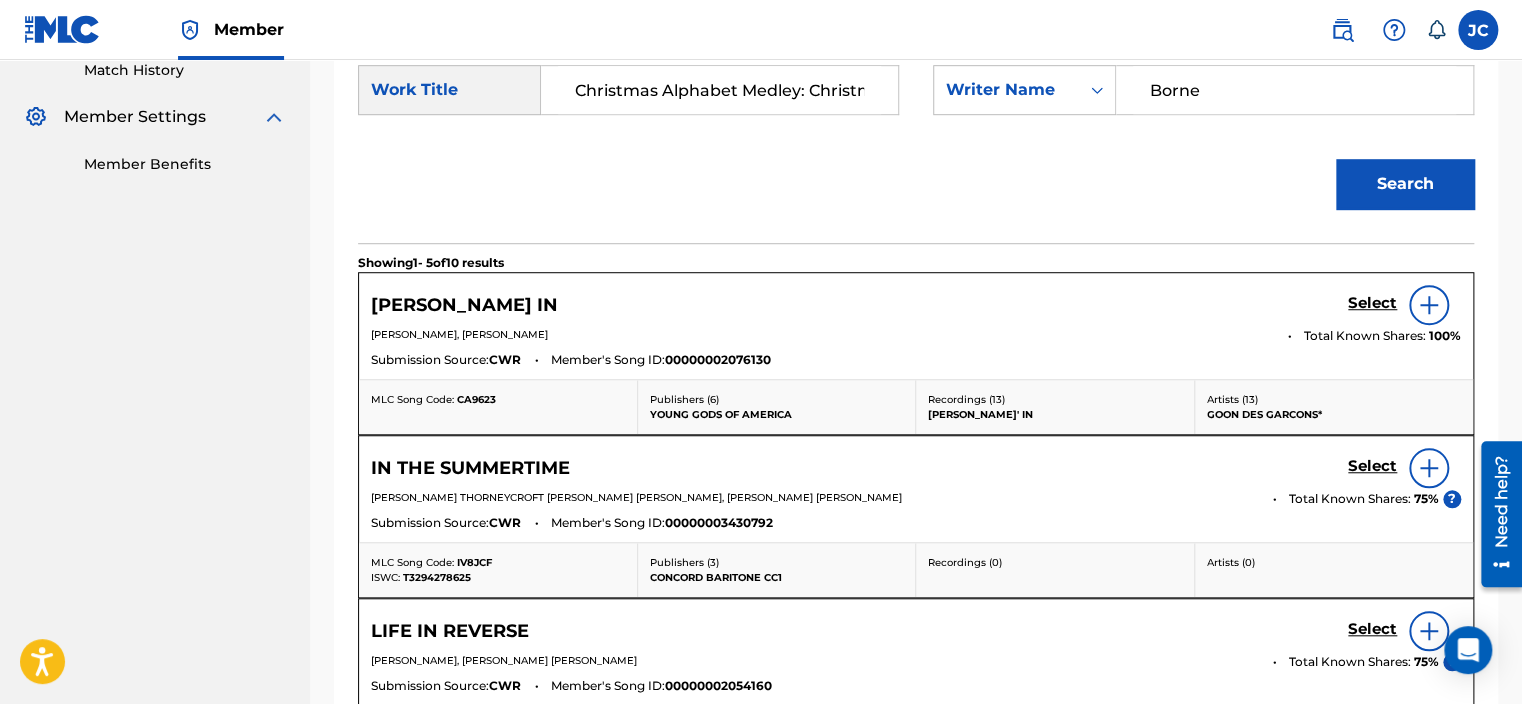 click on "Search" at bounding box center (1405, 184) 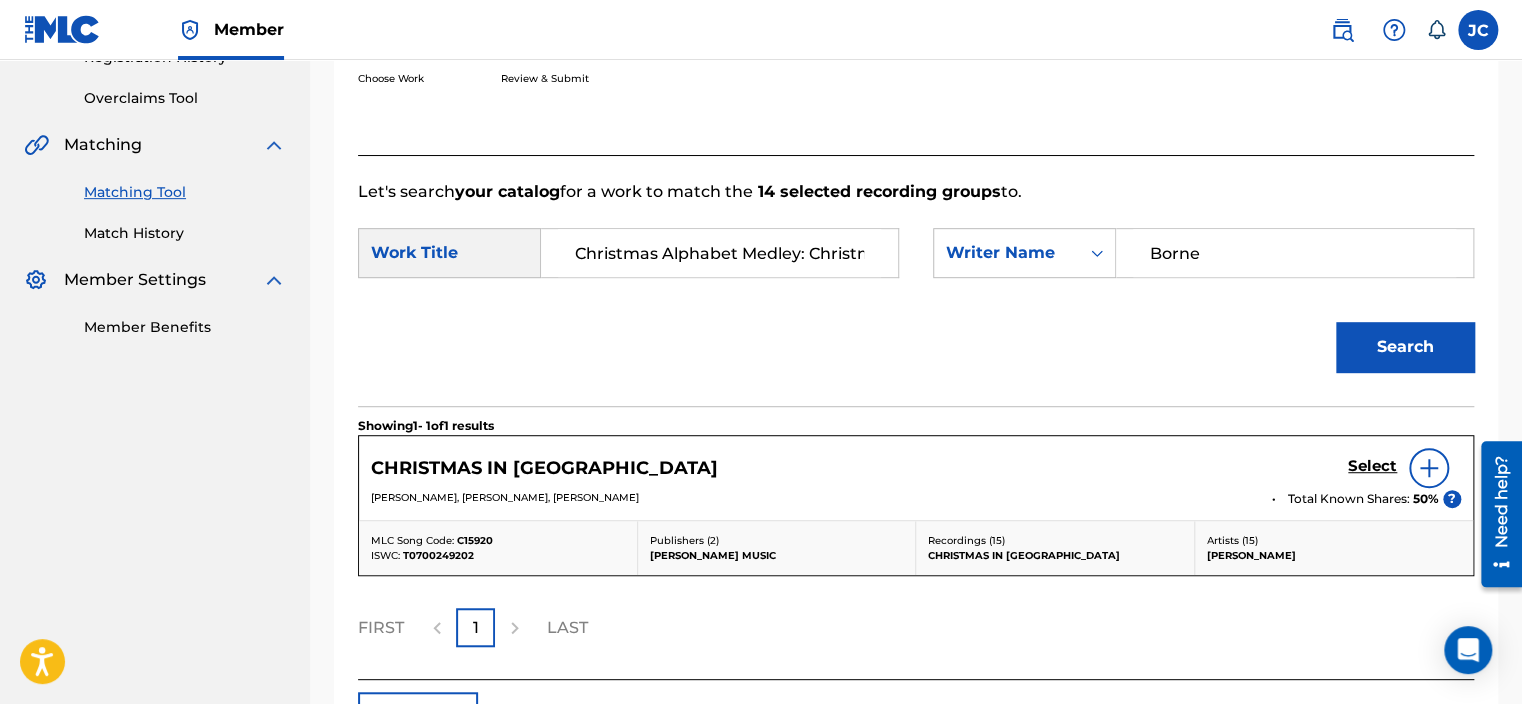 scroll, scrollTop: 545, scrollLeft: 0, axis: vertical 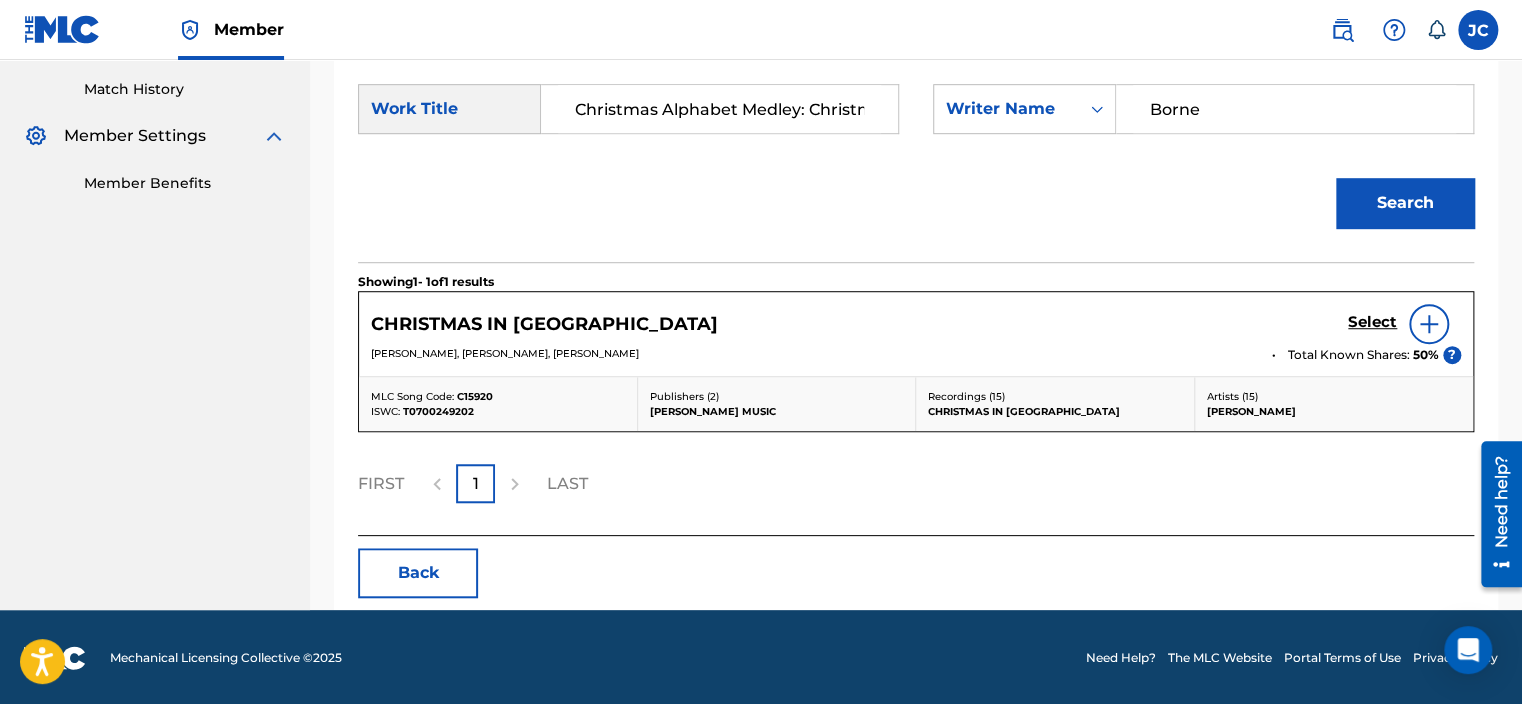 click at bounding box center [1429, 324] 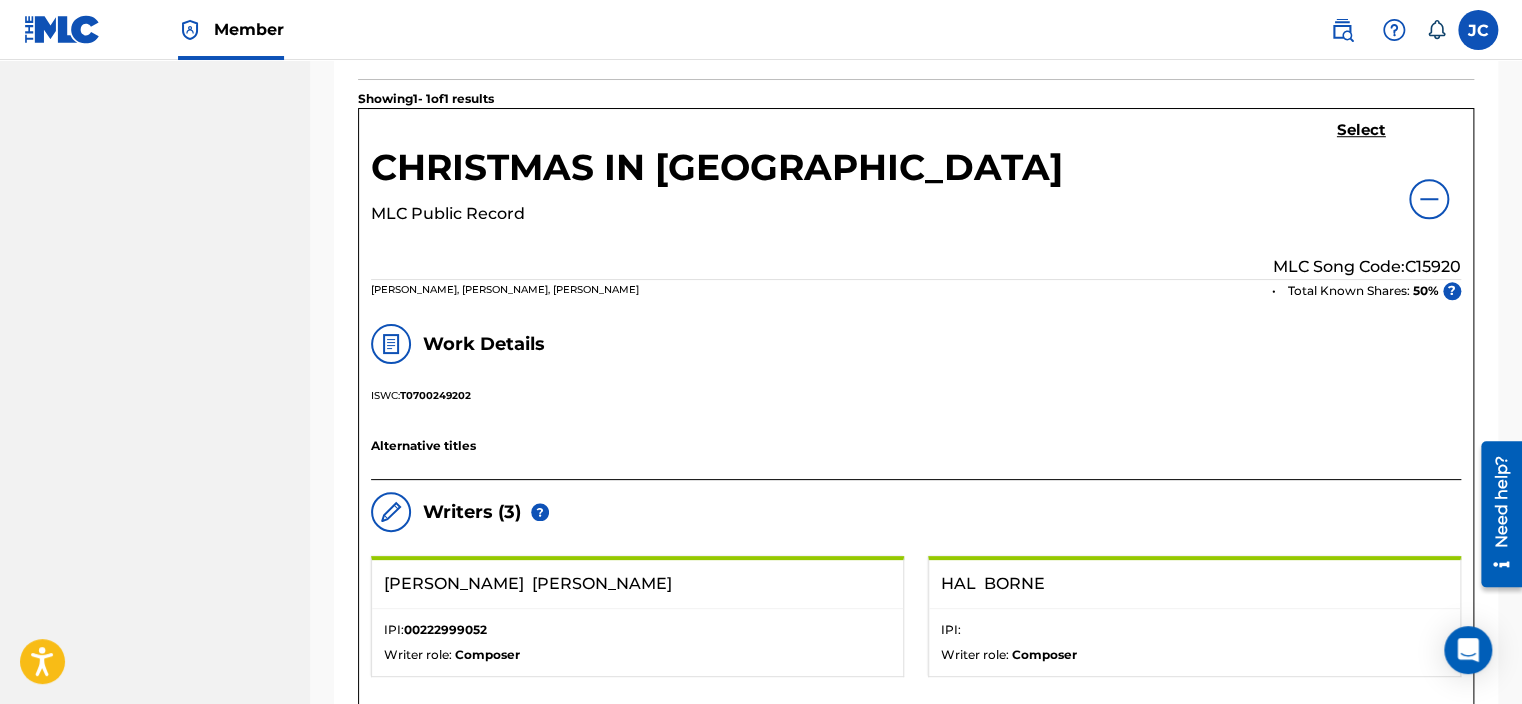 click at bounding box center [1429, 199] 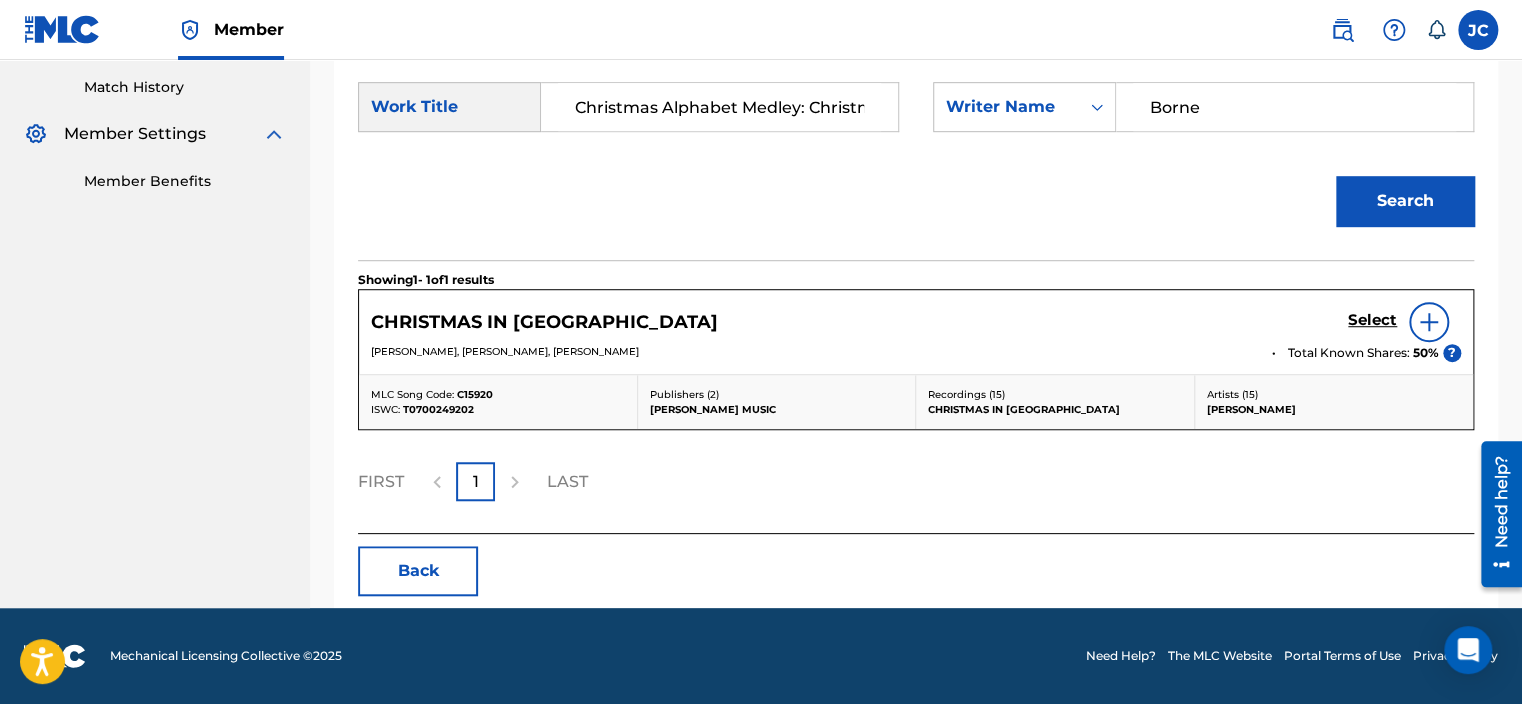 scroll, scrollTop: 545, scrollLeft: 0, axis: vertical 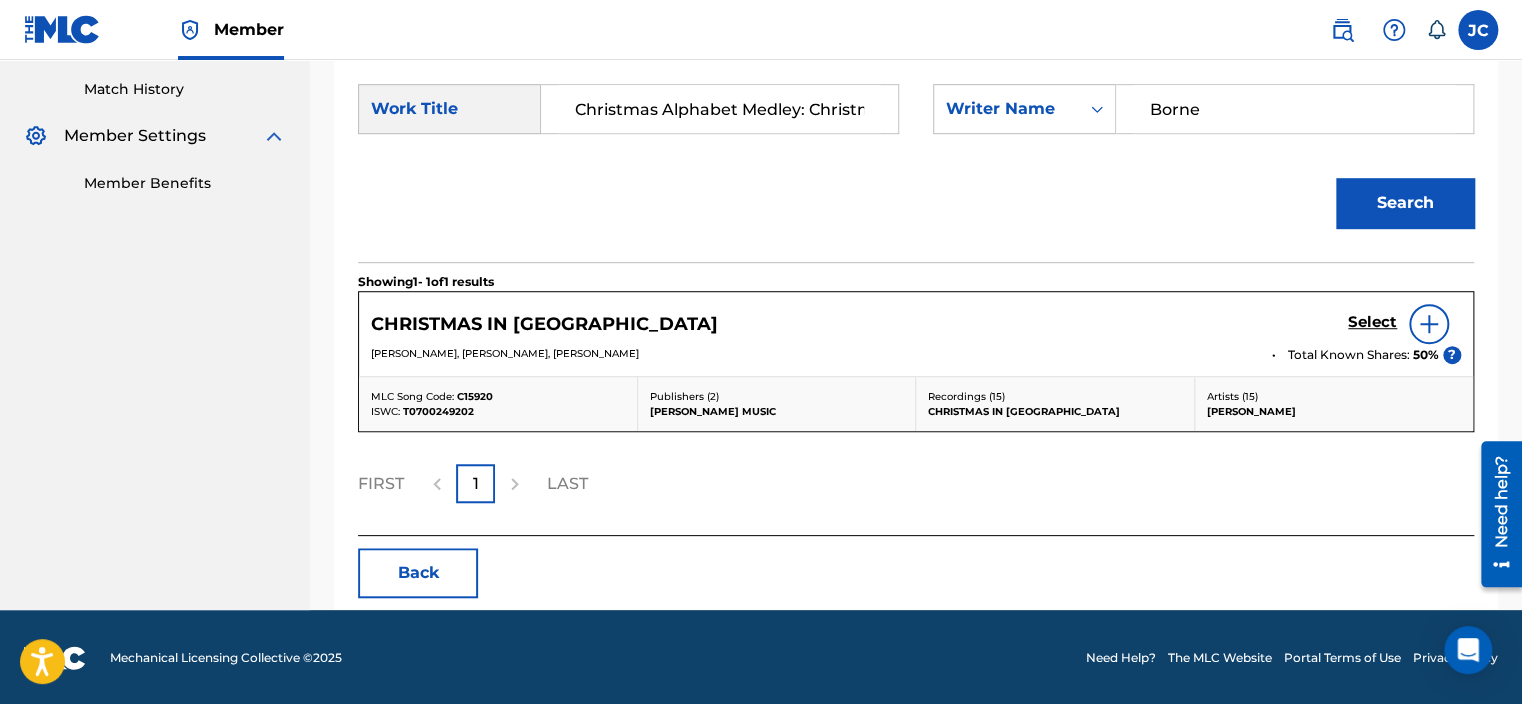 click on "Borne" at bounding box center [1294, 109] 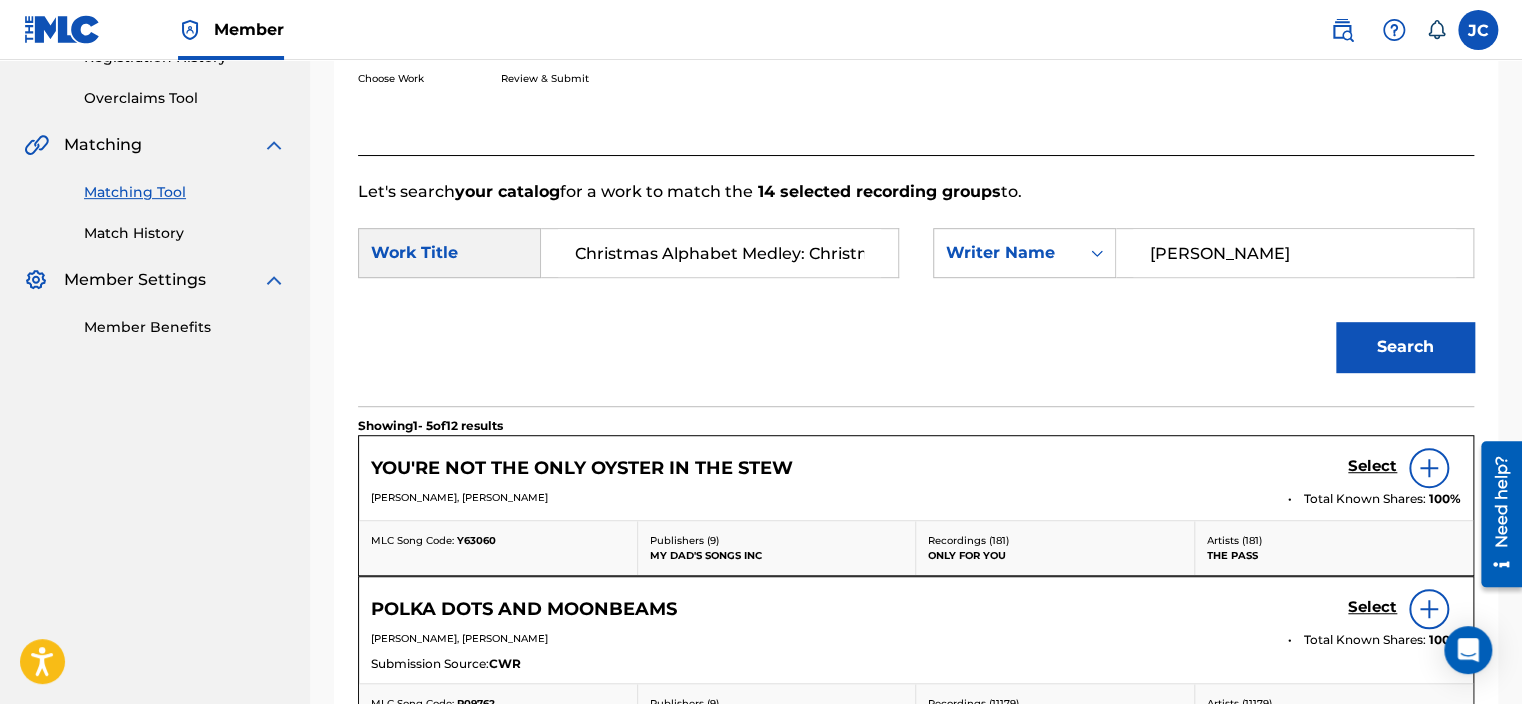 scroll, scrollTop: 545, scrollLeft: 0, axis: vertical 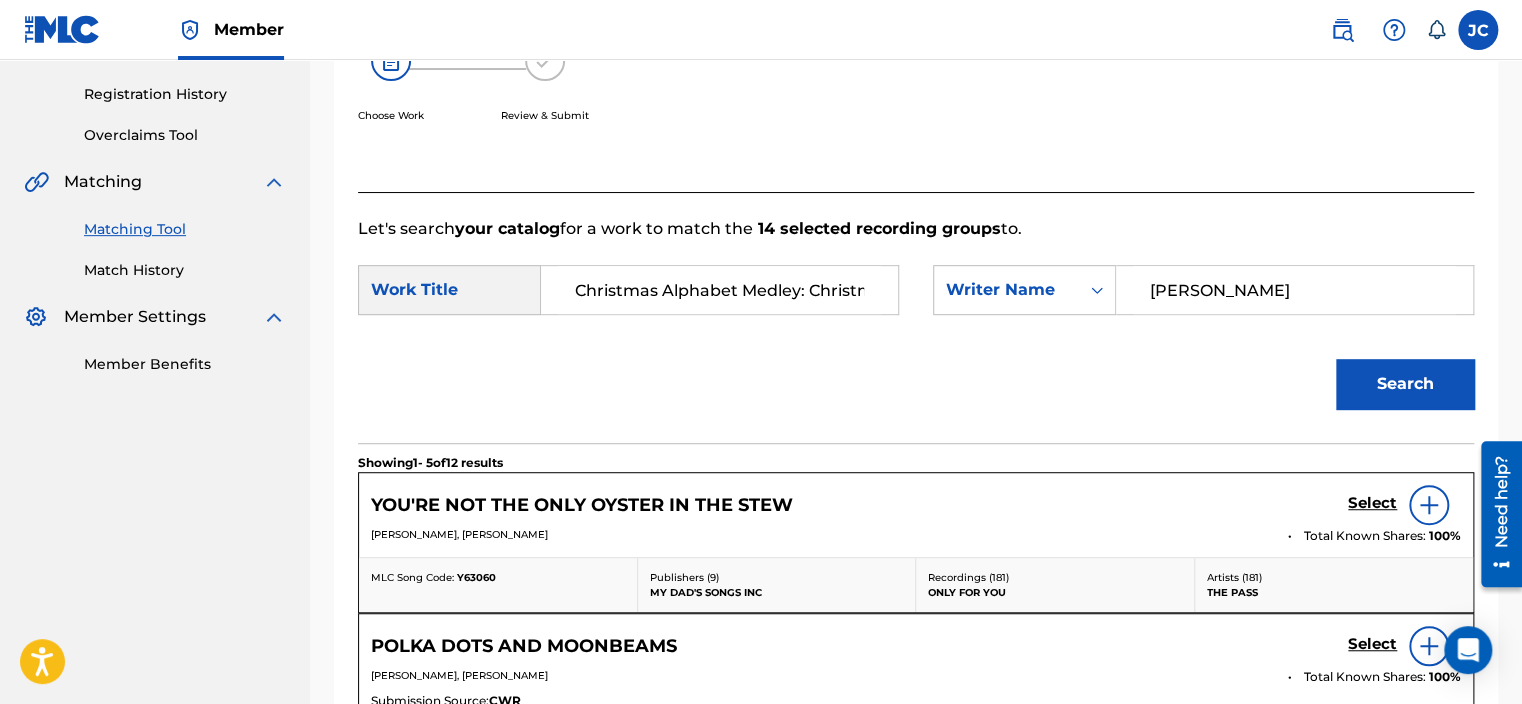 click on "Burke" at bounding box center [1294, 290] 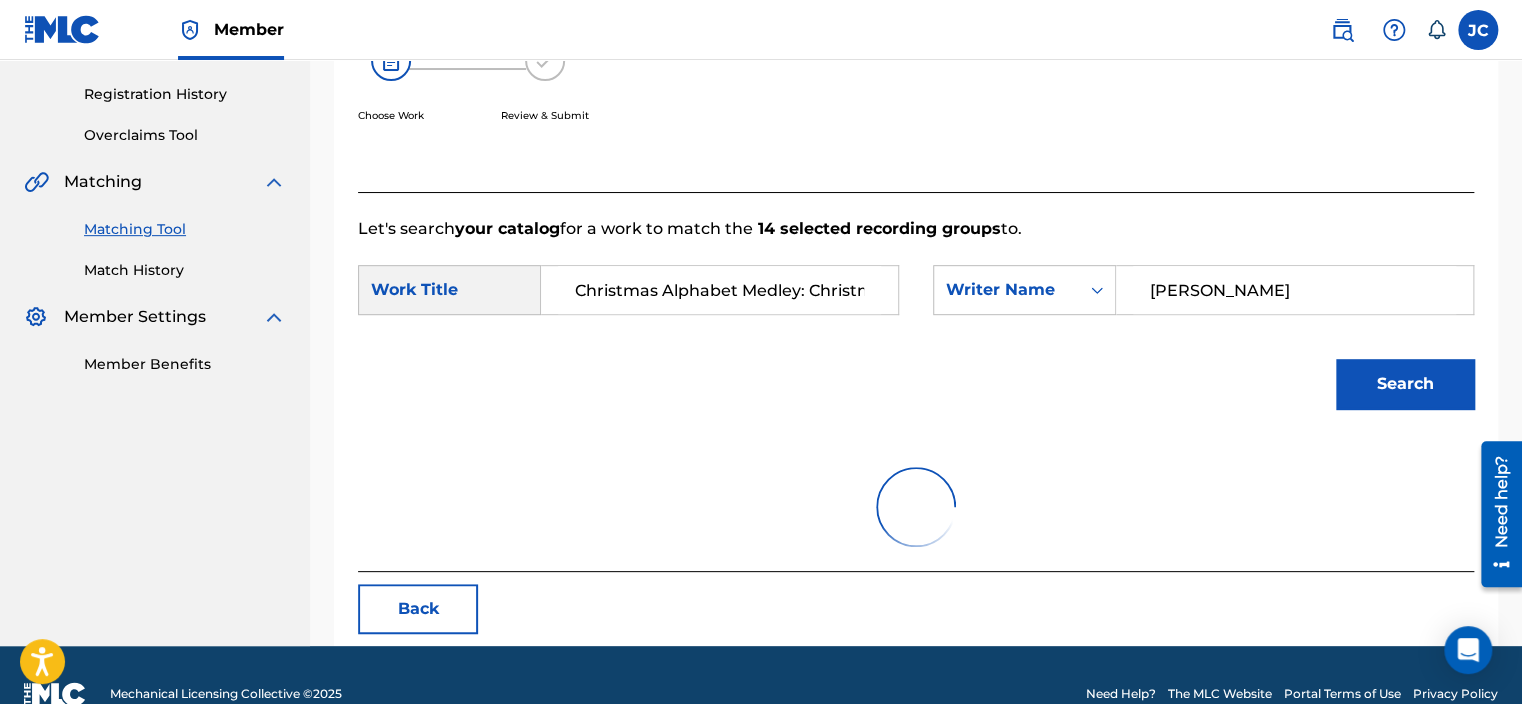 scroll, scrollTop: 316, scrollLeft: 0, axis: vertical 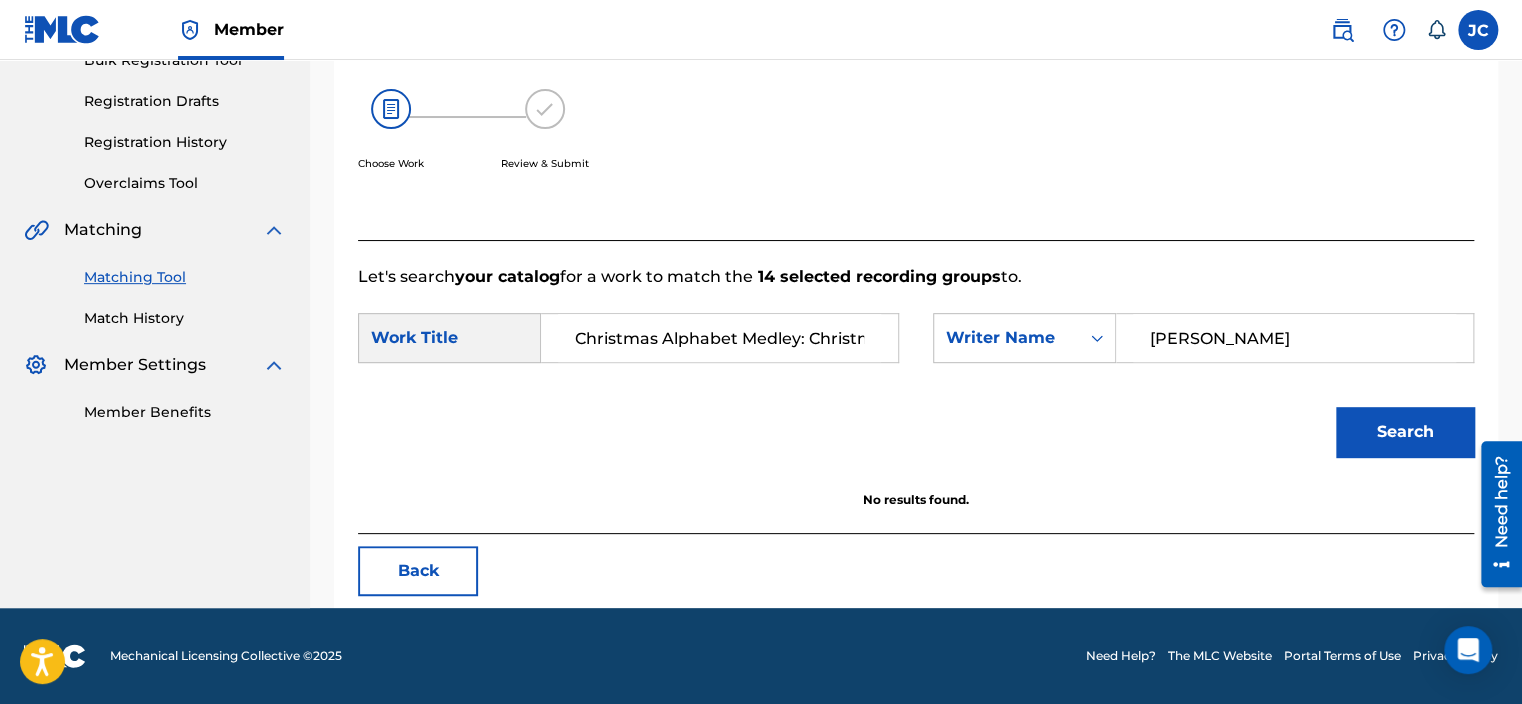 click on "Loman" at bounding box center (1294, 338) 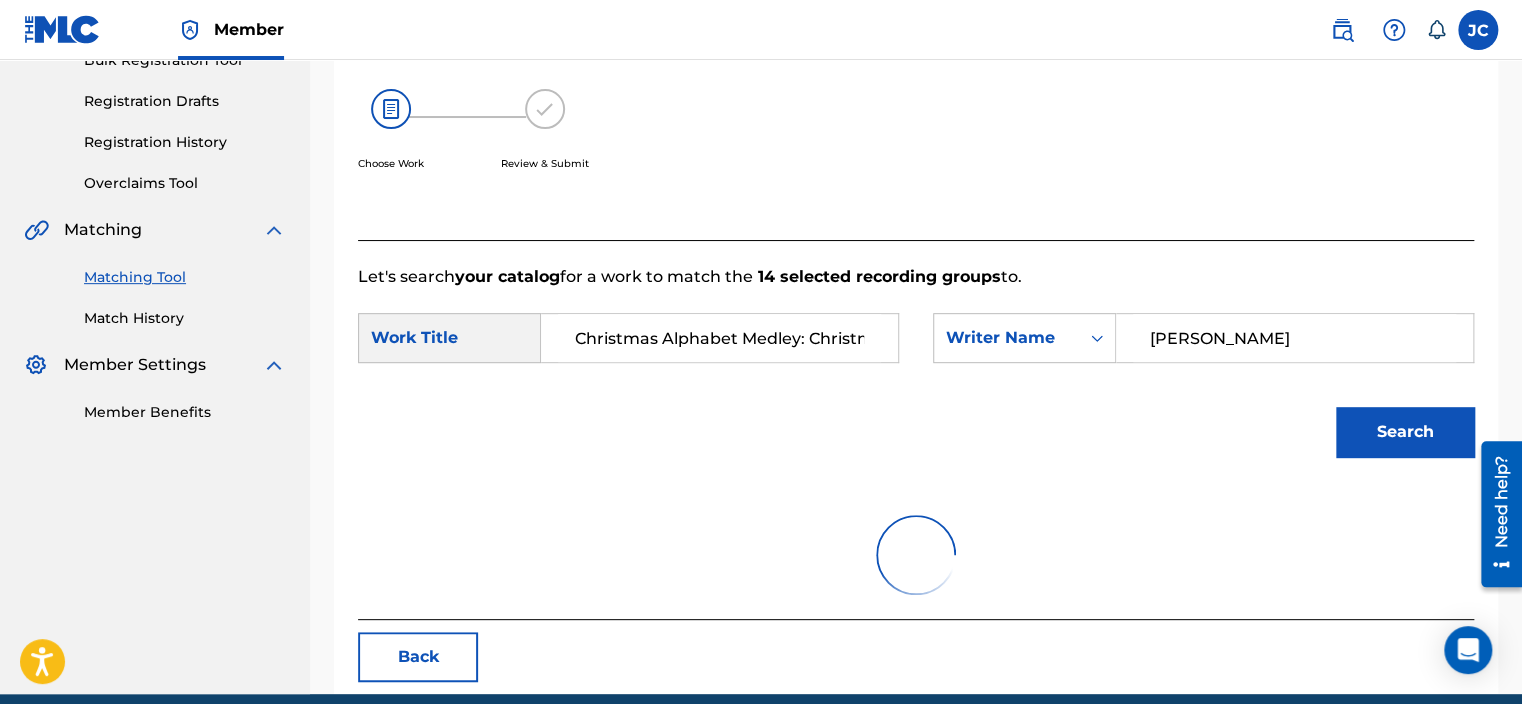 scroll, scrollTop: 364, scrollLeft: 0, axis: vertical 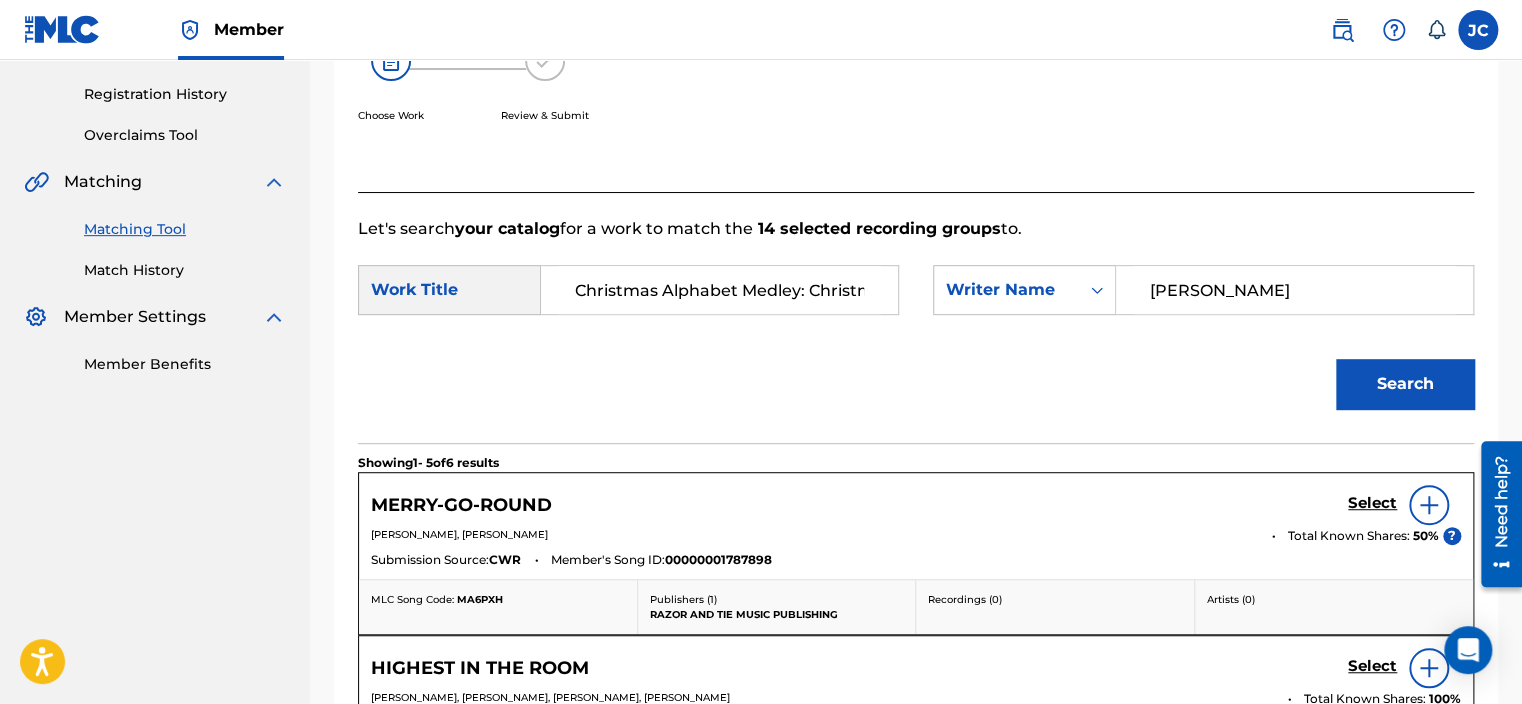 click on "Webster" at bounding box center [1294, 290] 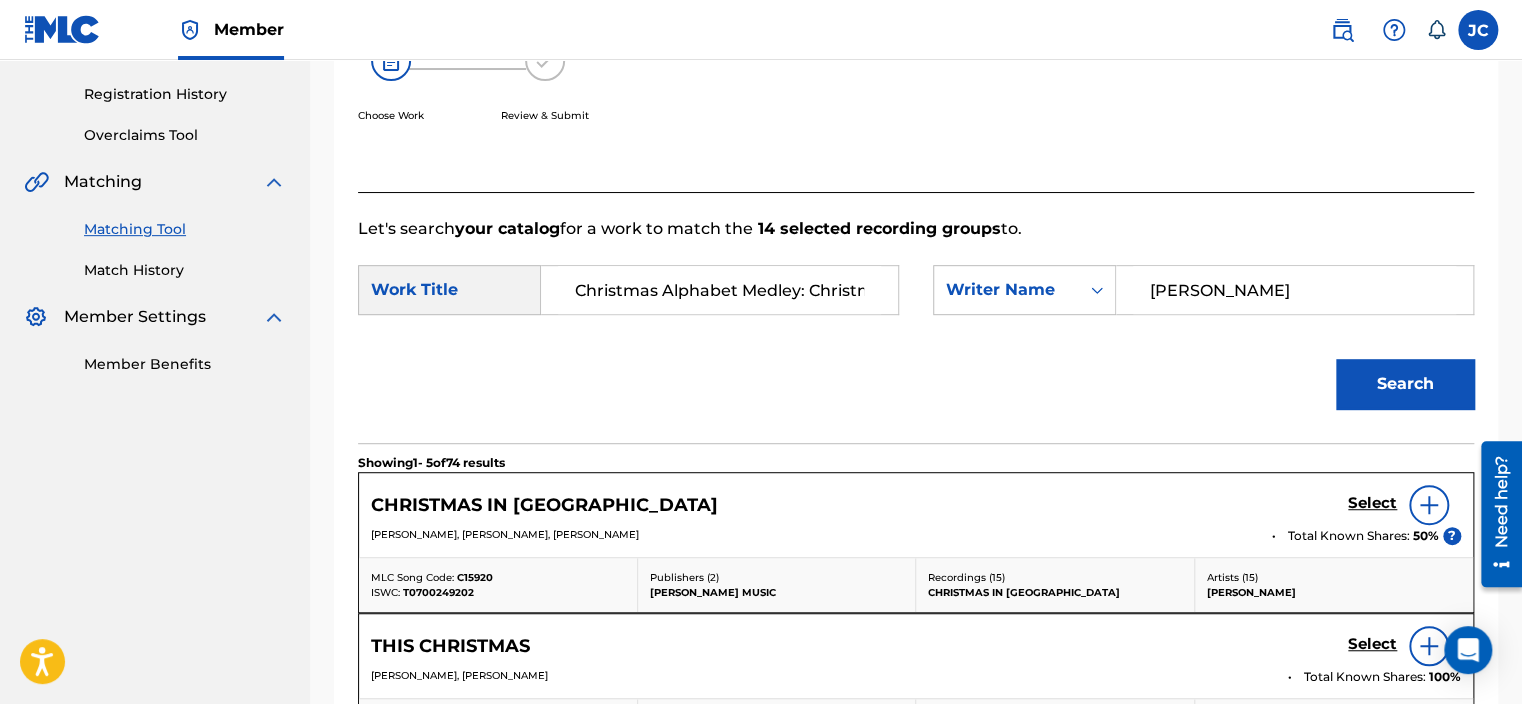 click on "Cahn" at bounding box center [1294, 290] 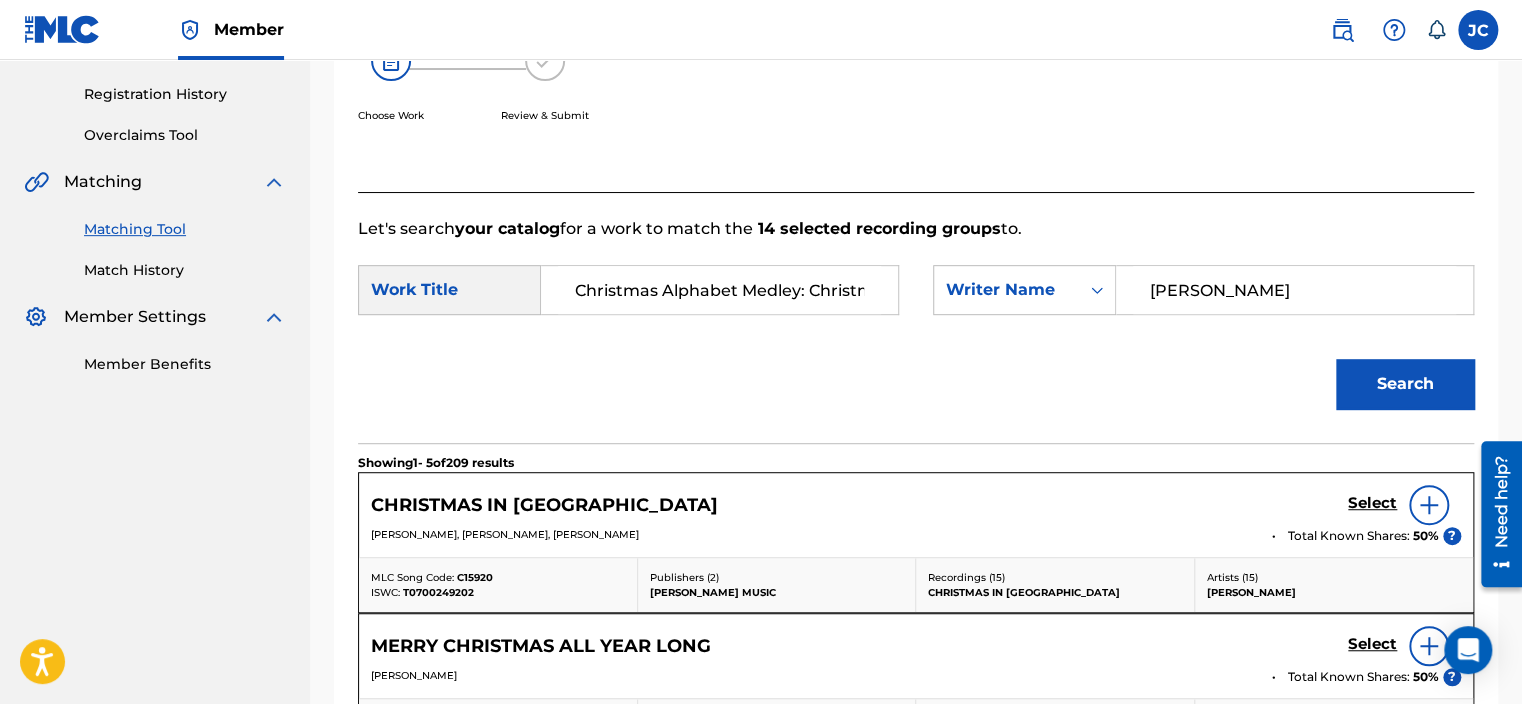click at bounding box center [1345, -6] 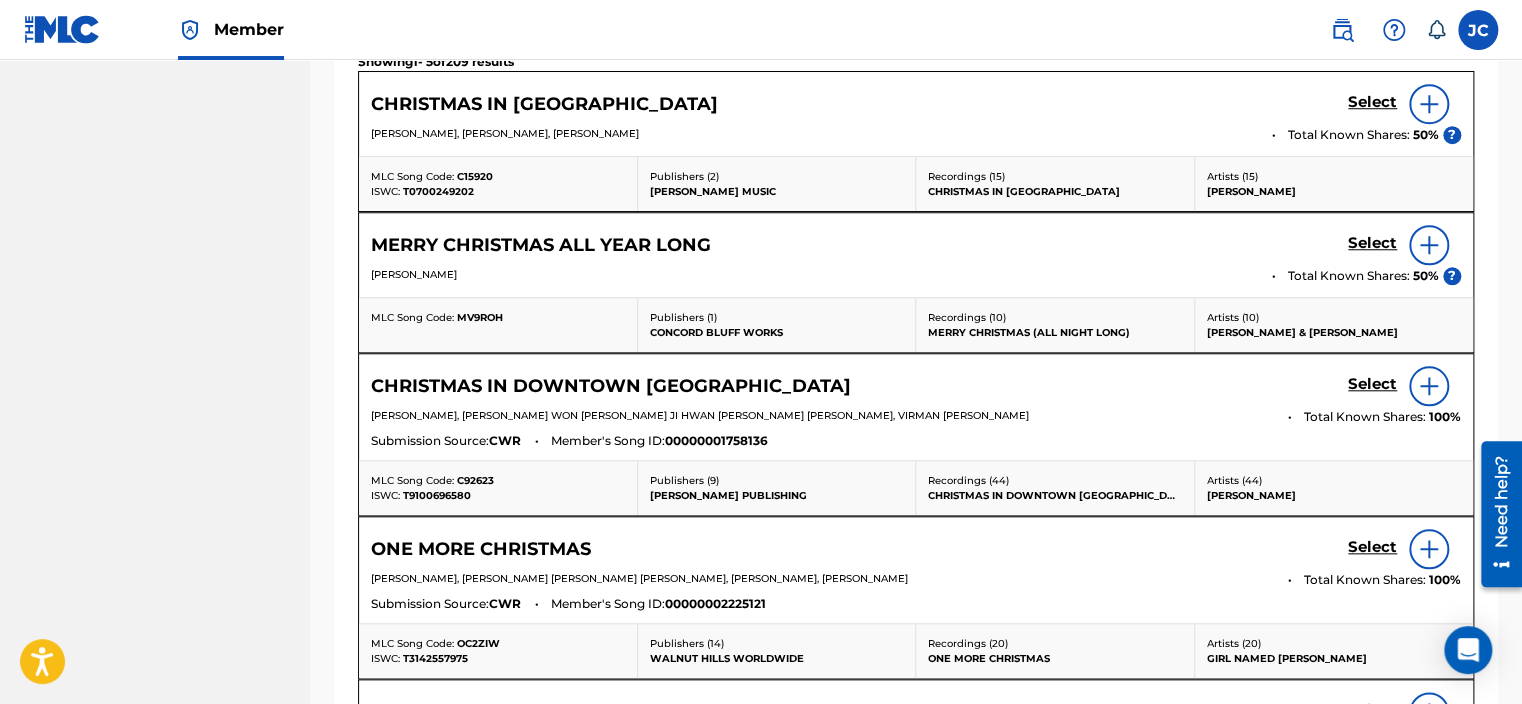scroll, scrollTop: 1173, scrollLeft: 0, axis: vertical 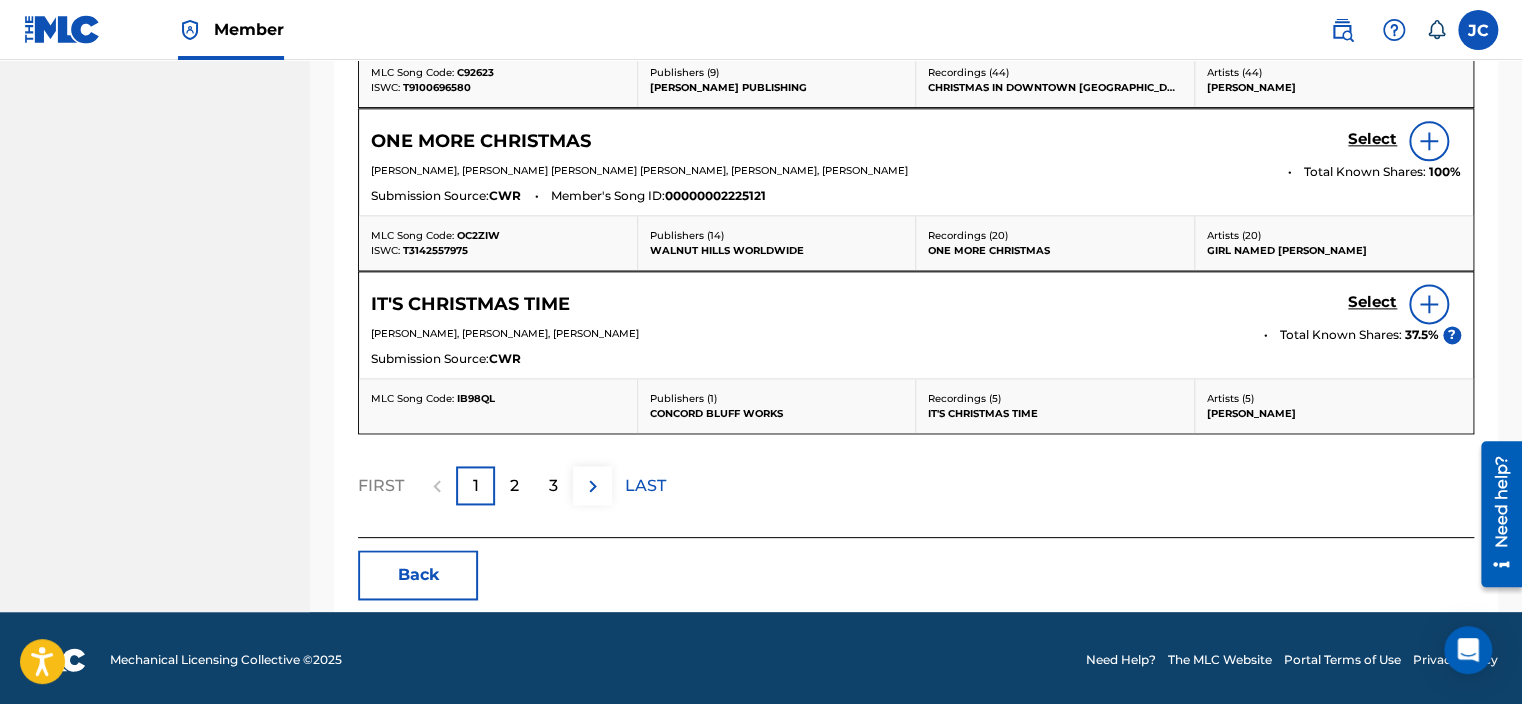 click on "Back" at bounding box center (418, 575) 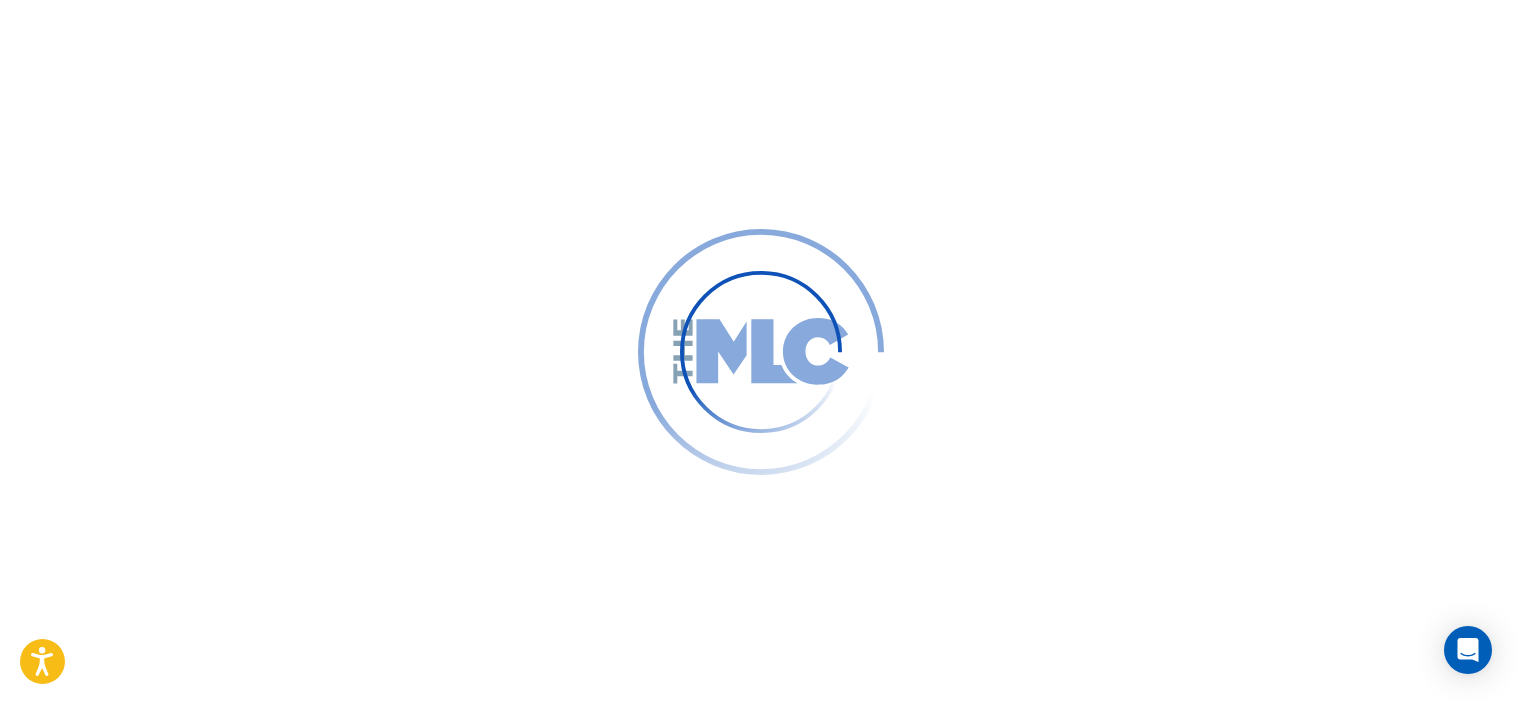 scroll, scrollTop: 0, scrollLeft: 0, axis: both 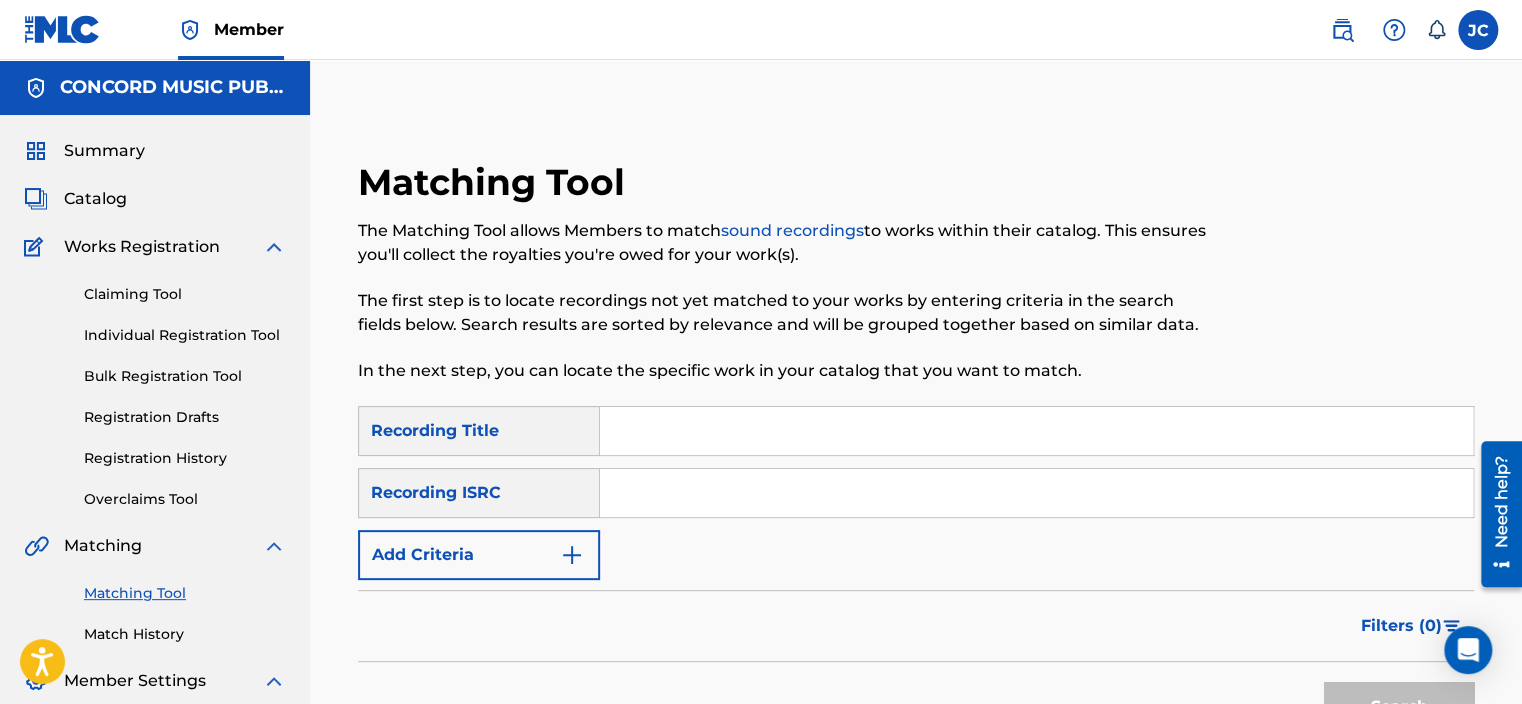 click at bounding box center (1036, 493) 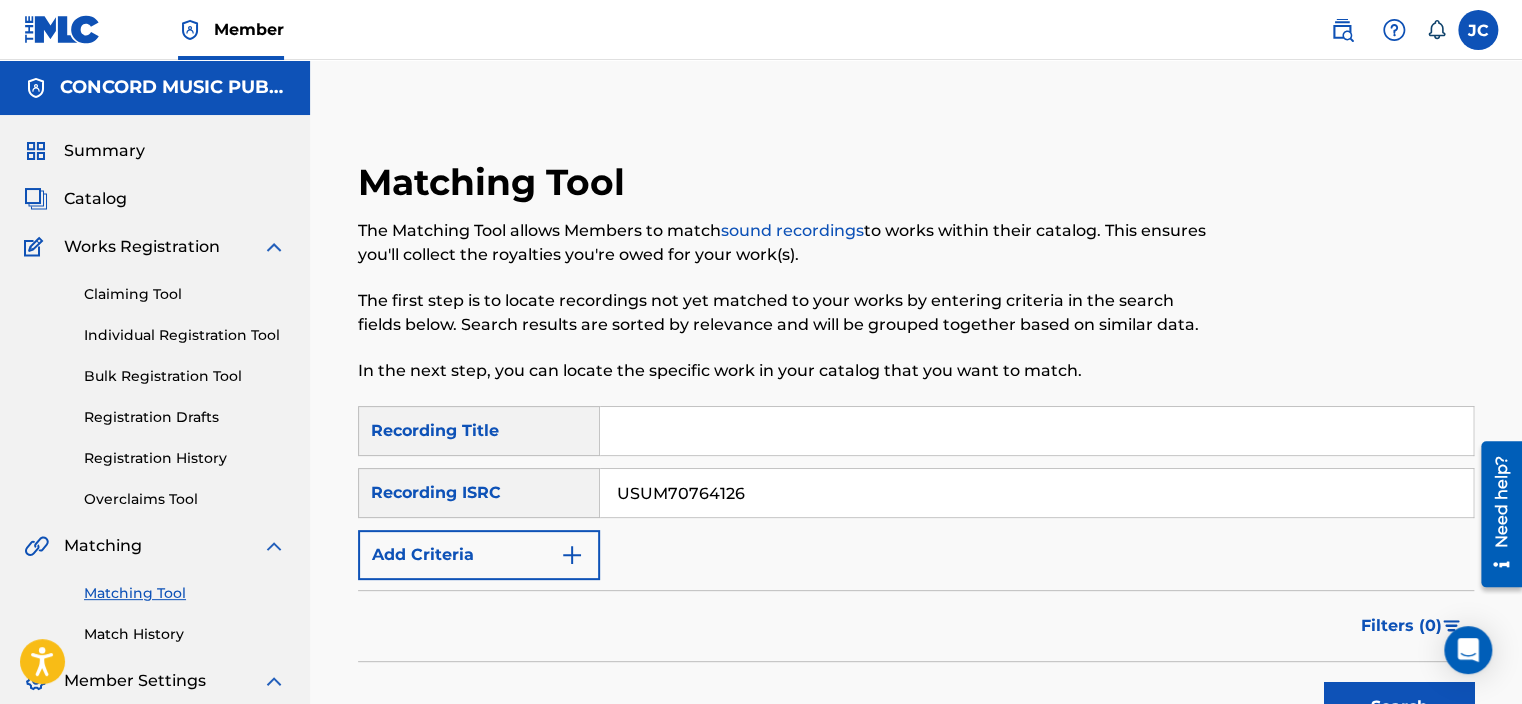 type on "USUM70764126" 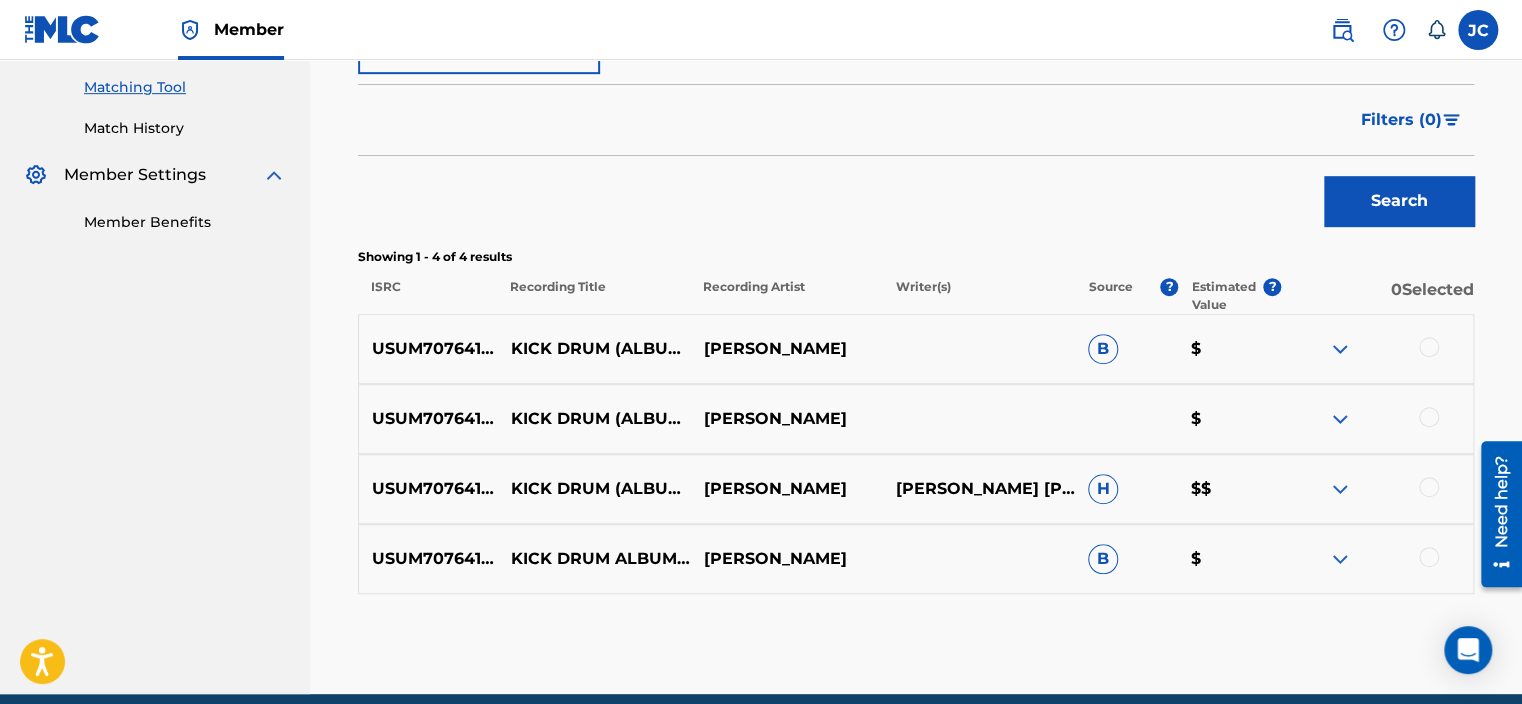 scroll, scrollTop: 509, scrollLeft: 0, axis: vertical 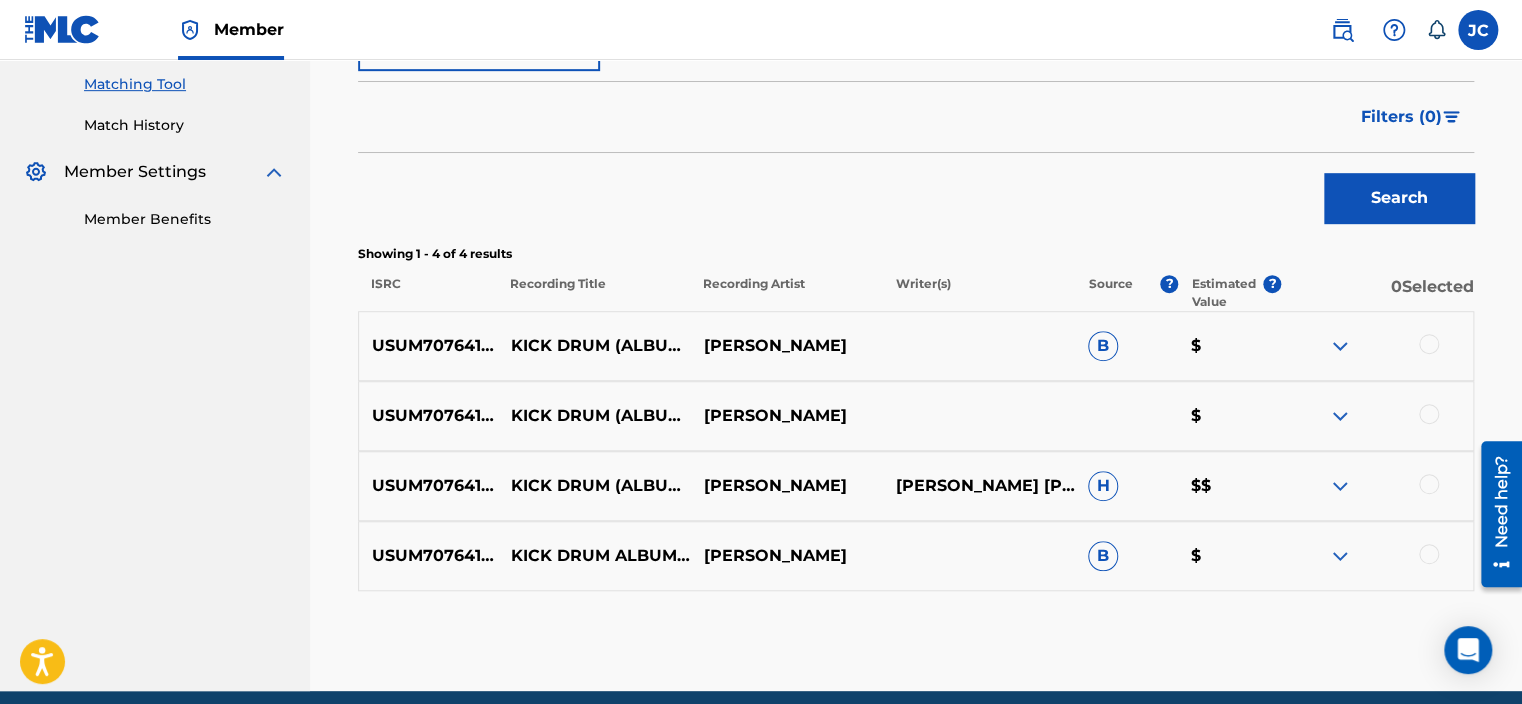 click at bounding box center [1429, 554] 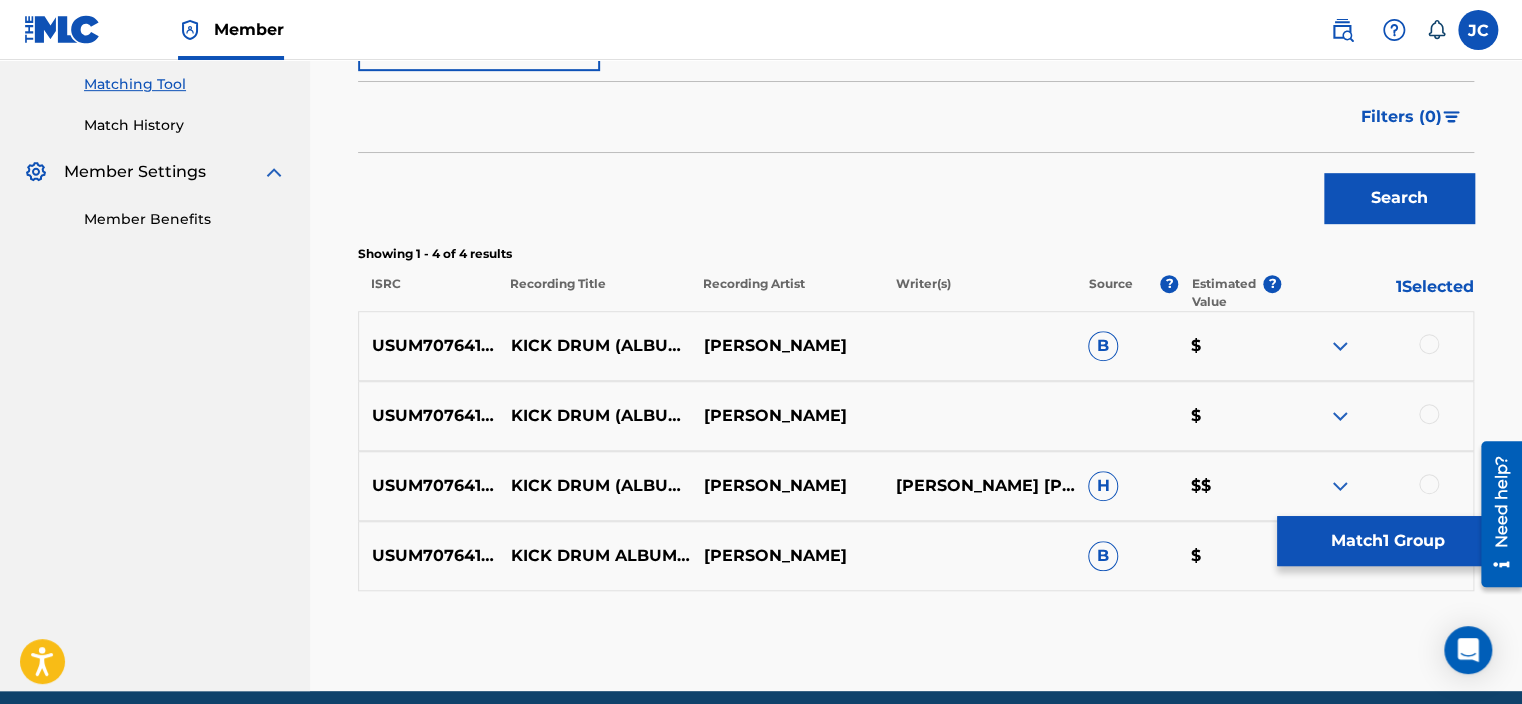 click at bounding box center (1429, 484) 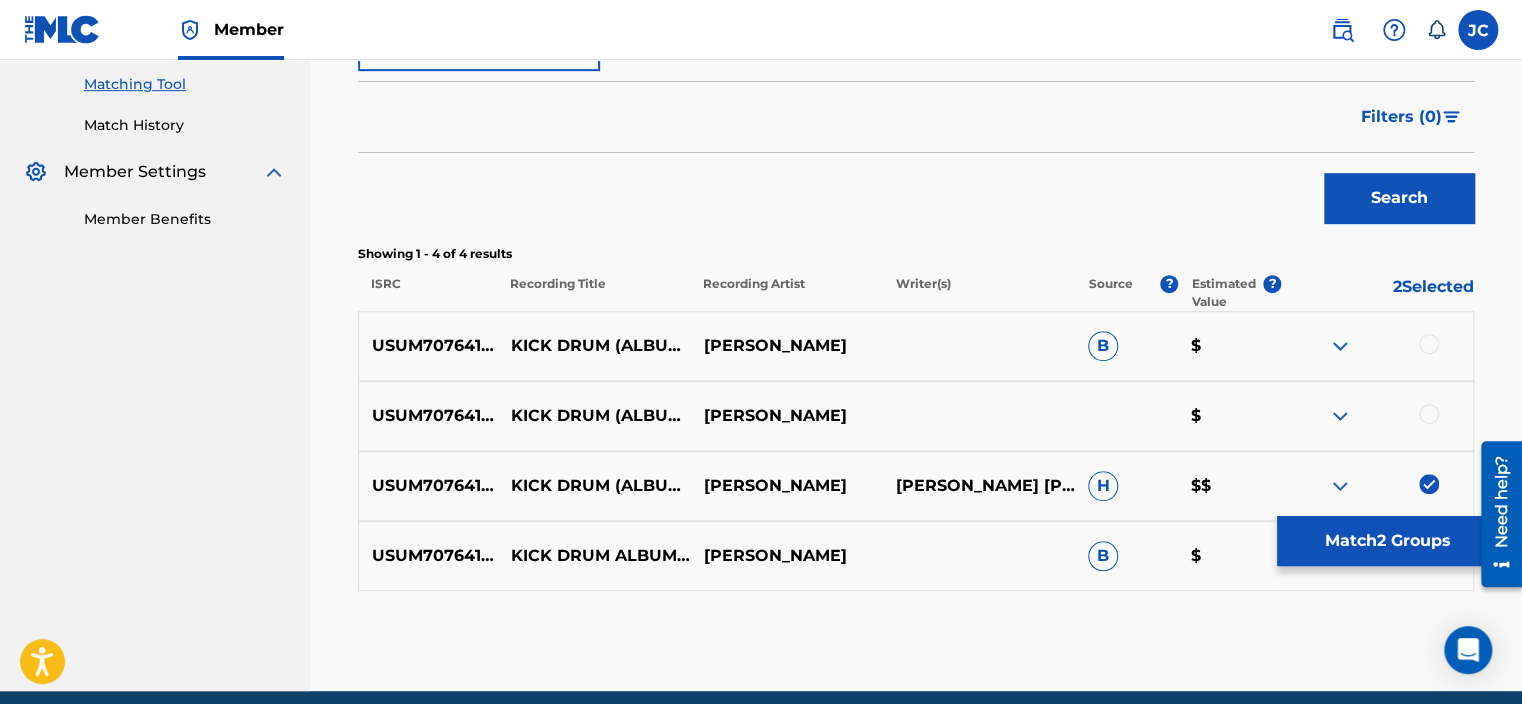 click at bounding box center [1429, 414] 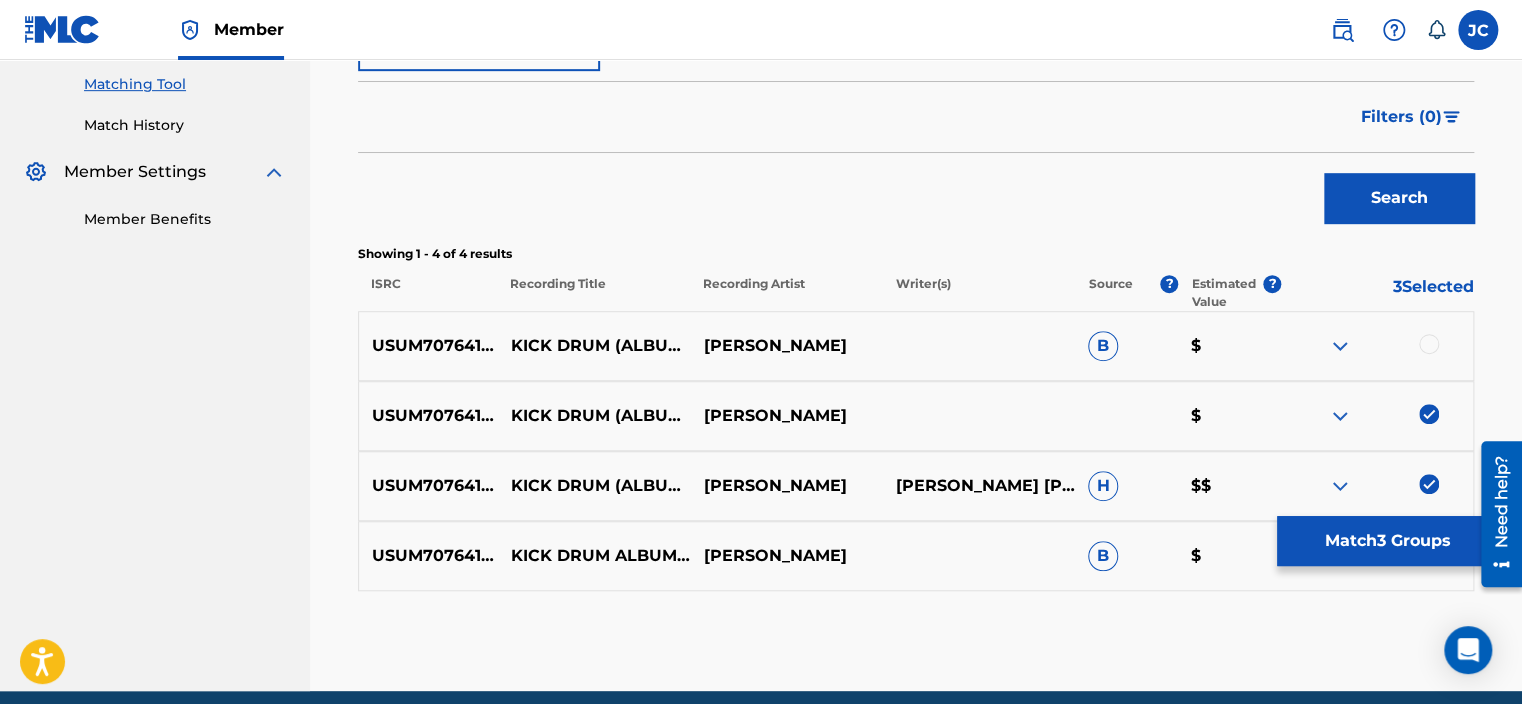 click at bounding box center [1429, 344] 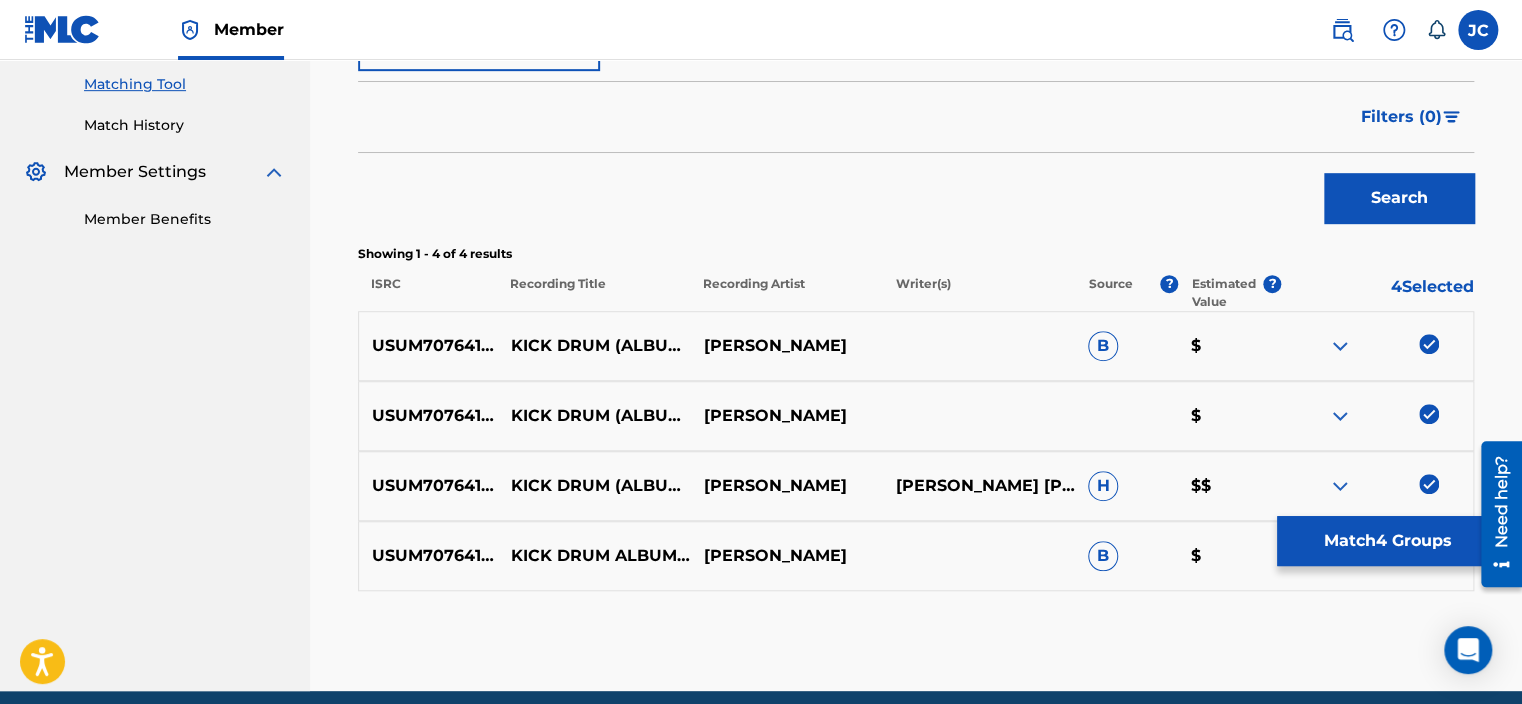 click on "Match  4 Groups" at bounding box center (1387, 541) 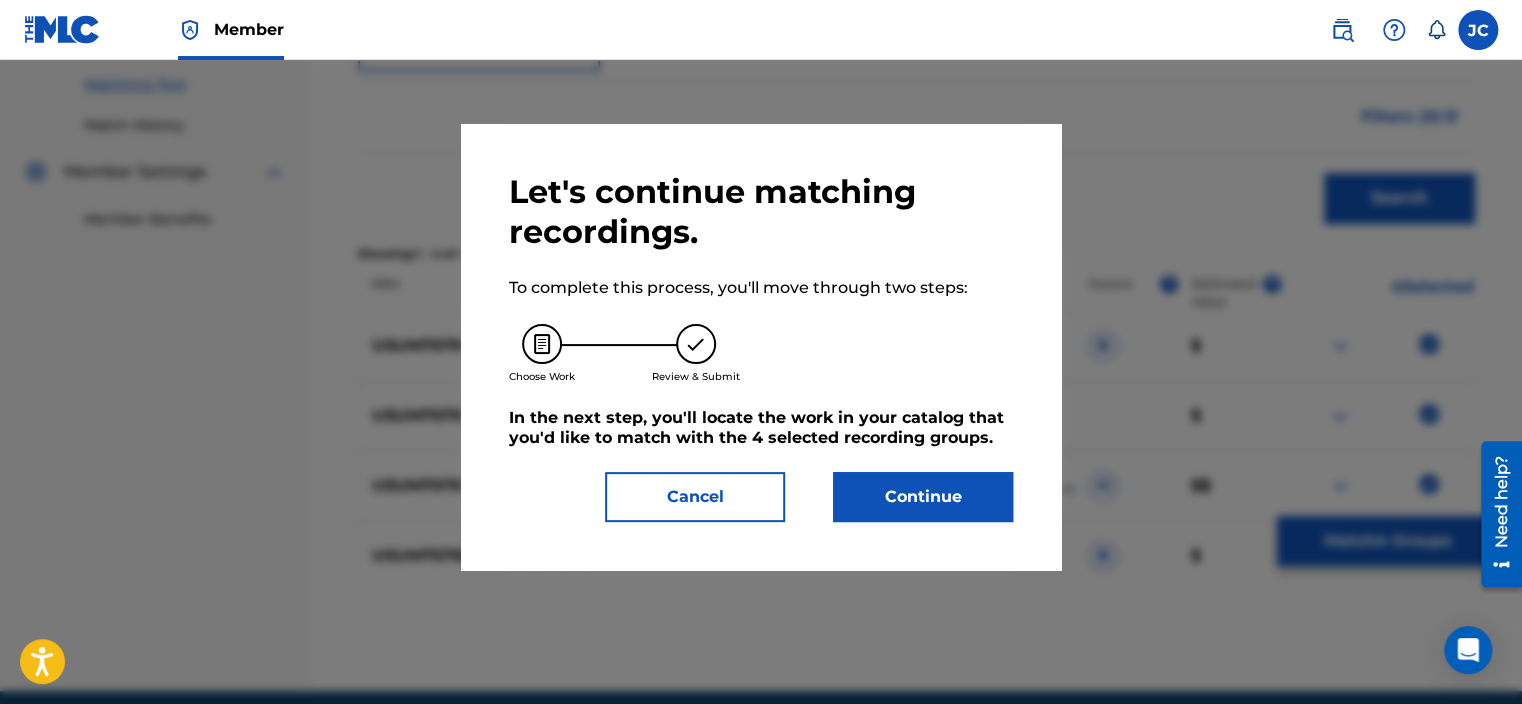 click on "Continue" at bounding box center [923, 497] 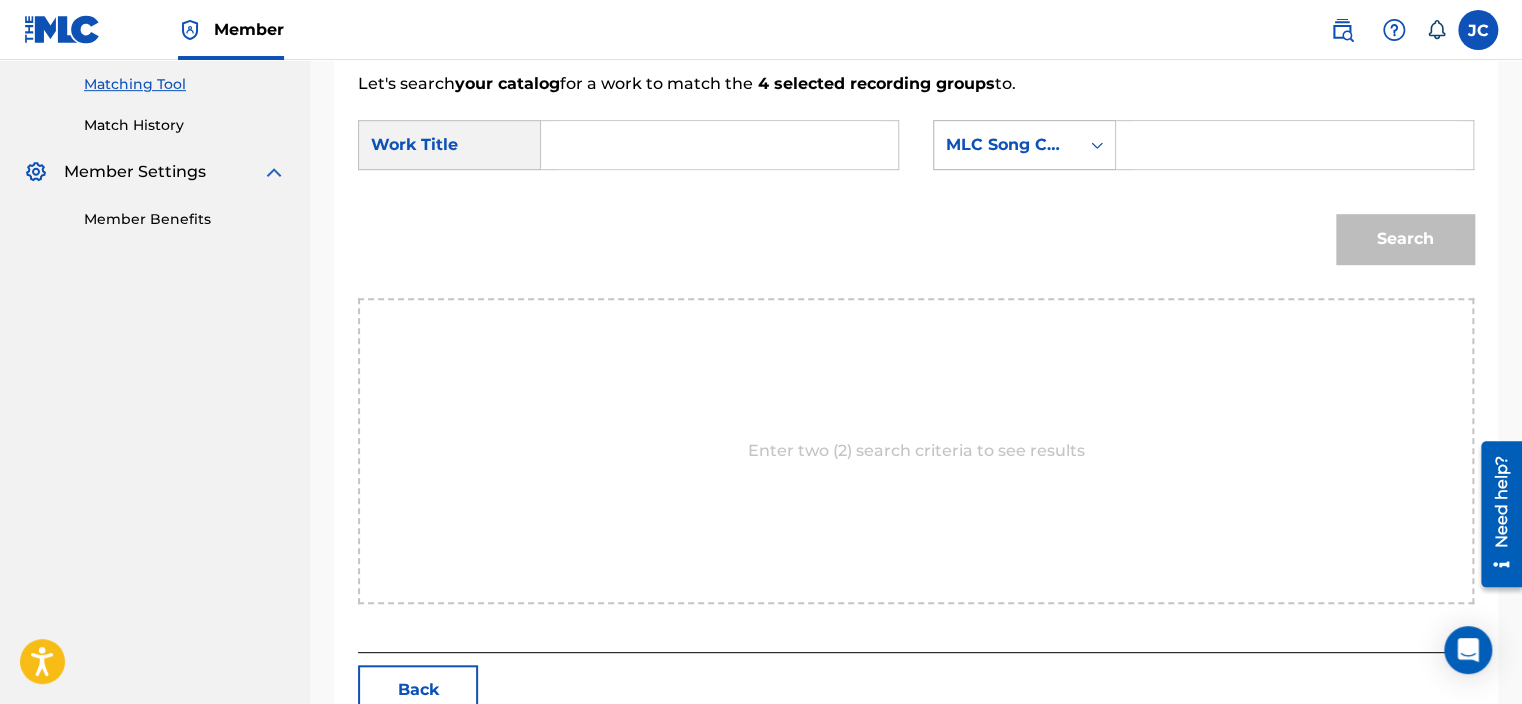 click on "MLC Song Code" at bounding box center [1006, 145] 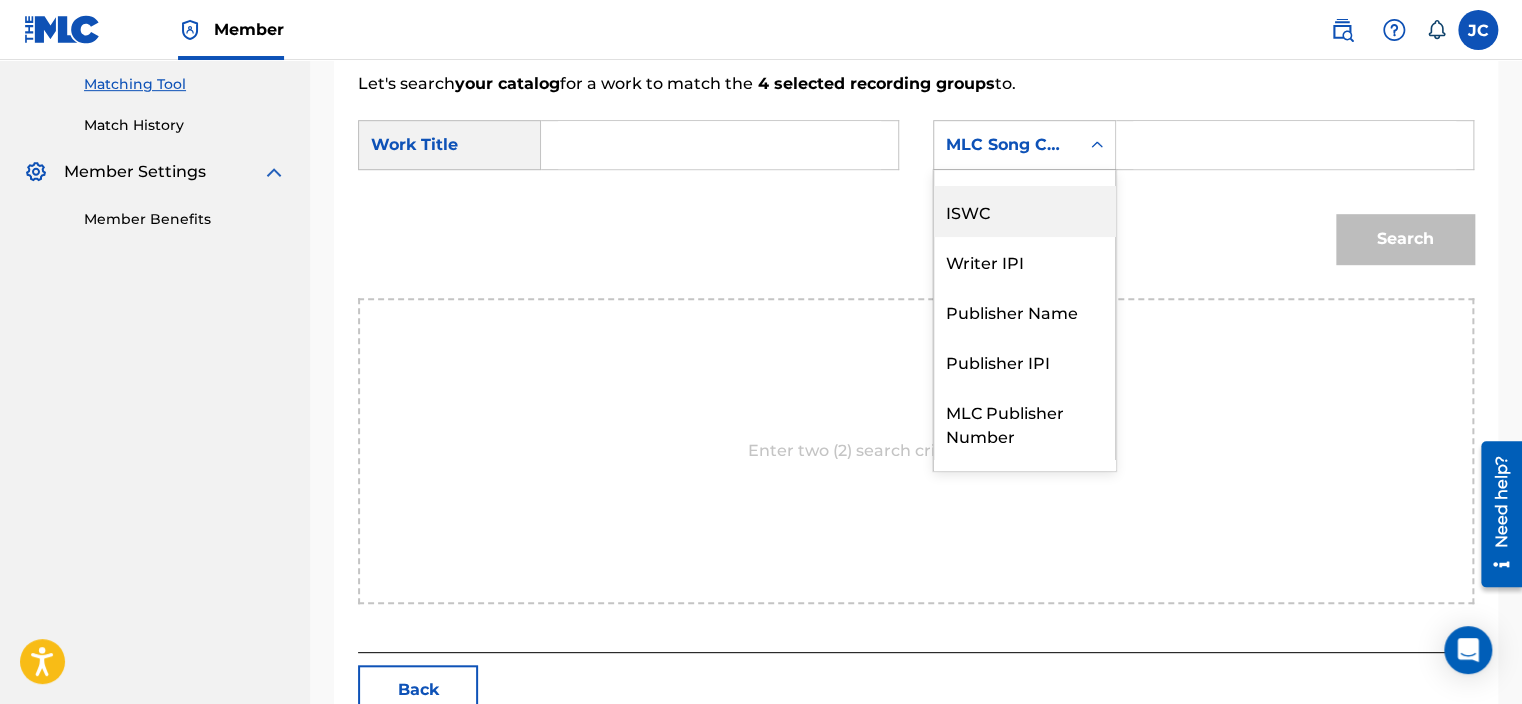 scroll, scrollTop: 0, scrollLeft: 0, axis: both 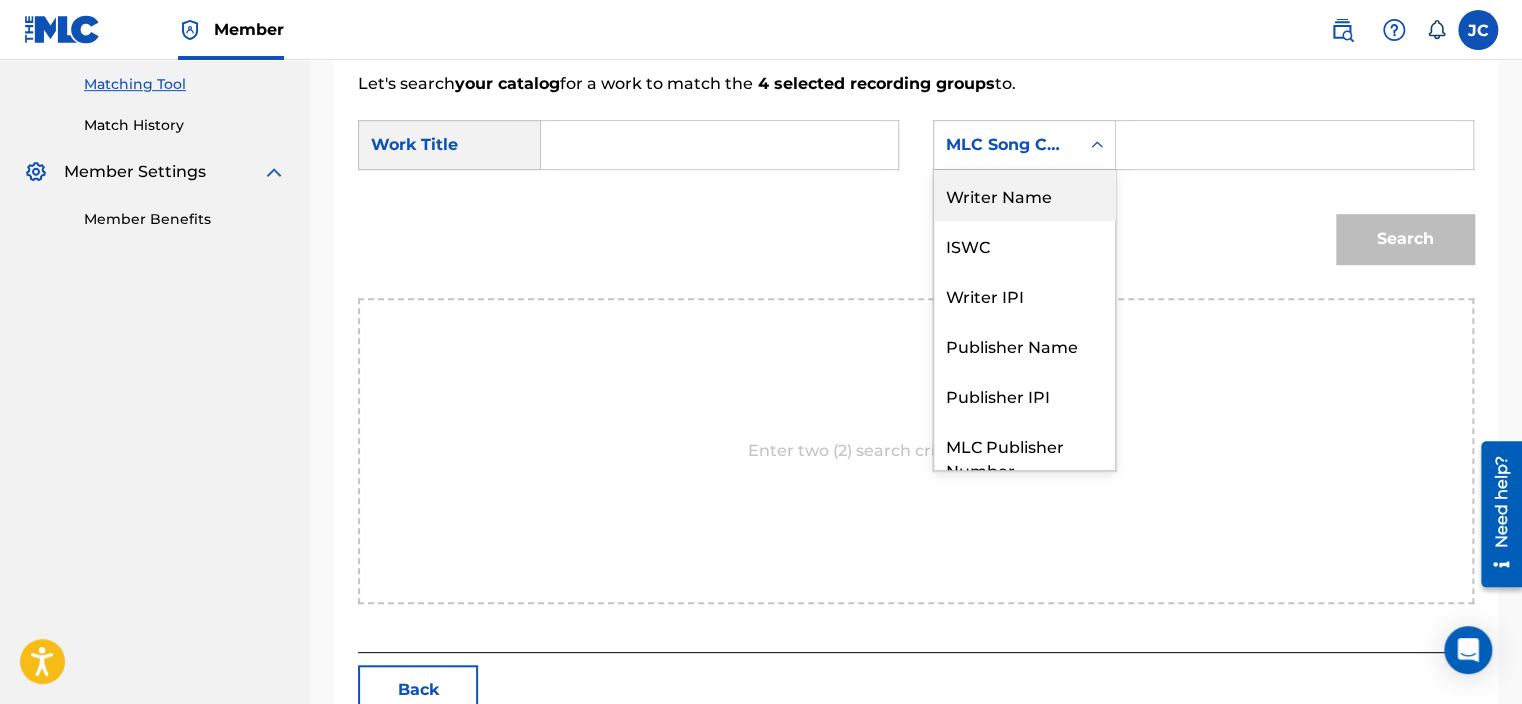 click on "Writer Name" at bounding box center (1024, 195) 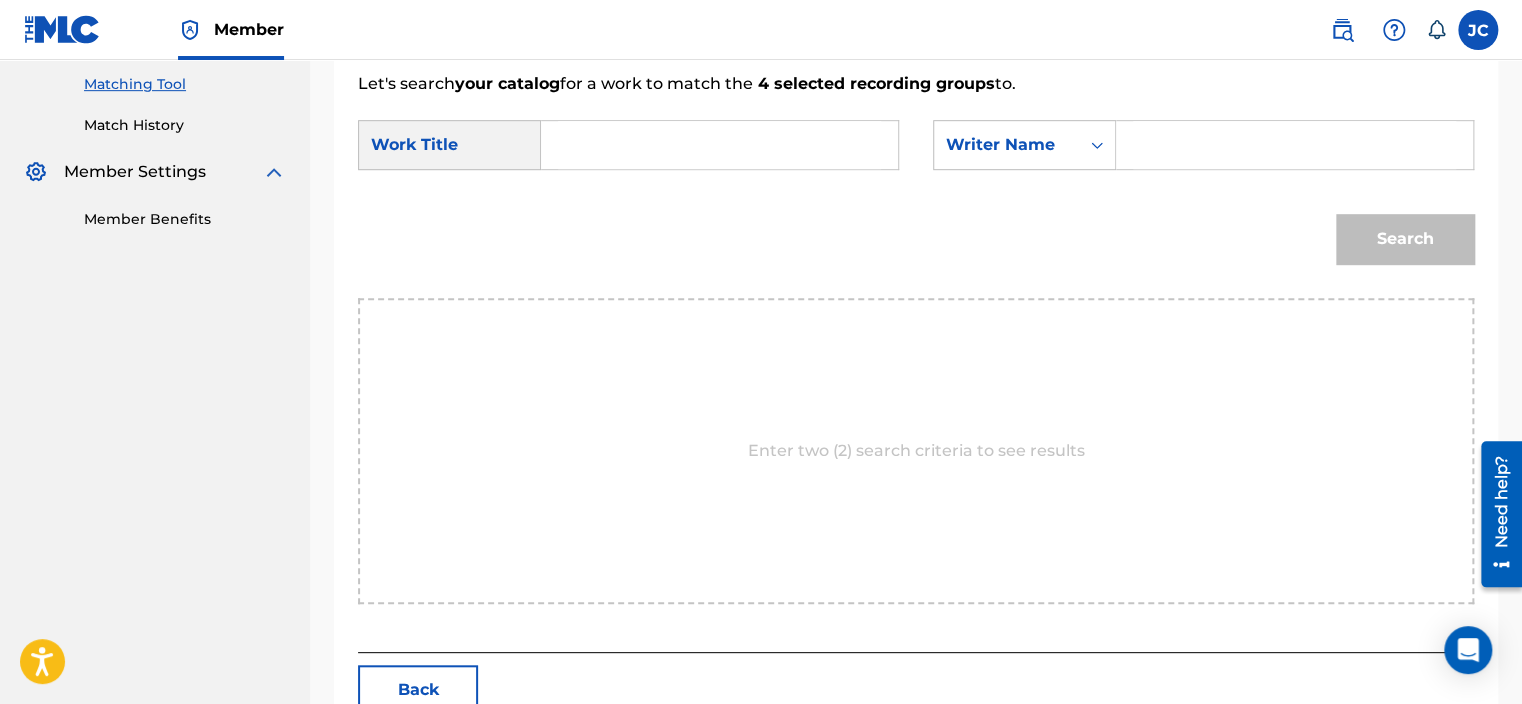 click at bounding box center (719, 145) 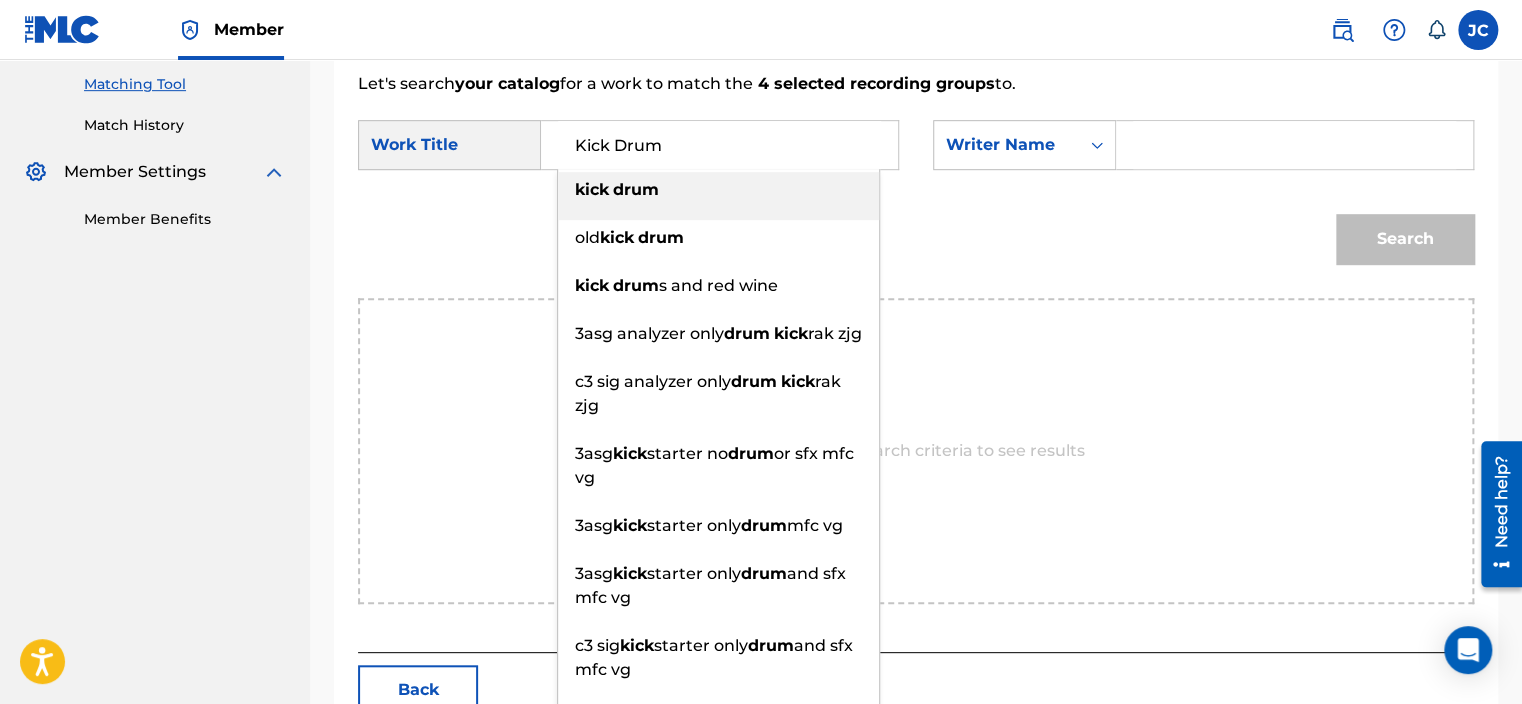 type on "Kick Drum" 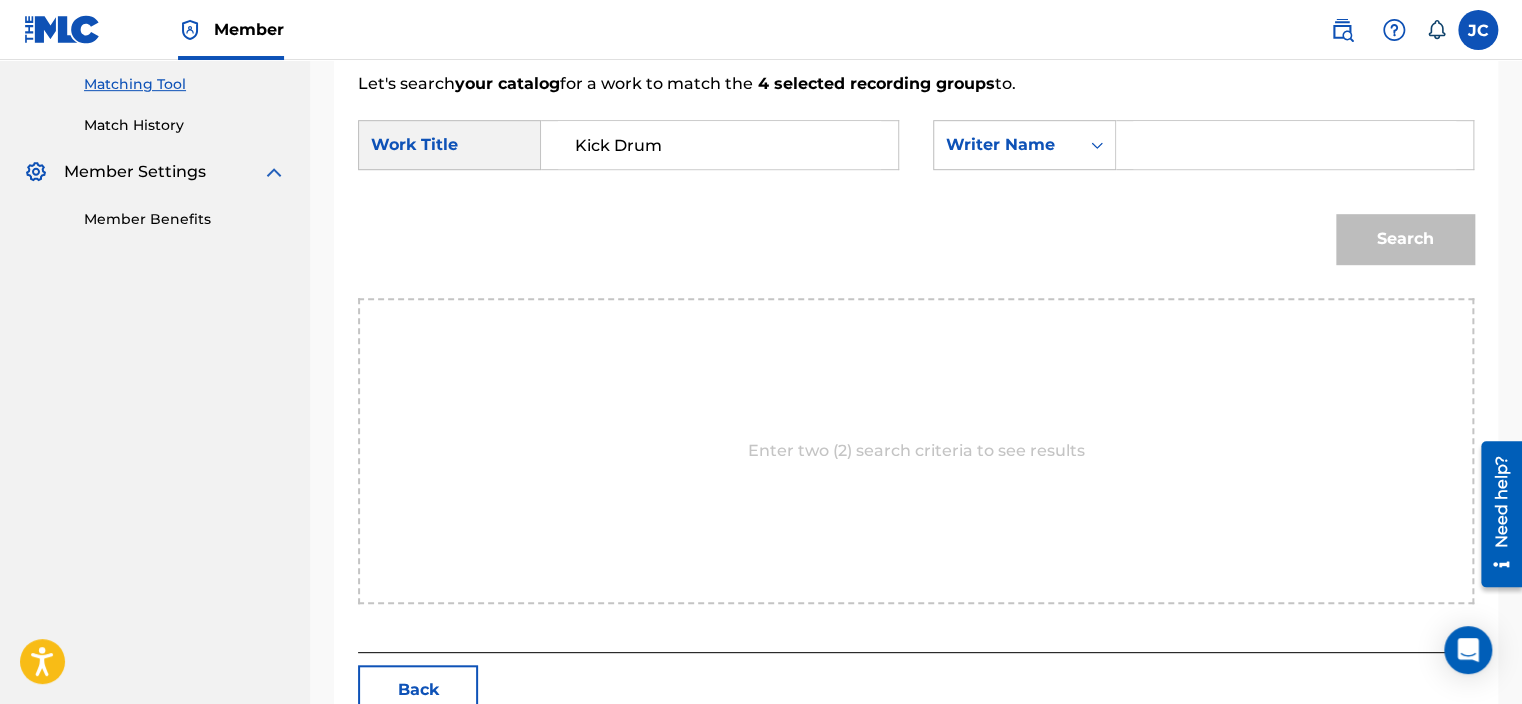 click at bounding box center (1294, 145) 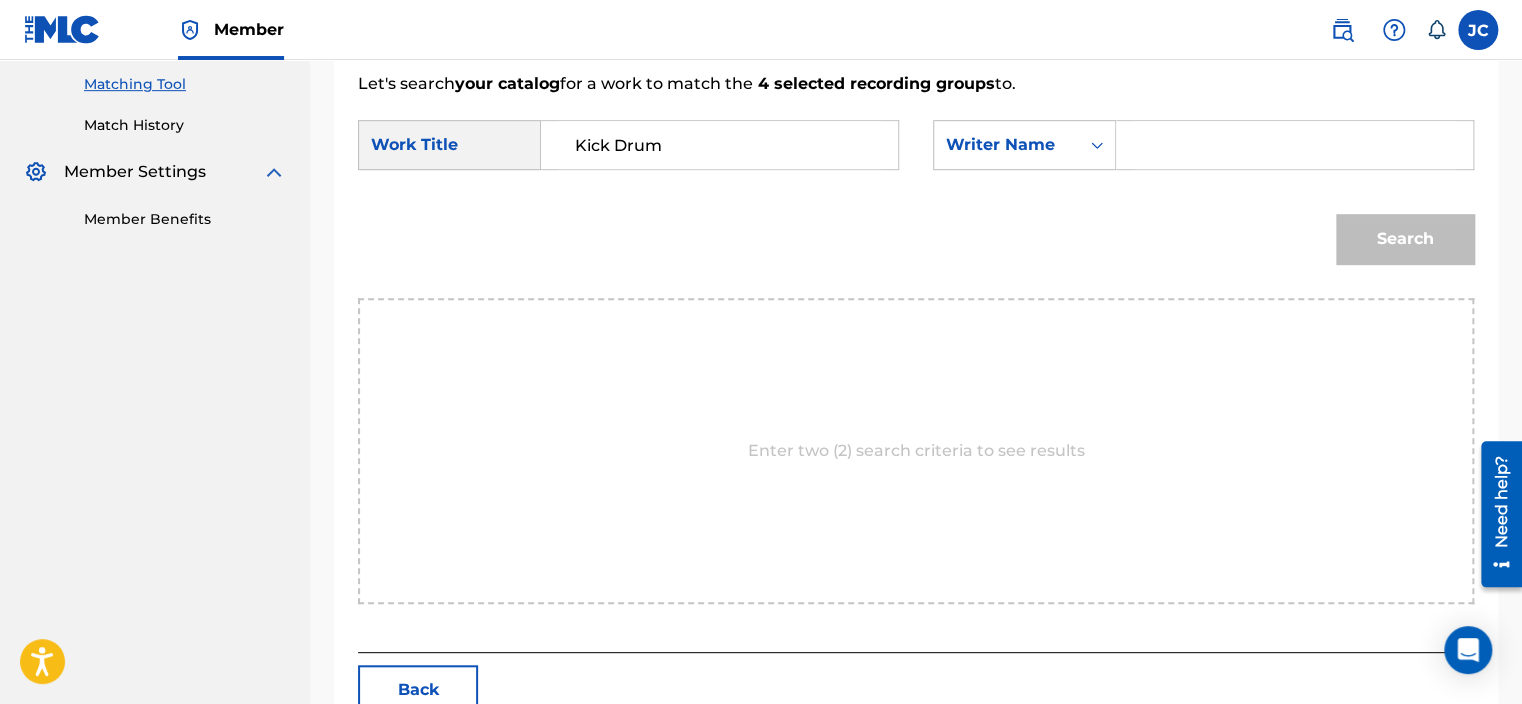 paste on "[PERSON_NAME]" 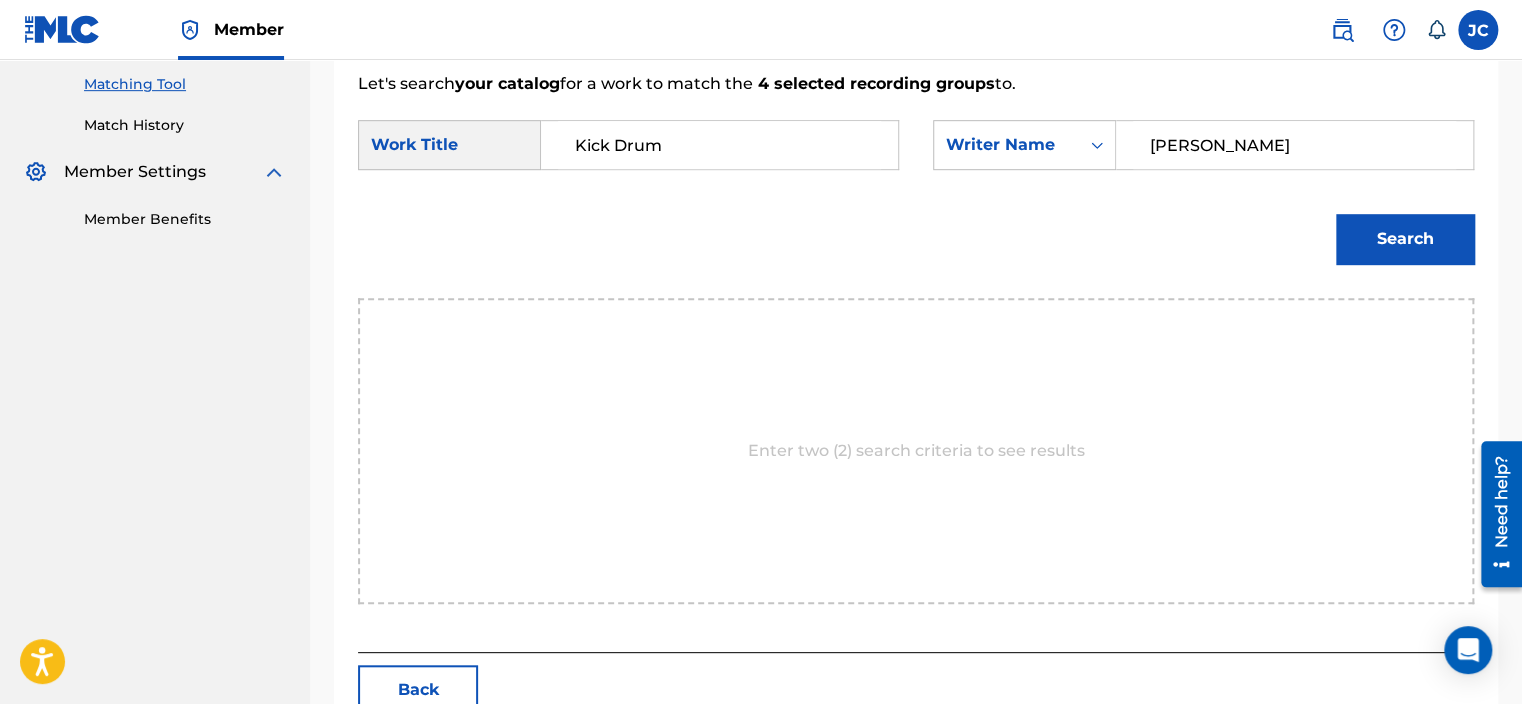 type on "[PERSON_NAME]" 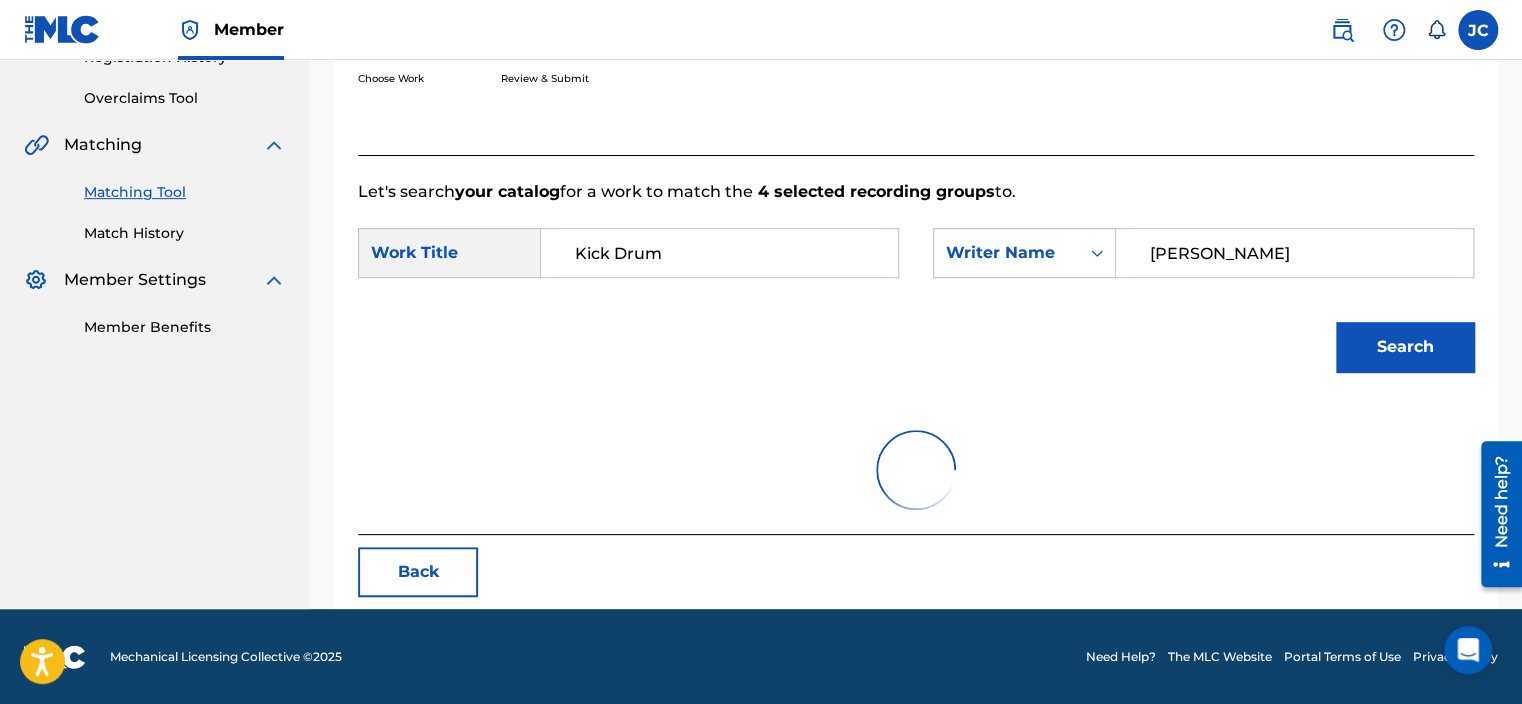 scroll, scrollTop: 509, scrollLeft: 0, axis: vertical 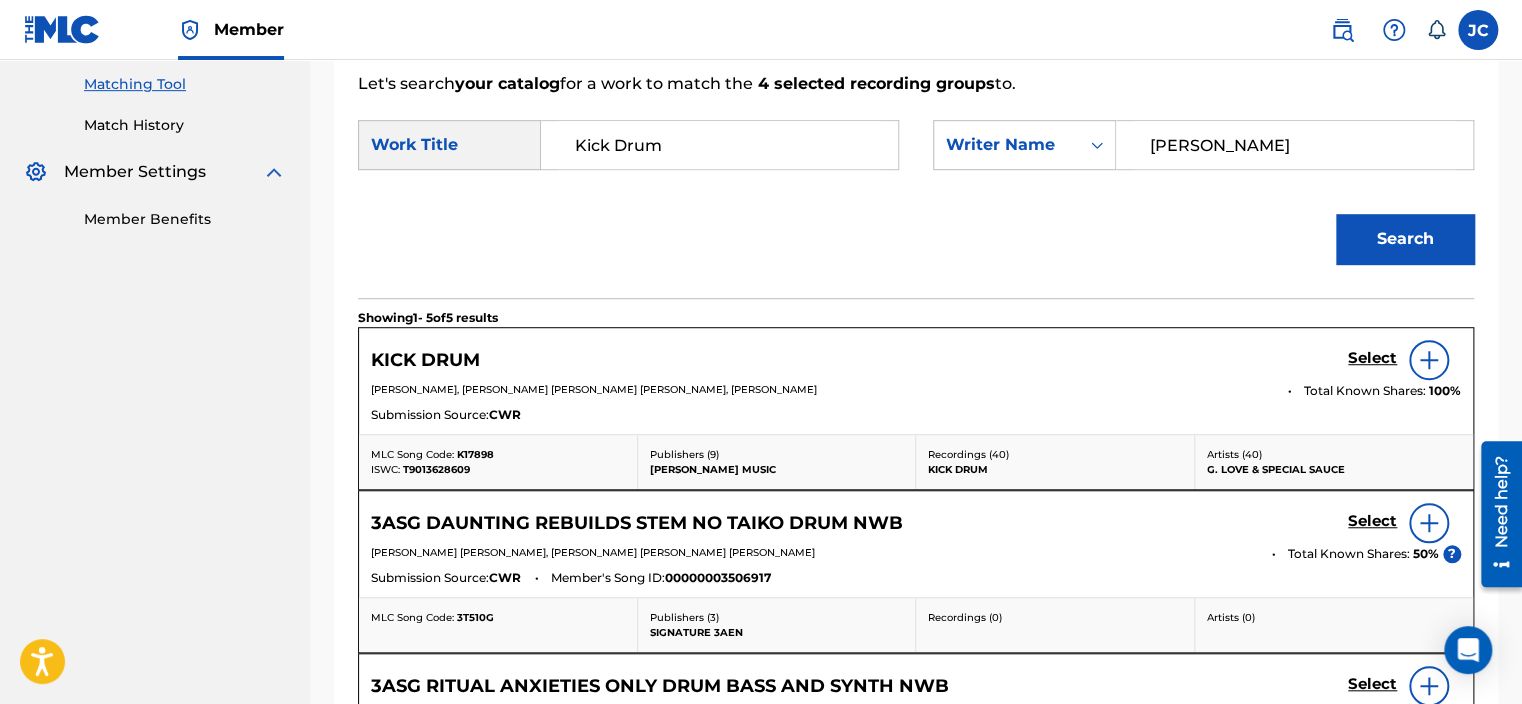 click on "Select" at bounding box center [1372, 358] 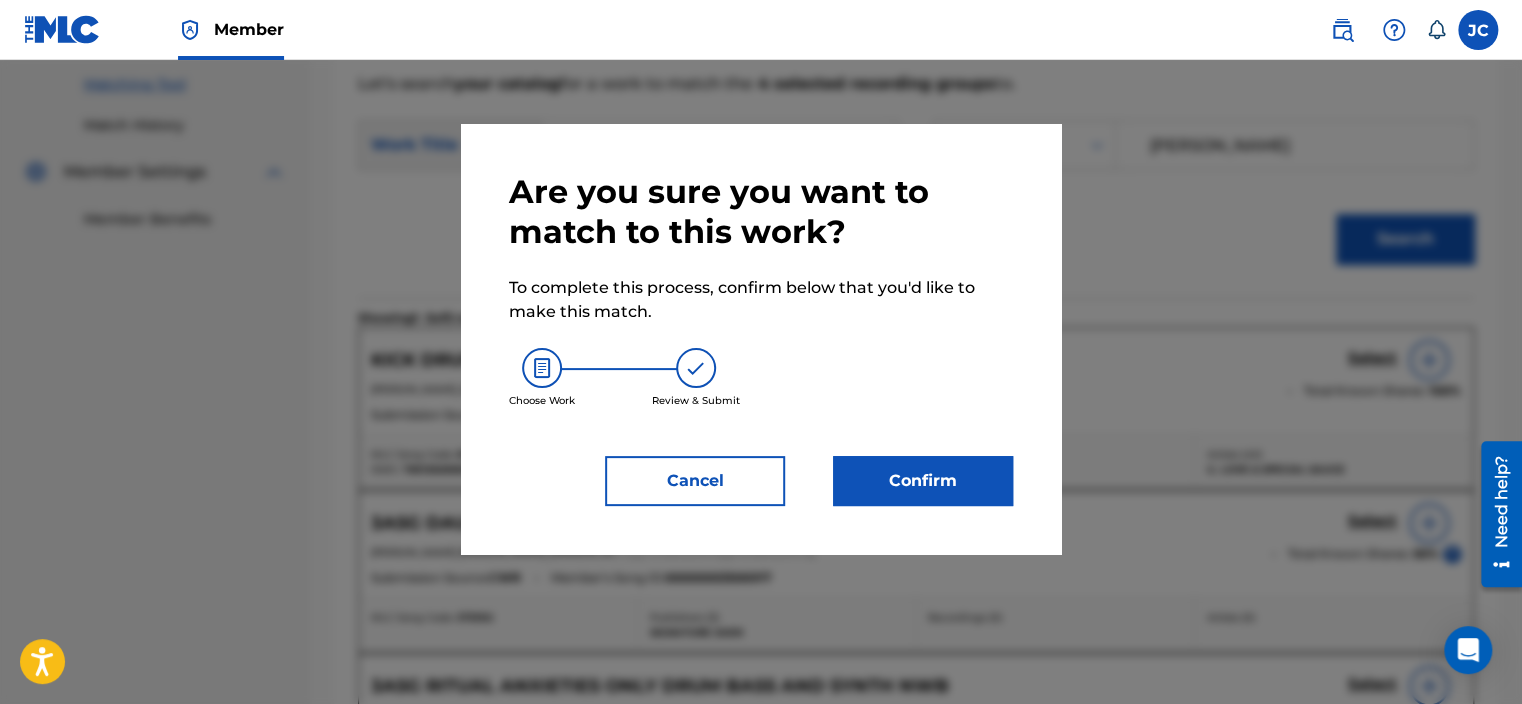 click on "Confirm" at bounding box center [923, 481] 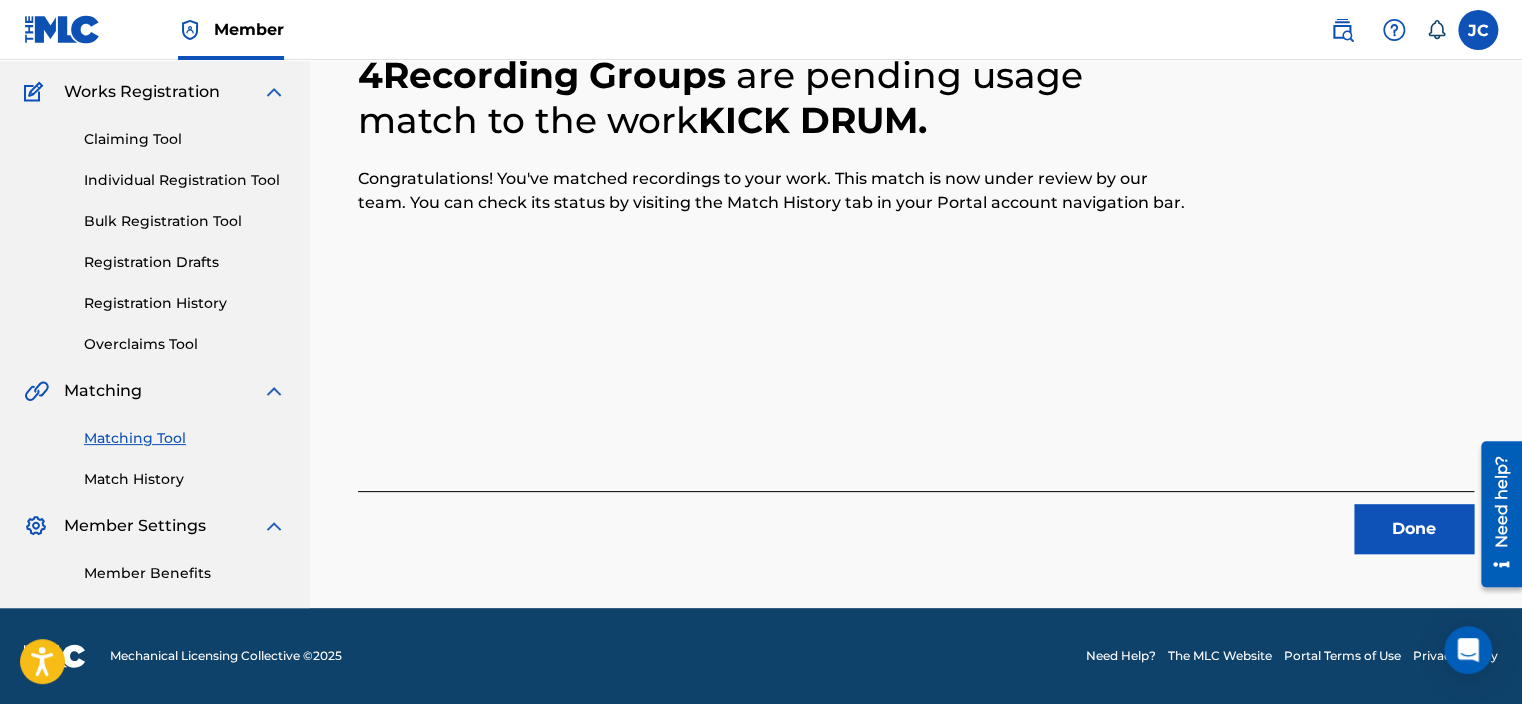 scroll, scrollTop: 155, scrollLeft: 0, axis: vertical 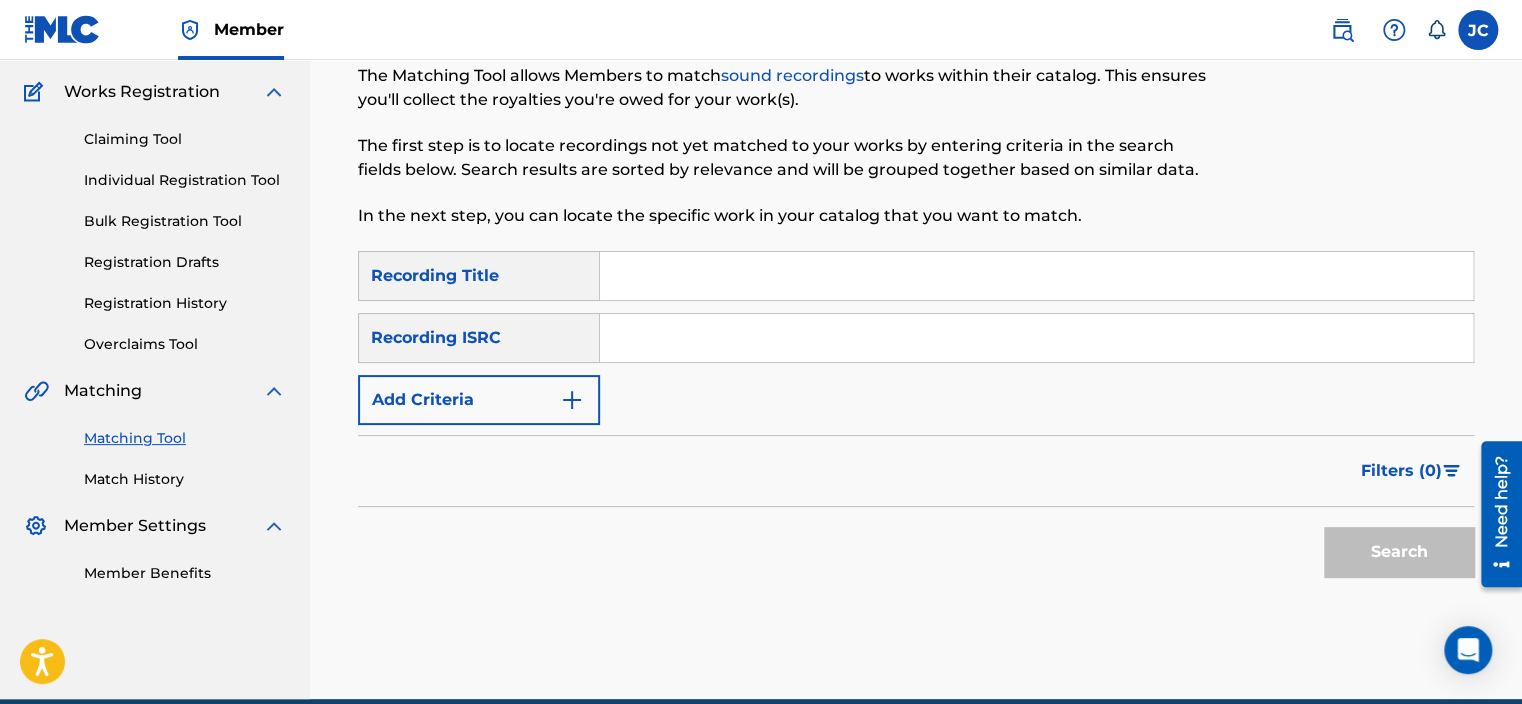 click at bounding box center [1036, 338] 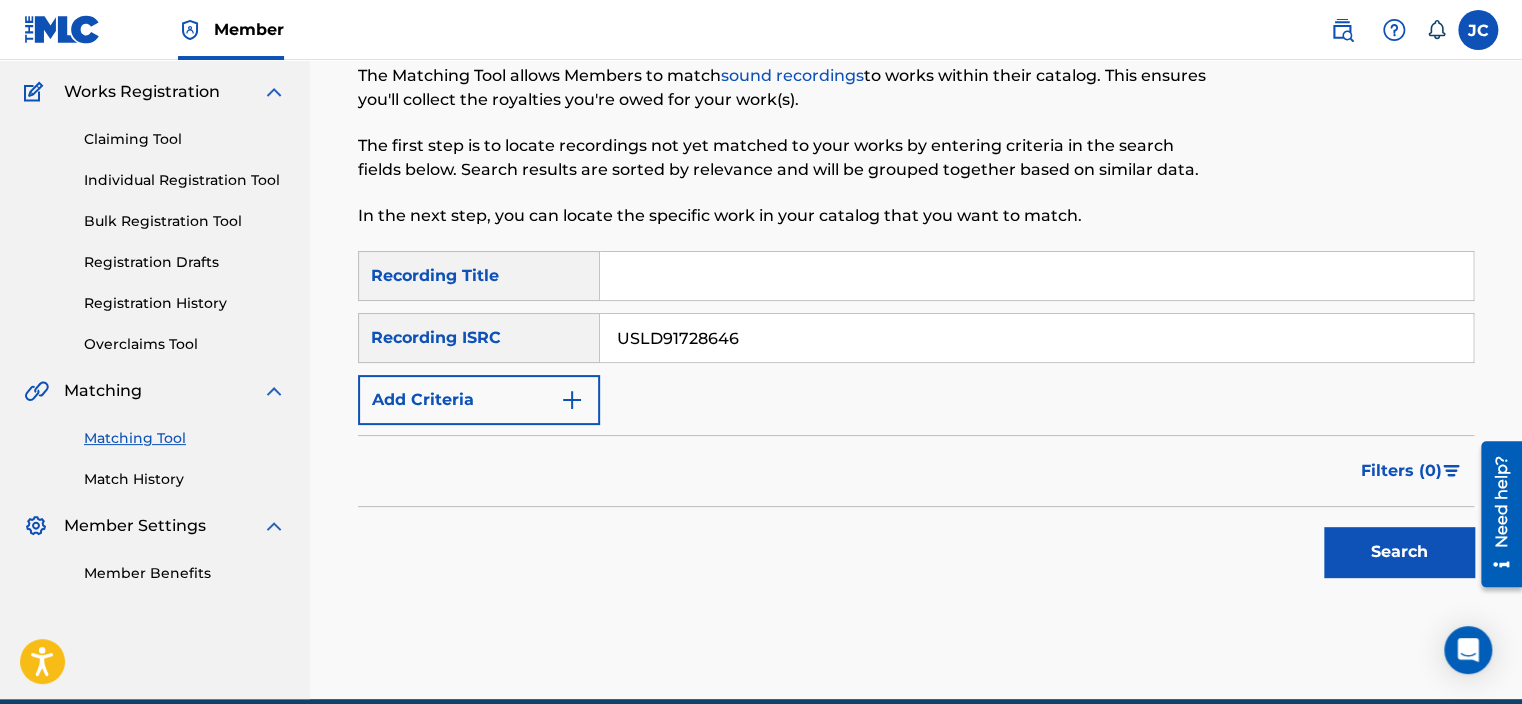 type on "USLD91728646" 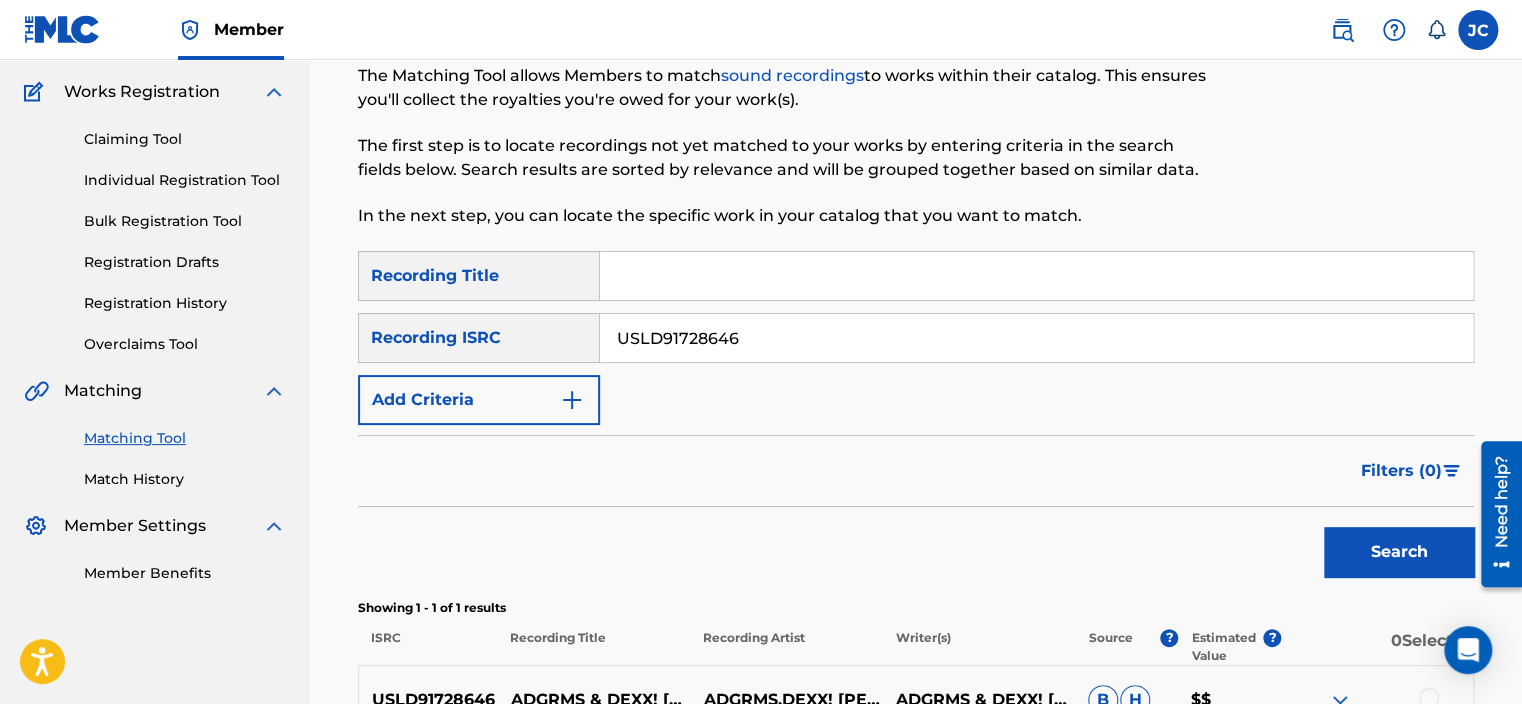 scroll, scrollTop: 381, scrollLeft: 0, axis: vertical 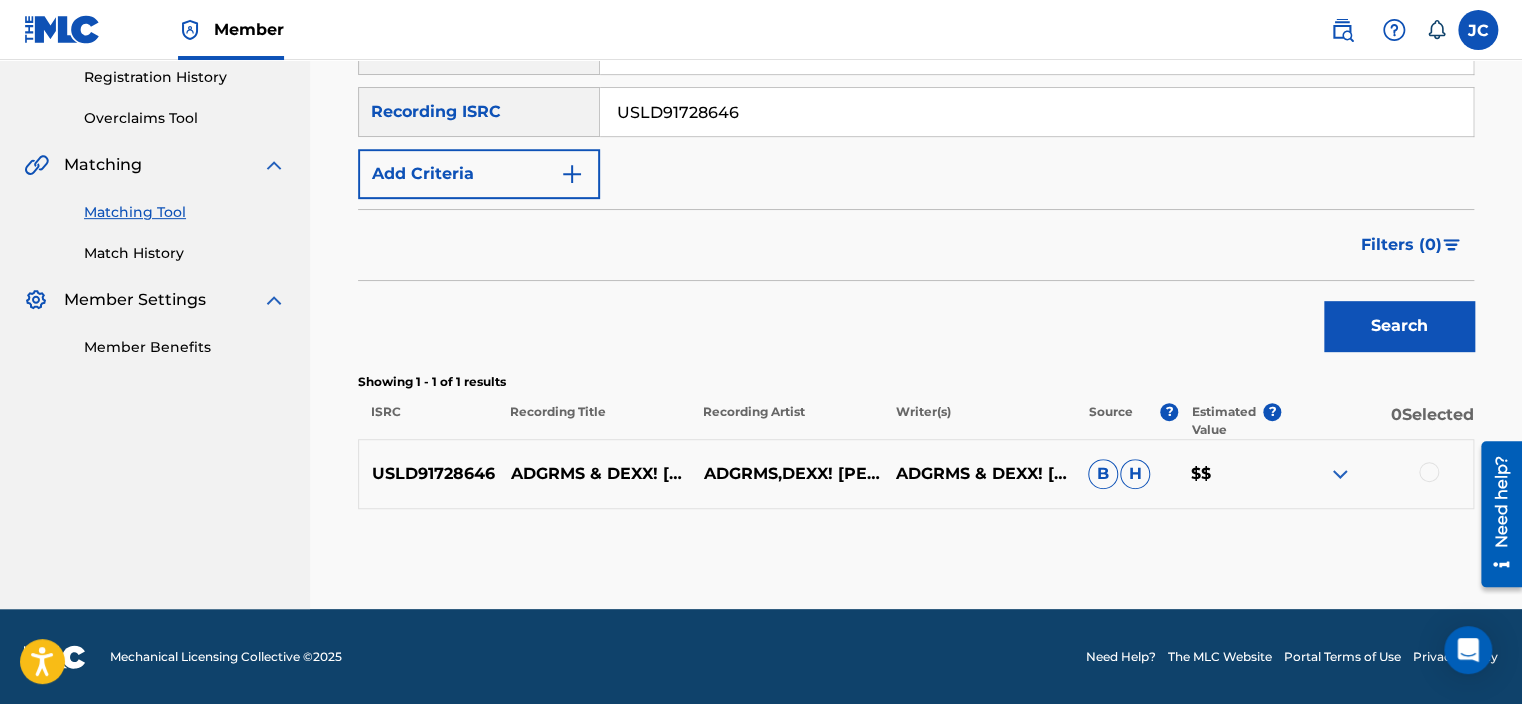 click at bounding box center (1429, 472) 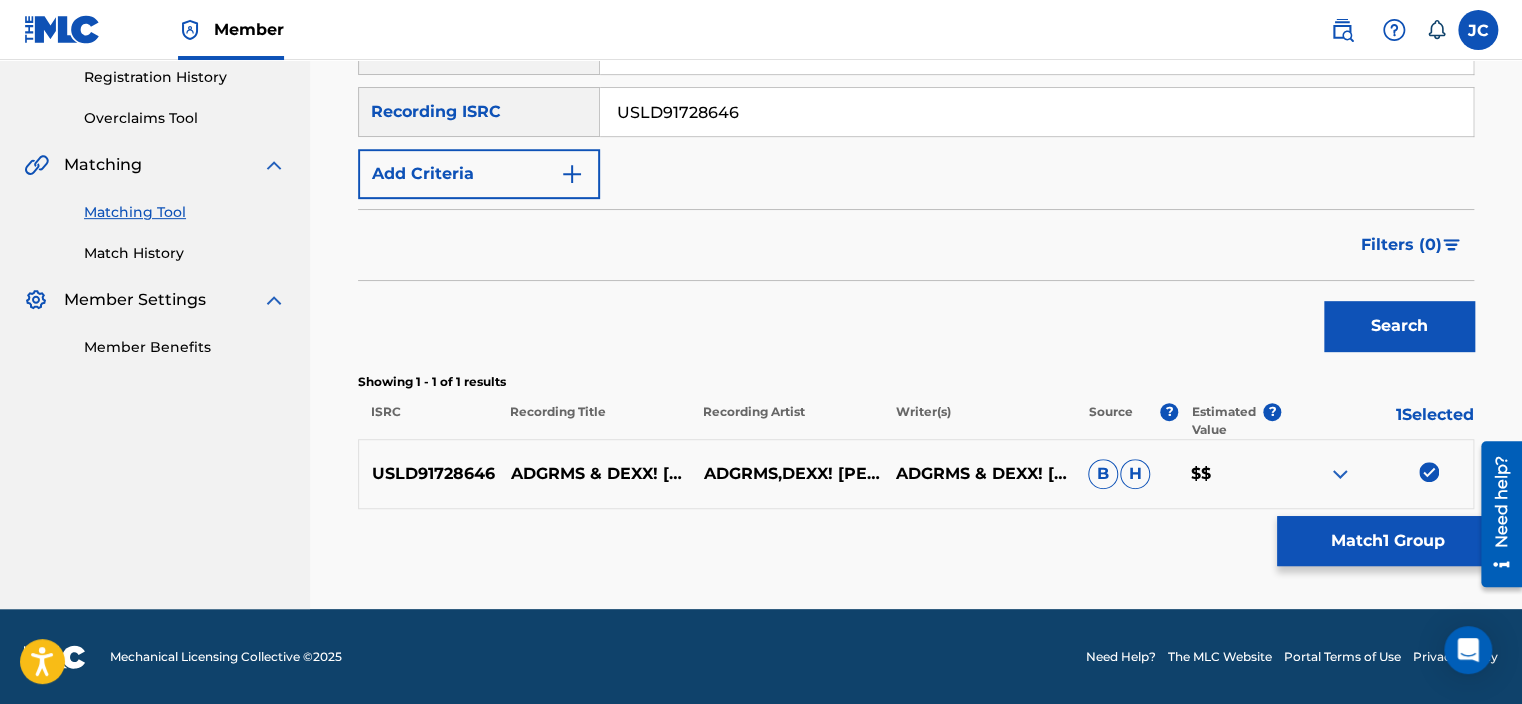 click on "Match  1 Group" at bounding box center (1387, 541) 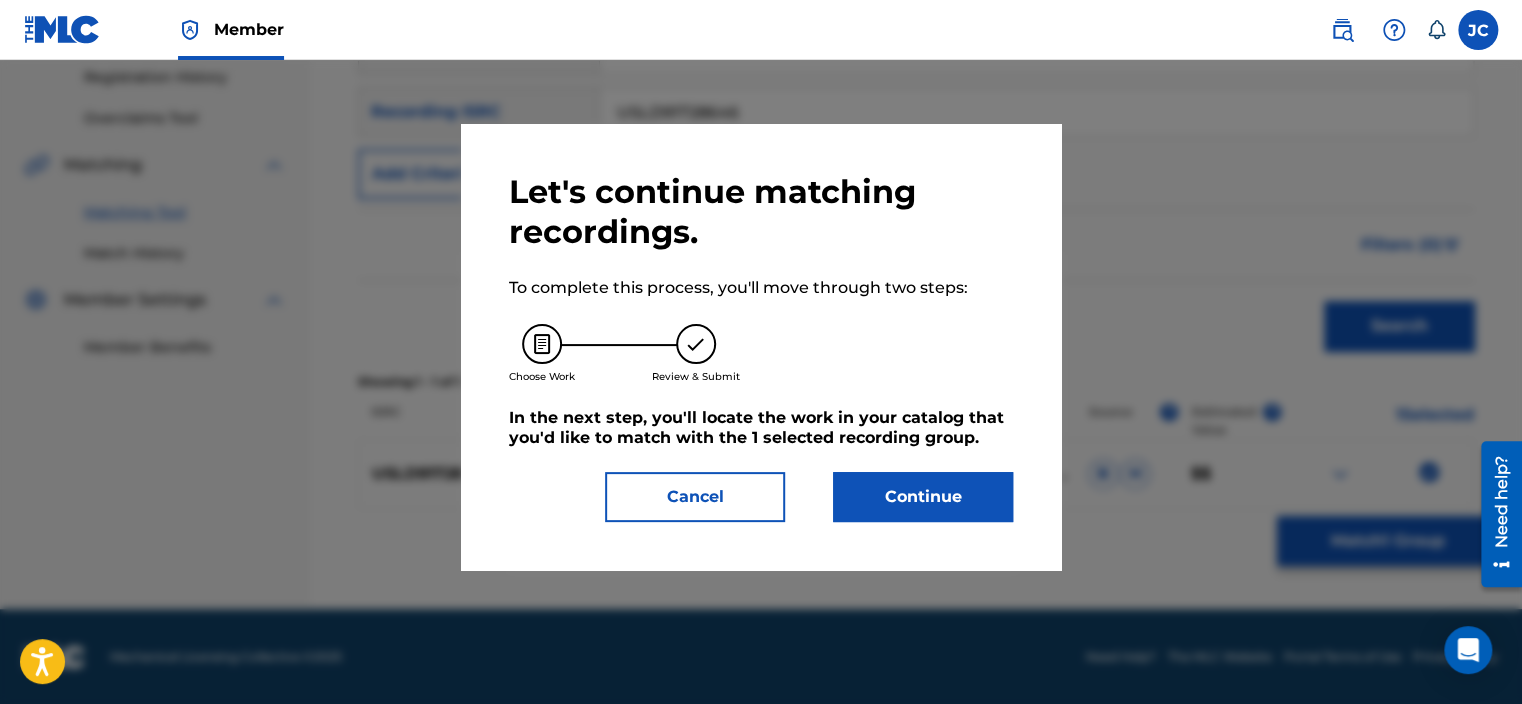 click on "Continue" at bounding box center [923, 497] 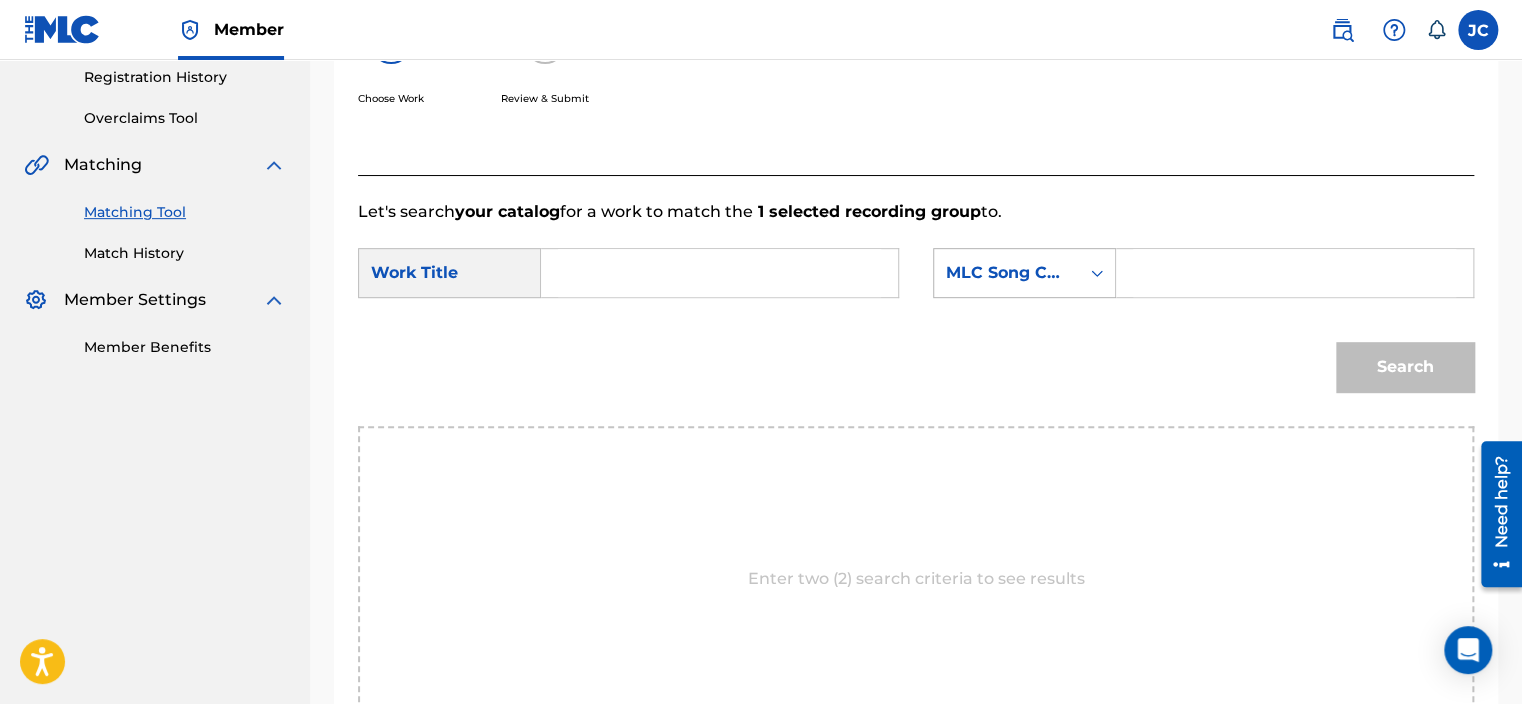 click on "MLC Song Code" at bounding box center (1024, 273) 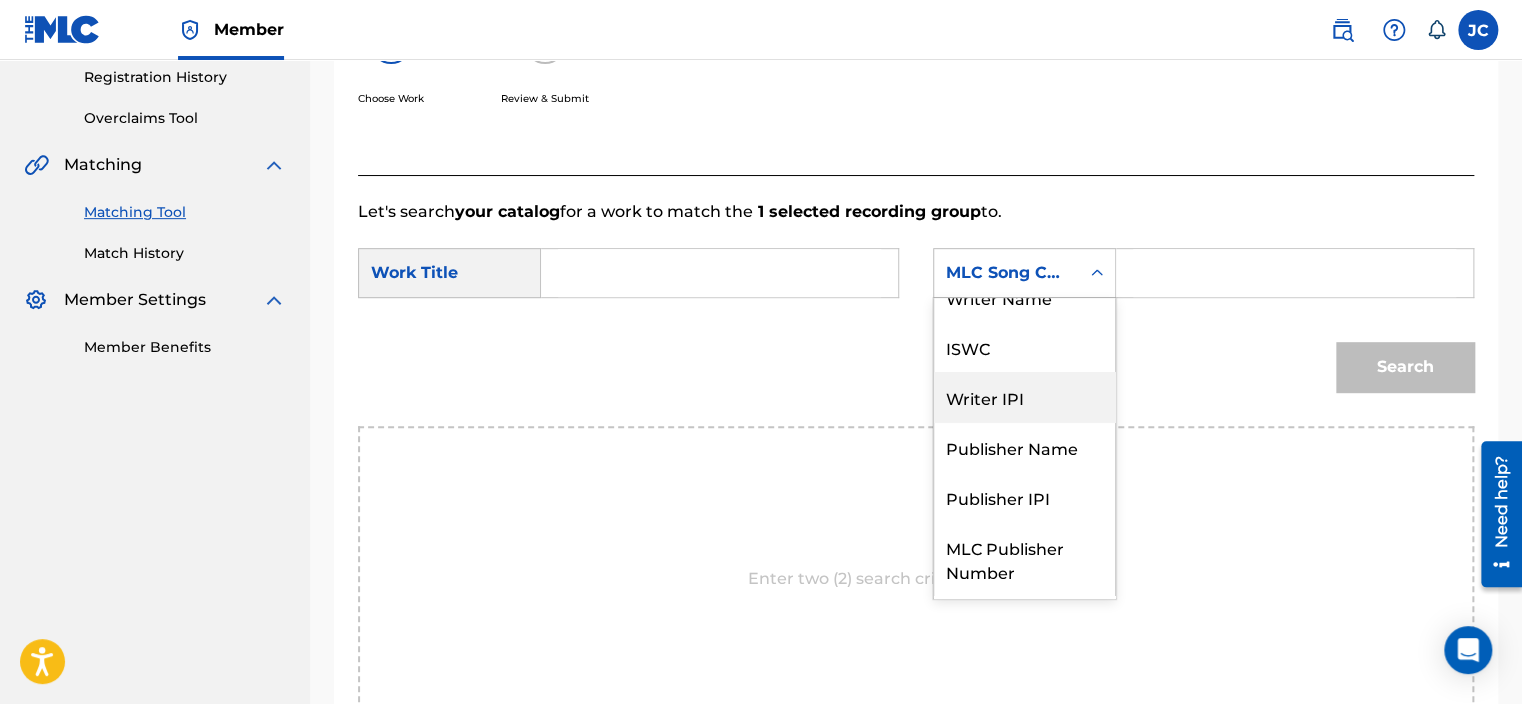 scroll, scrollTop: 0, scrollLeft: 0, axis: both 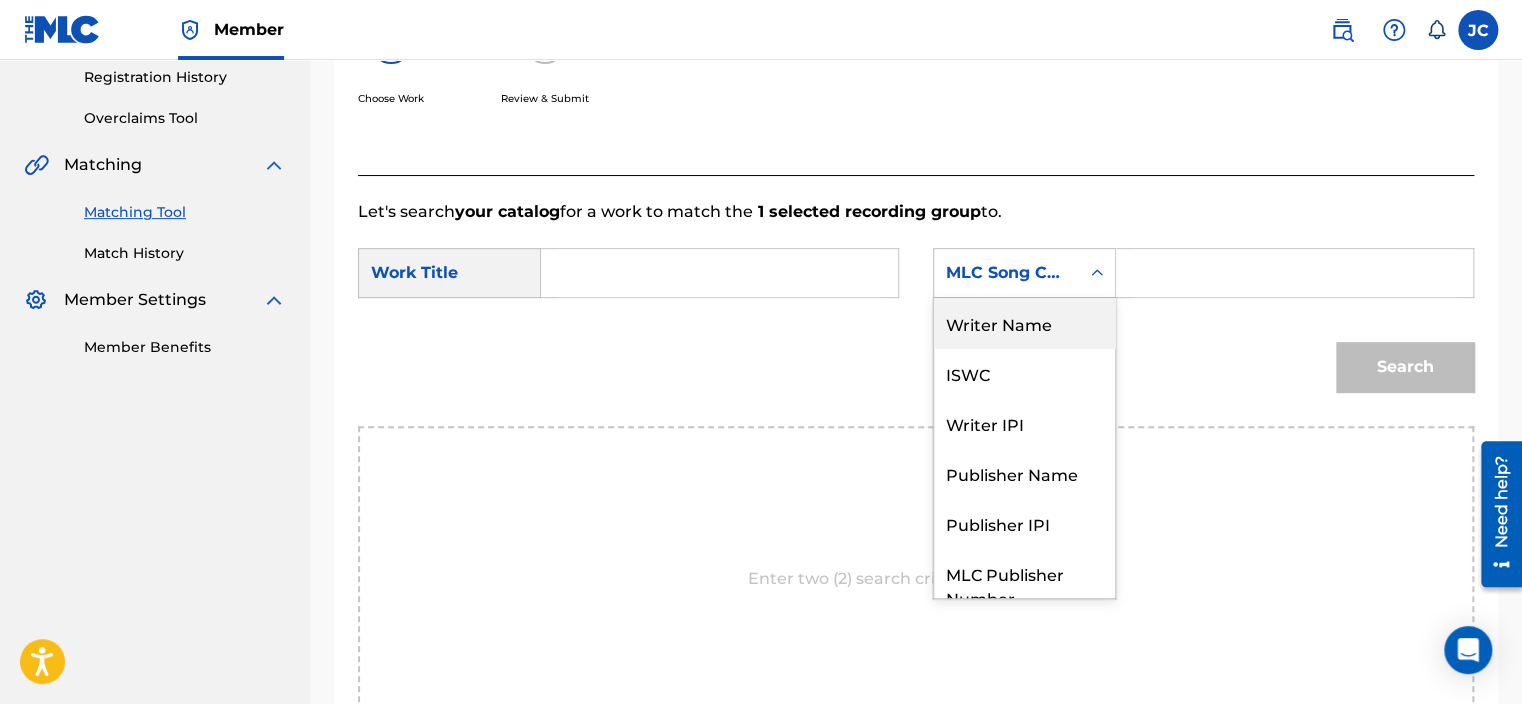 click on "Writer Name" at bounding box center [1024, 323] 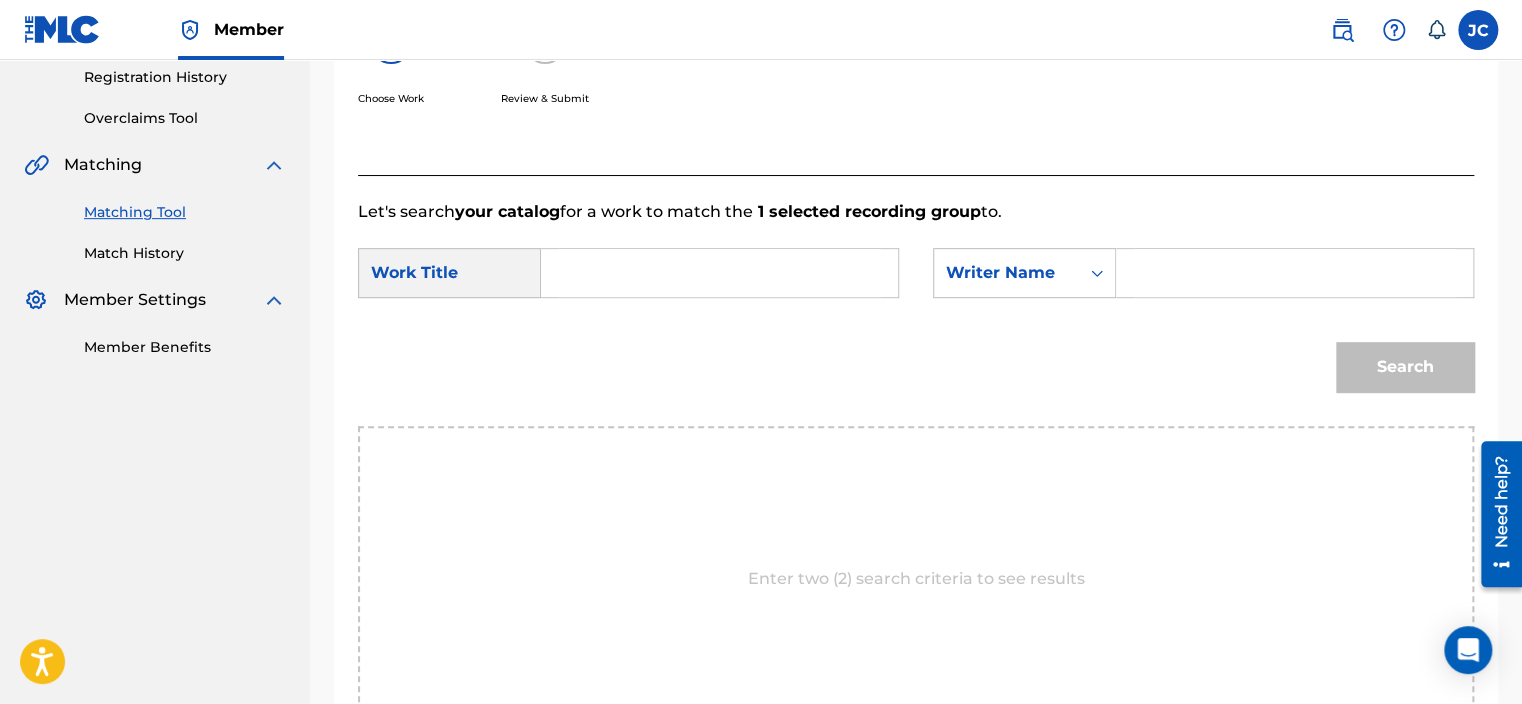 click at bounding box center (719, 273) 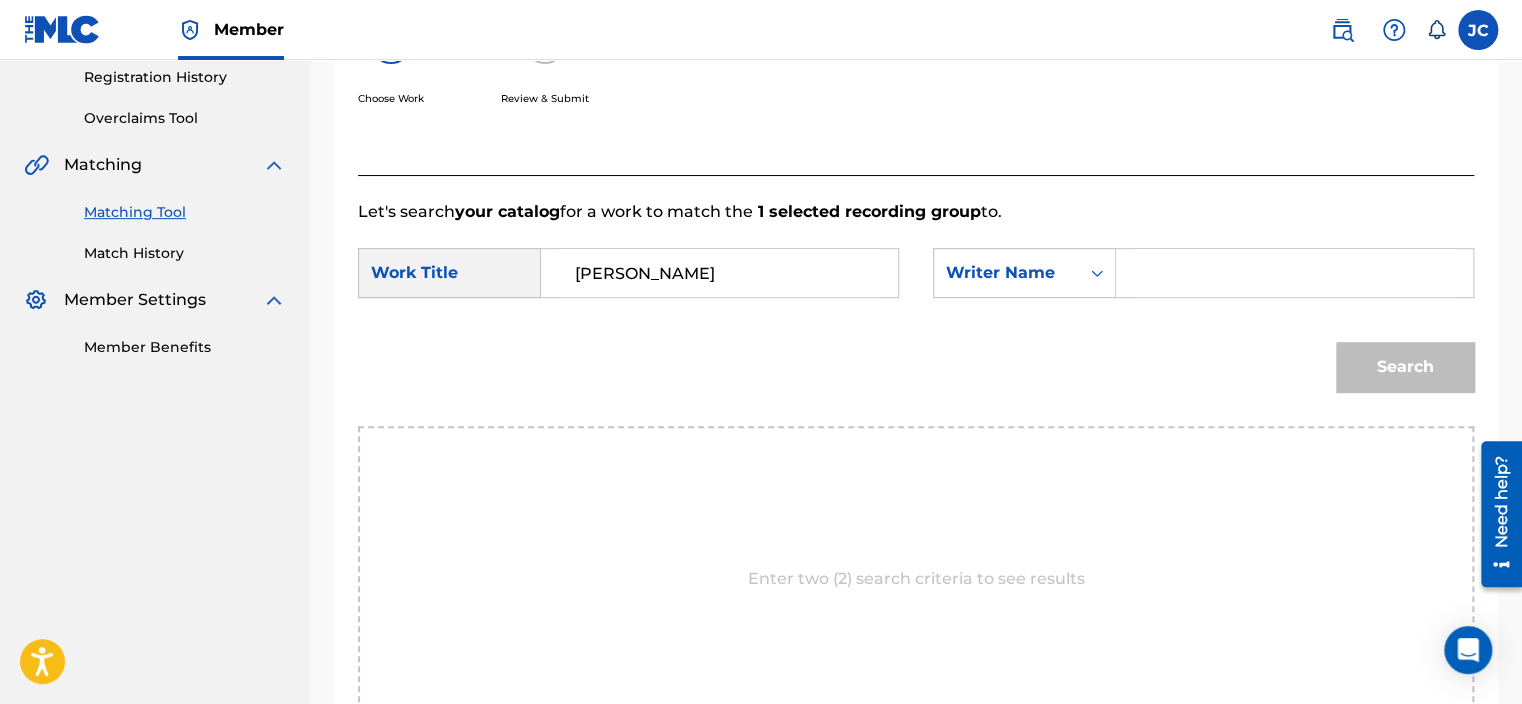 type on "[PERSON_NAME]" 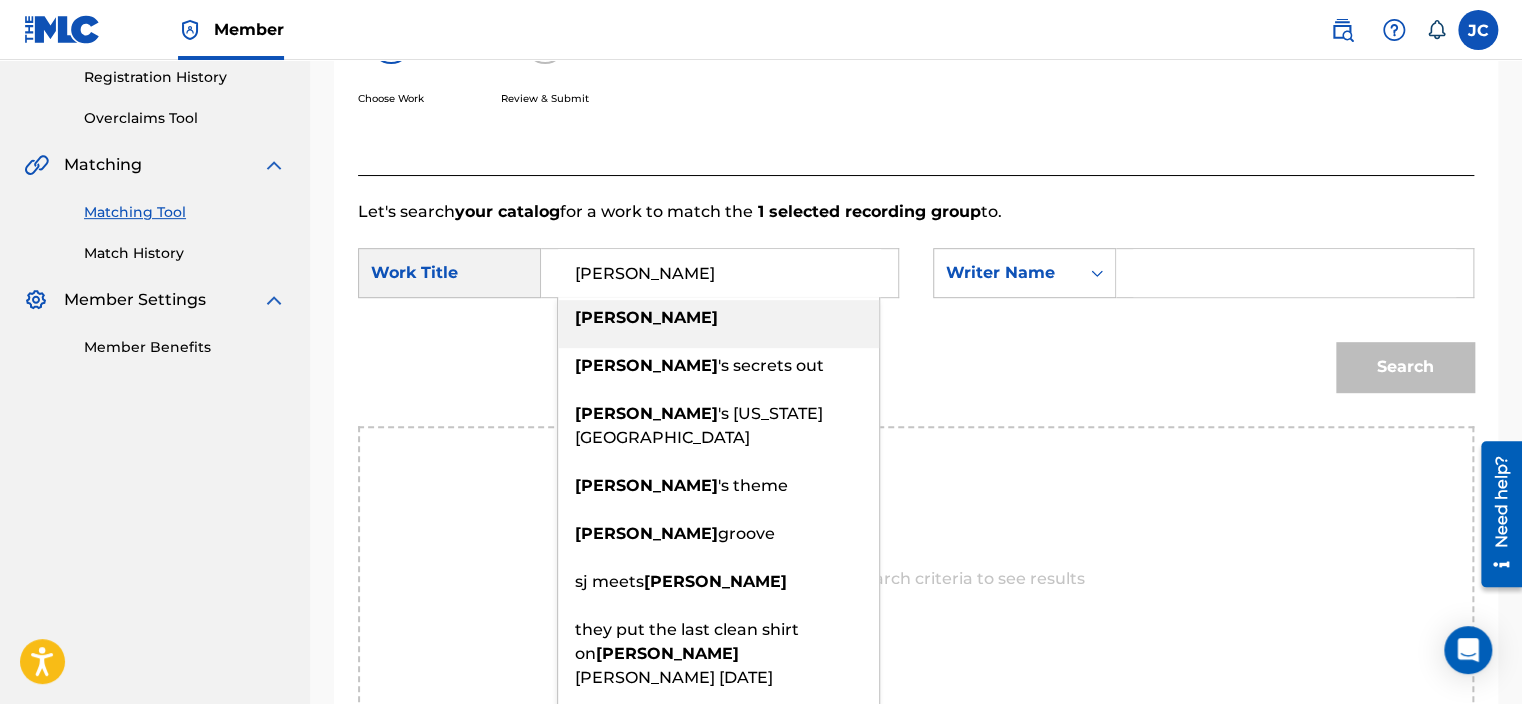 click at bounding box center (1294, 273) 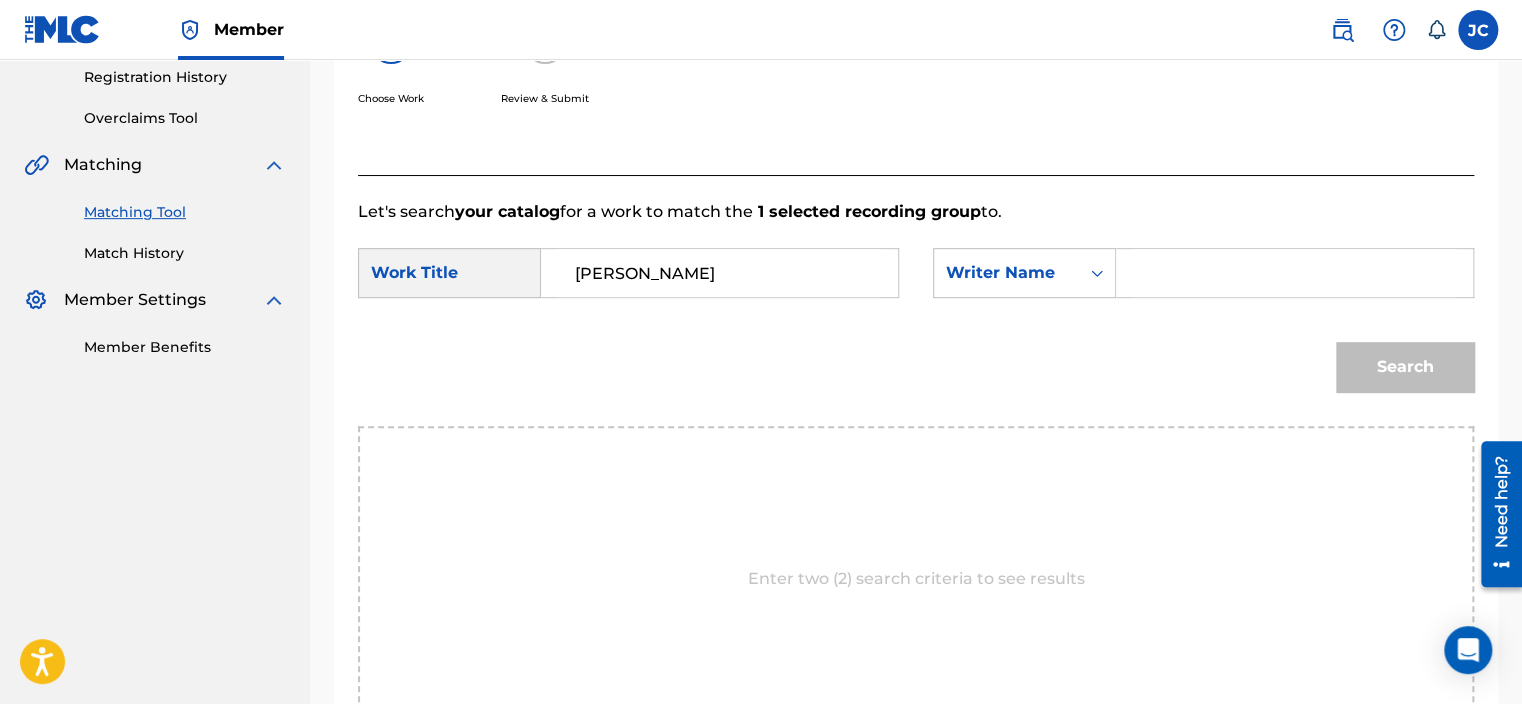 paste on "[PERSON_NAME]" 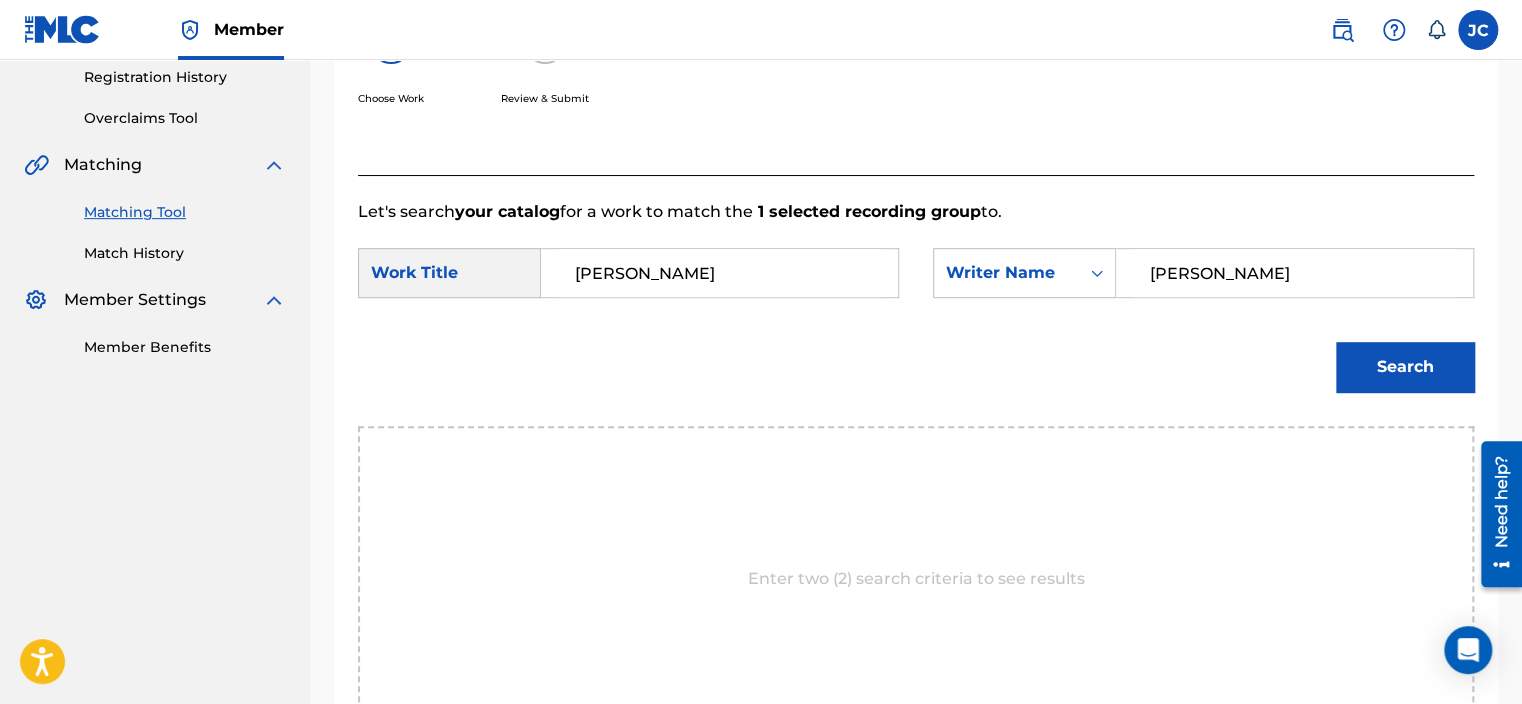 type on "[PERSON_NAME]" 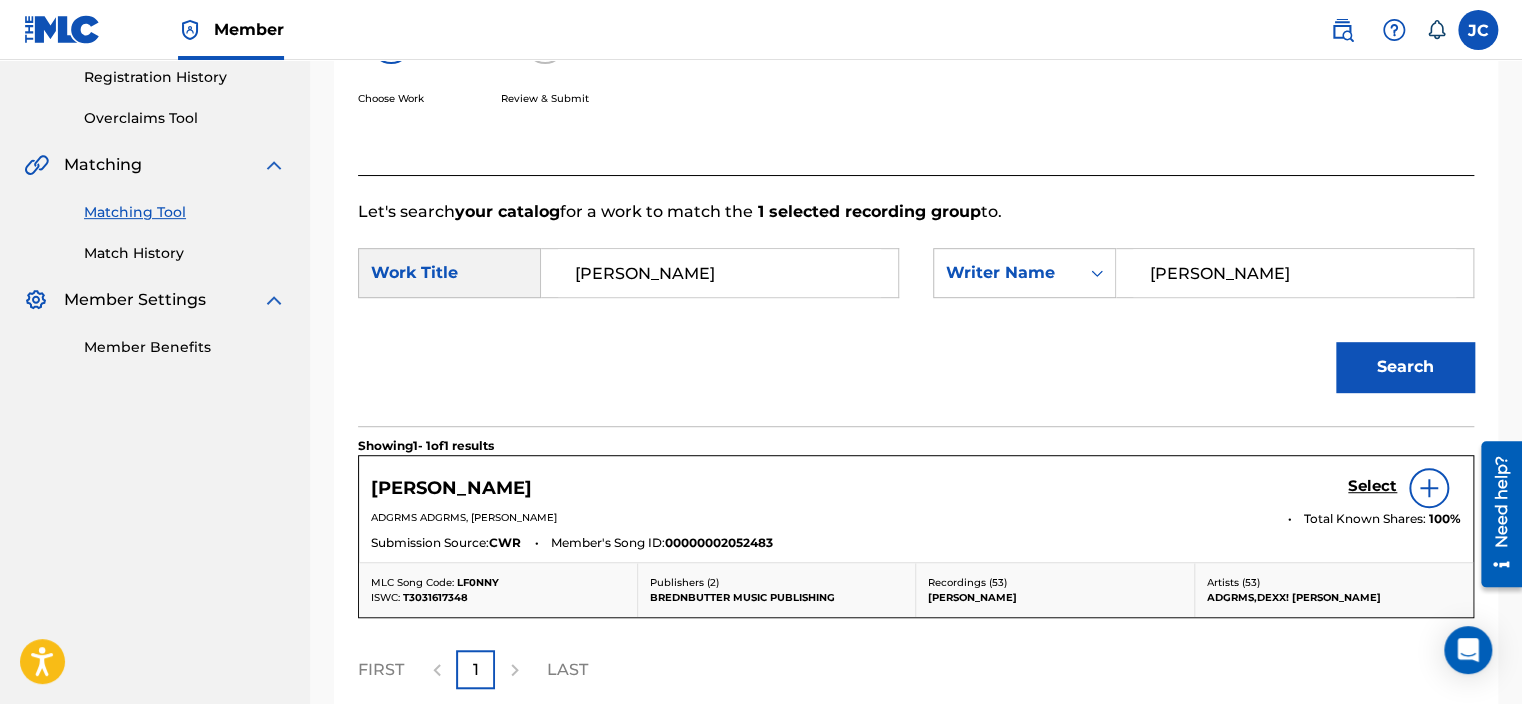click on "Select" at bounding box center [1372, 486] 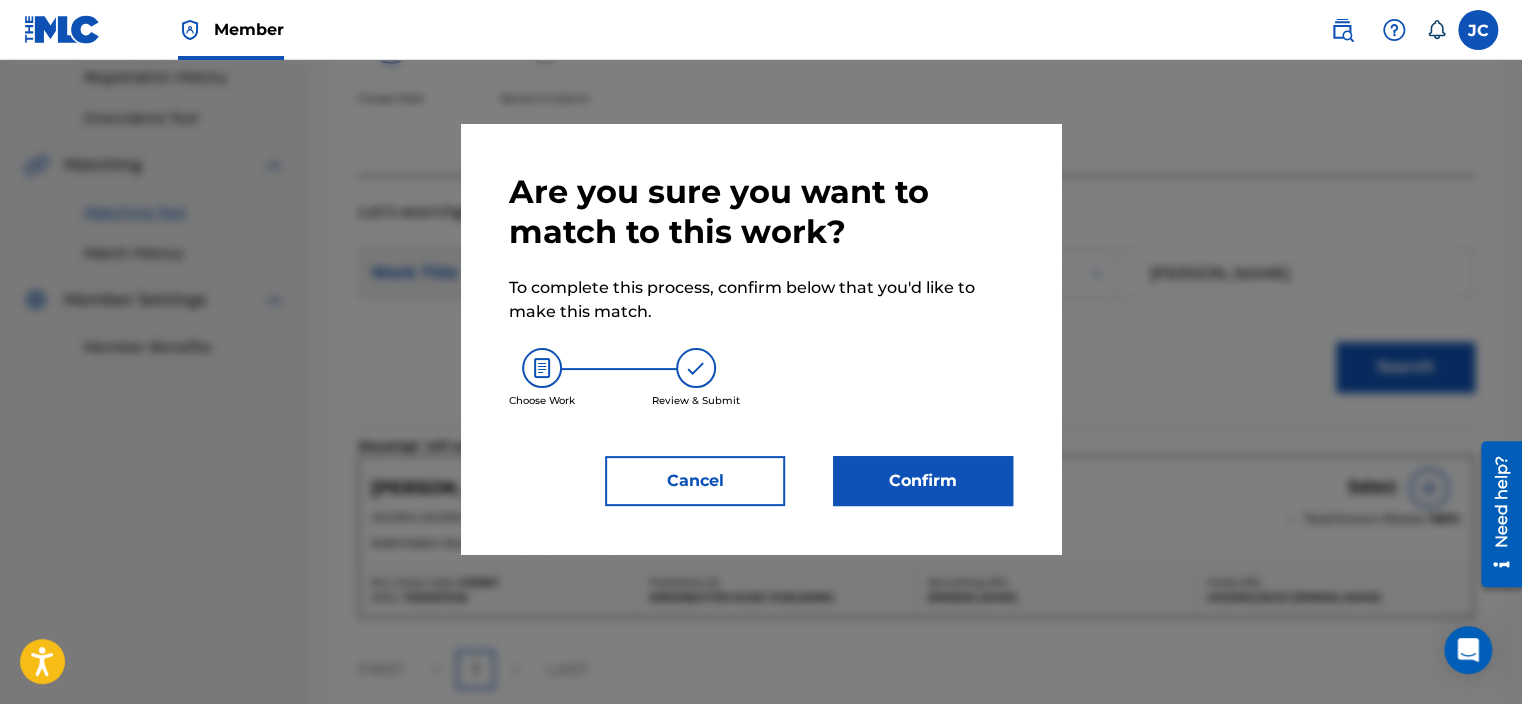 click on "Confirm" at bounding box center (923, 481) 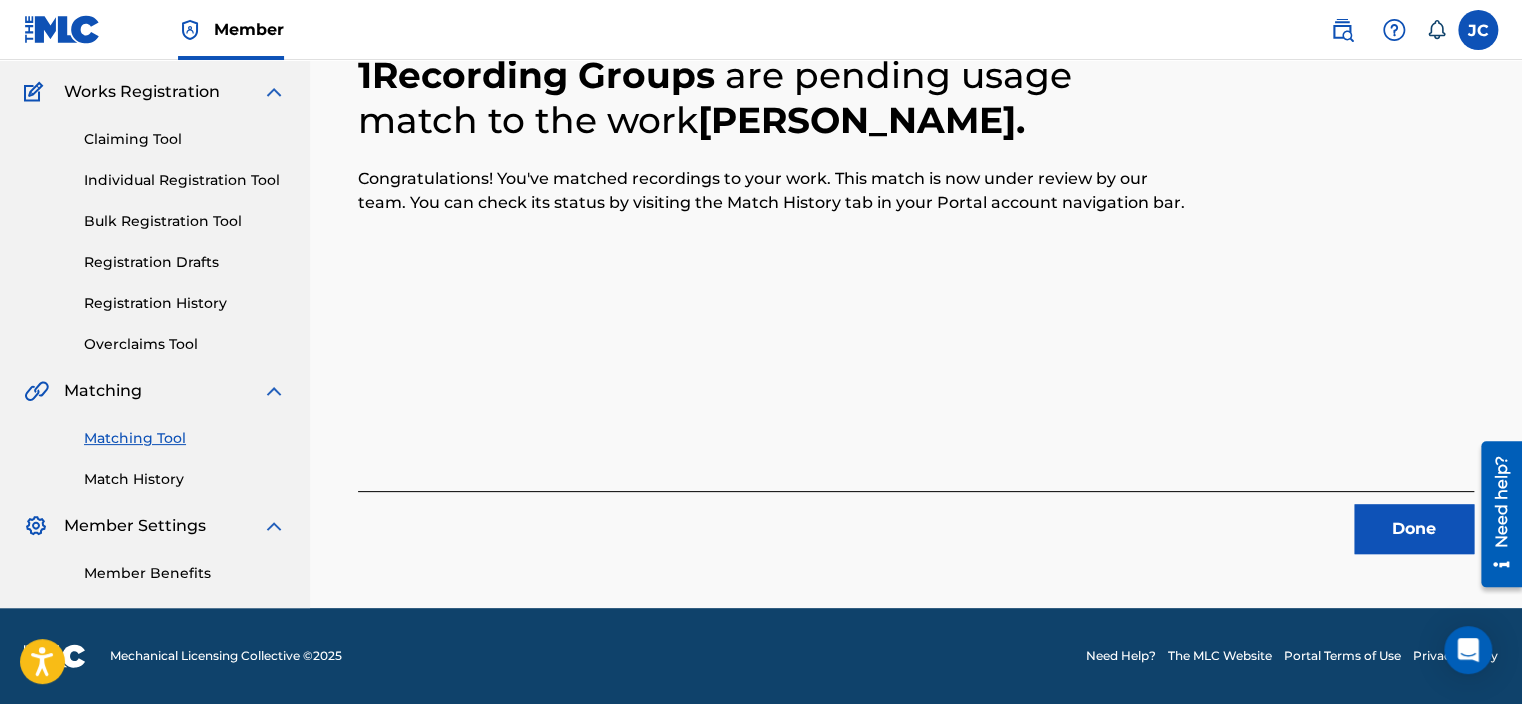 scroll, scrollTop: 155, scrollLeft: 0, axis: vertical 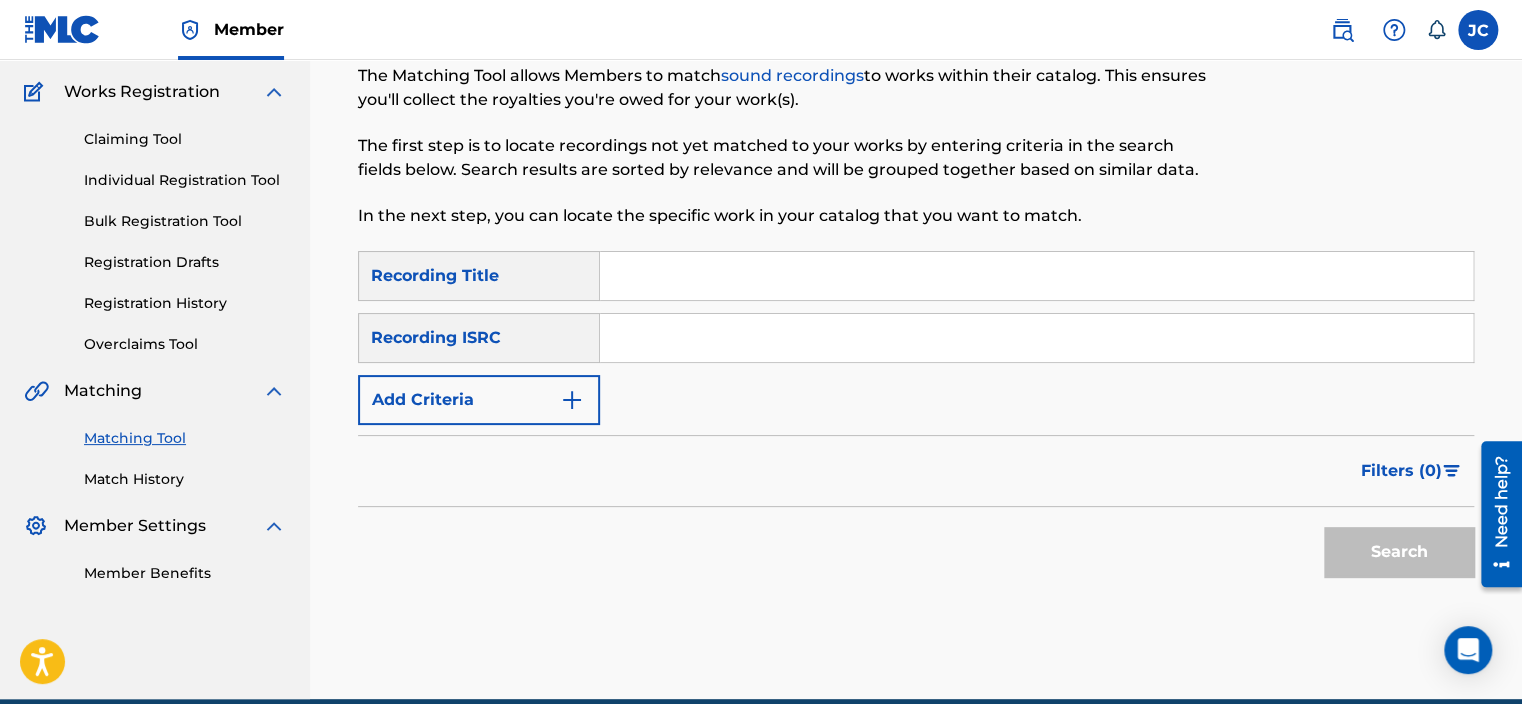 click at bounding box center (1036, 338) 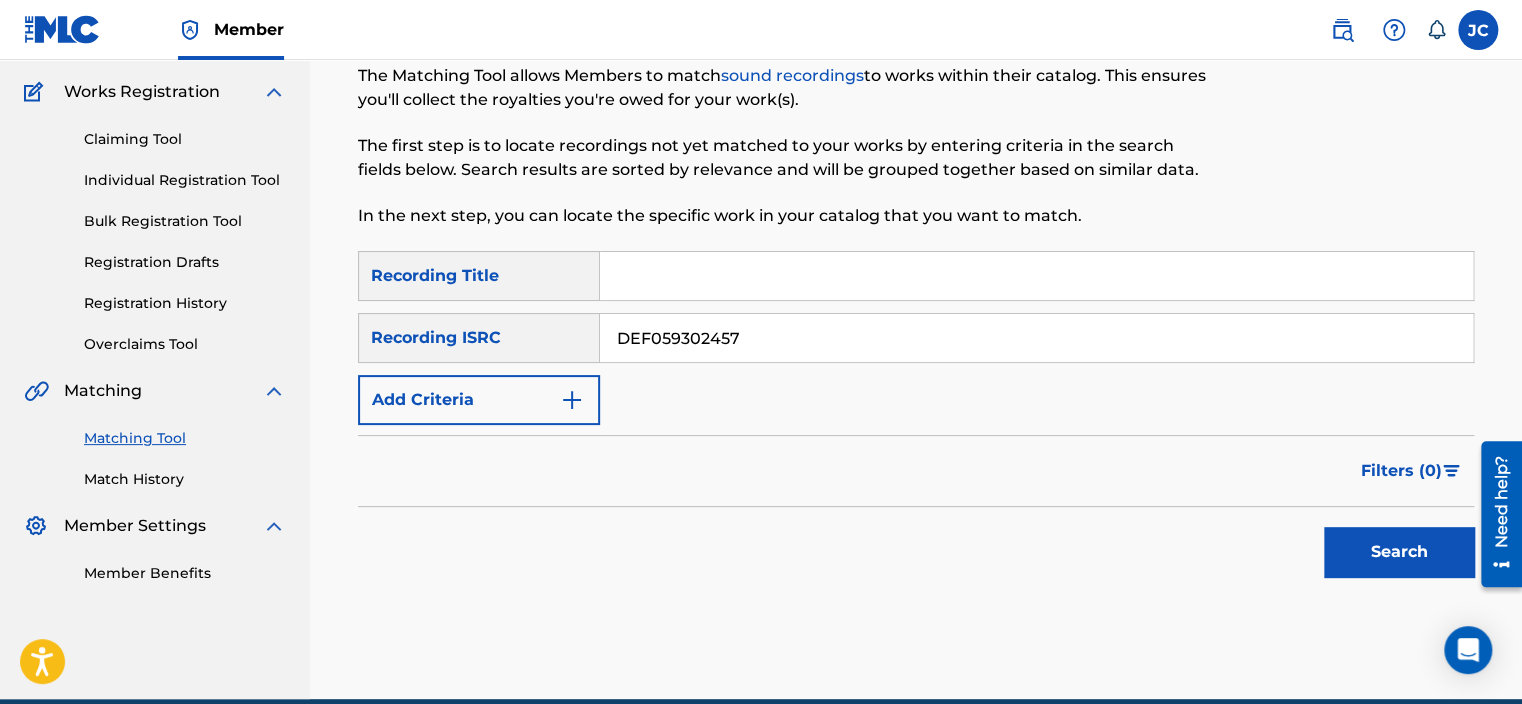 type on "DEF059302457" 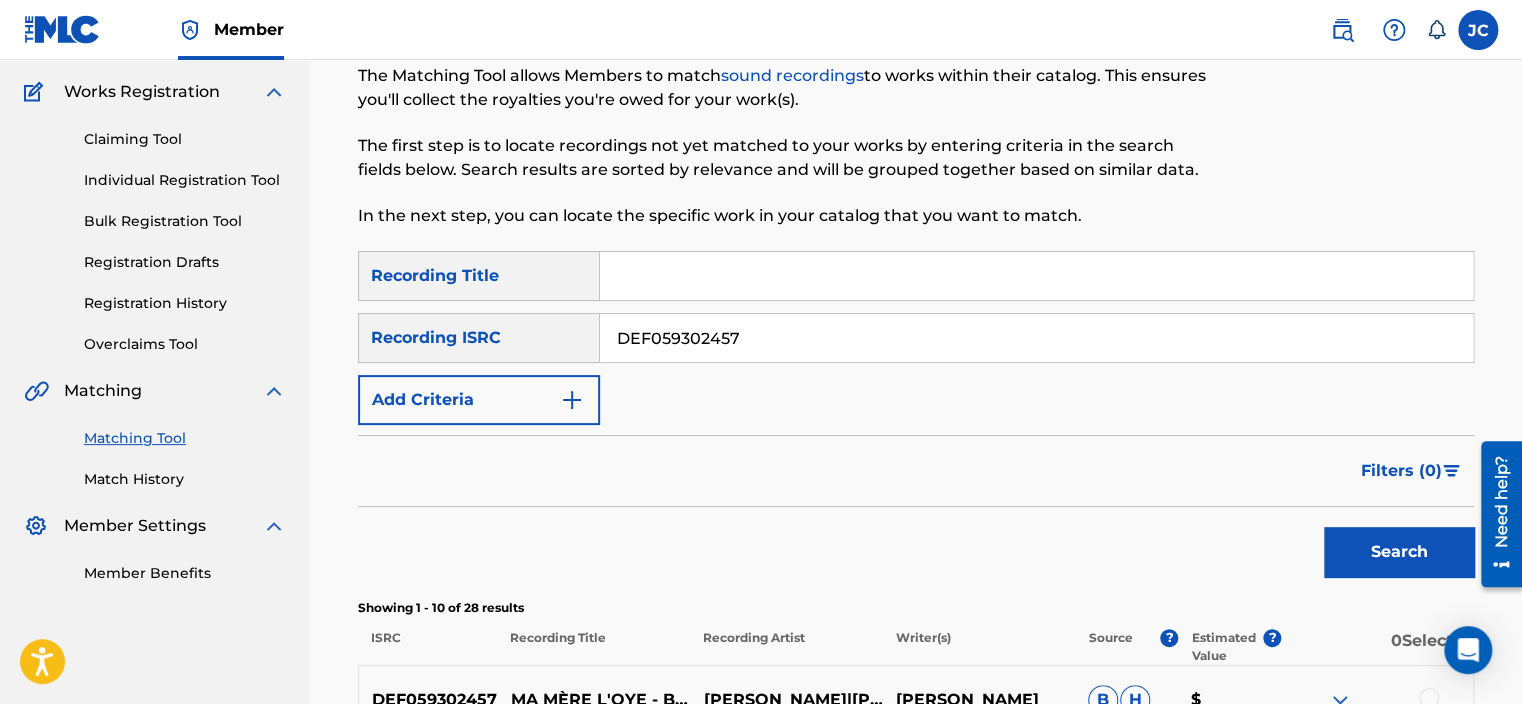 click on "DEF059302457" at bounding box center (1036, 338) 